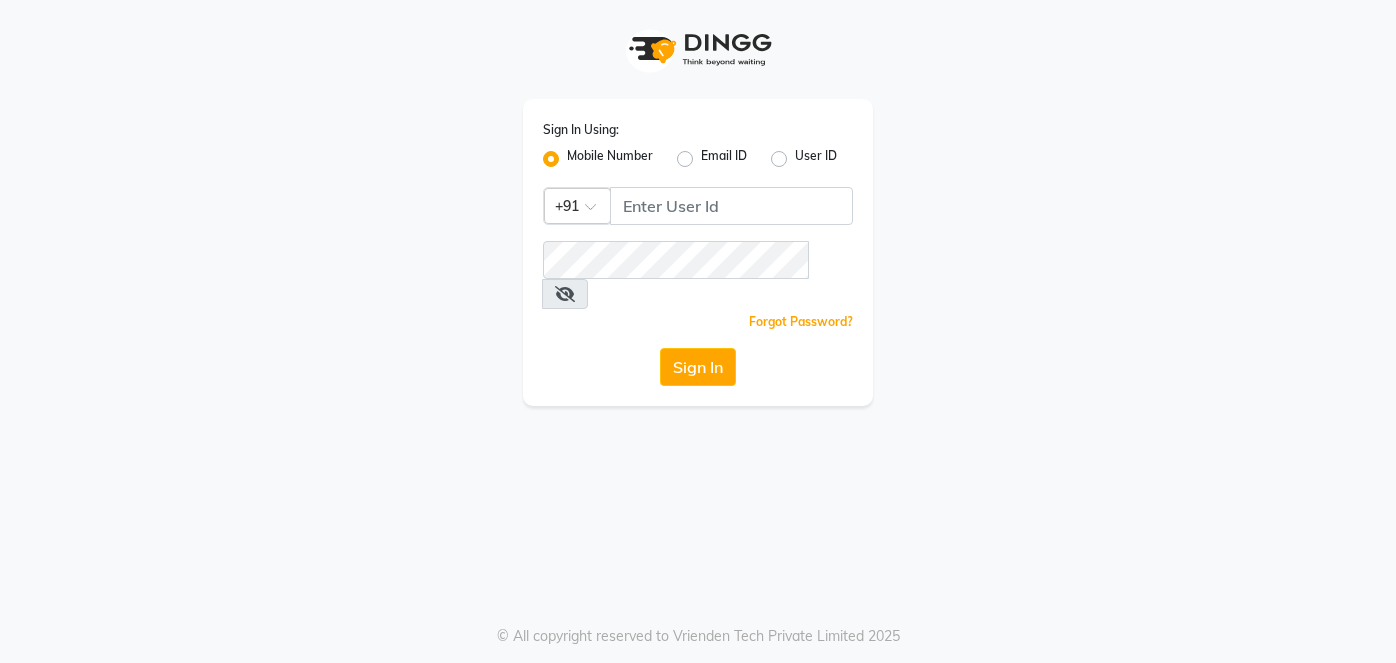 scroll, scrollTop: 0, scrollLeft: 0, axis: both 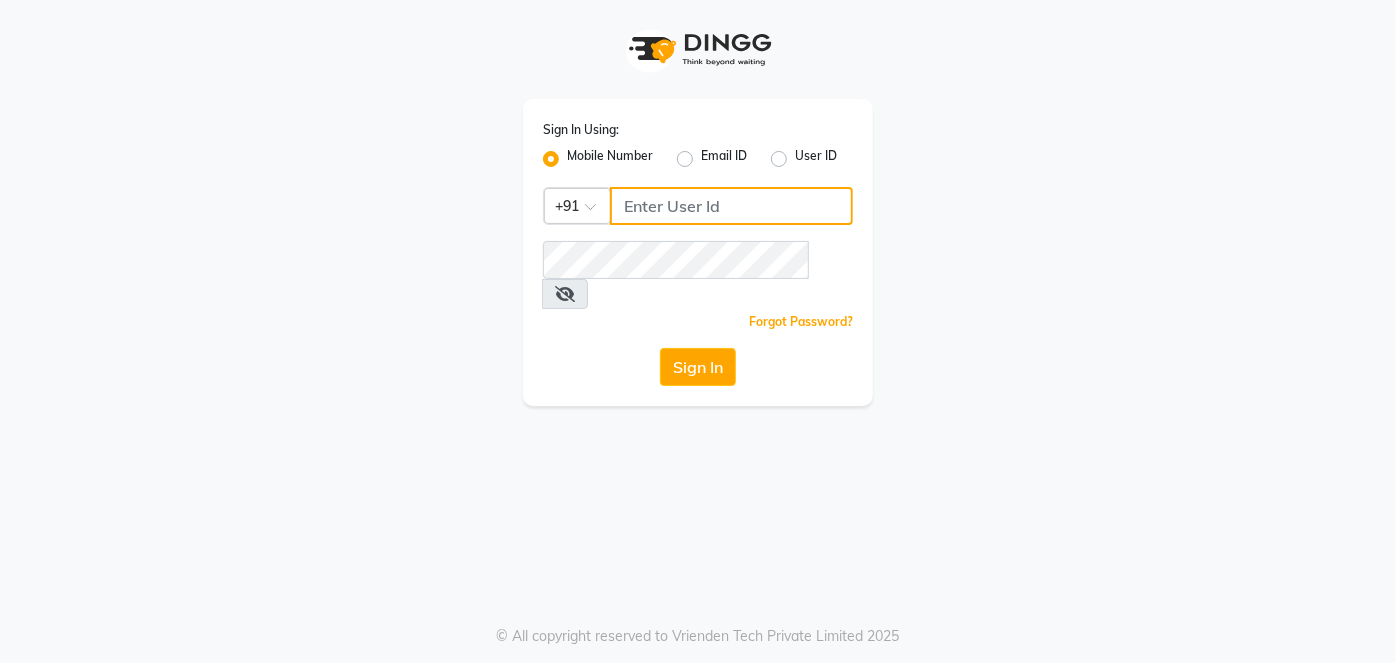 click 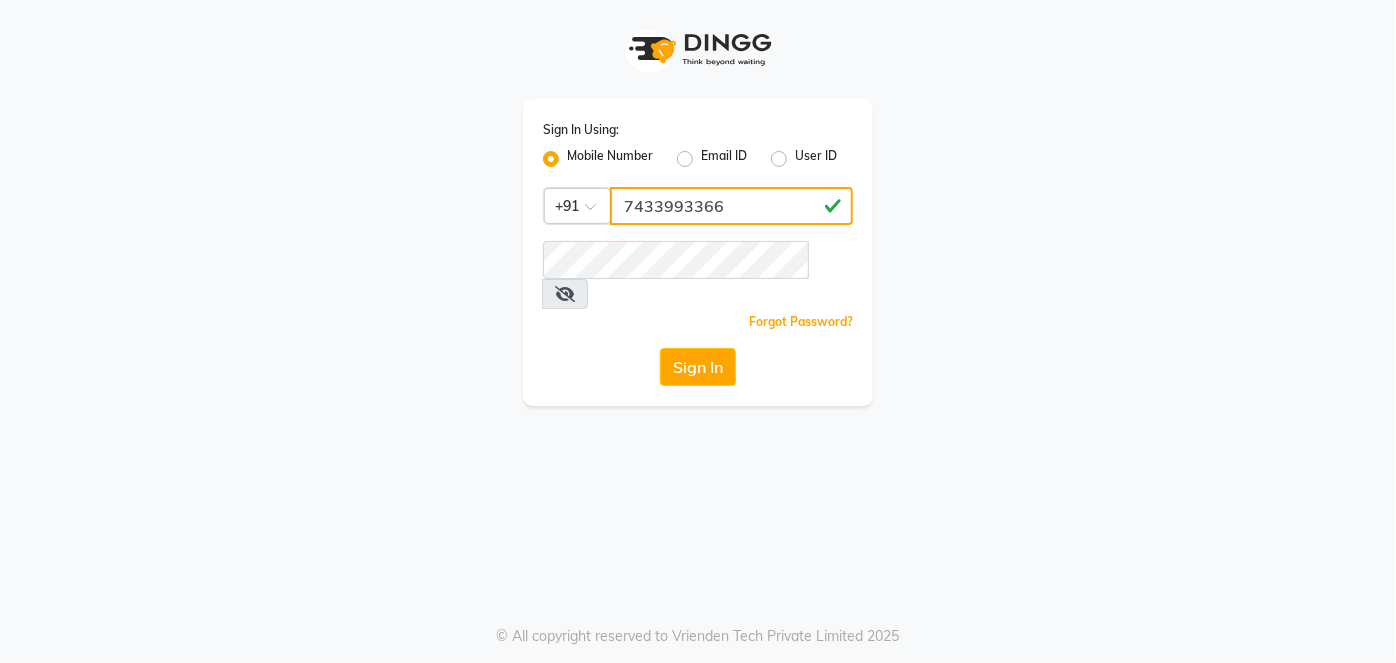type on "7433993366" 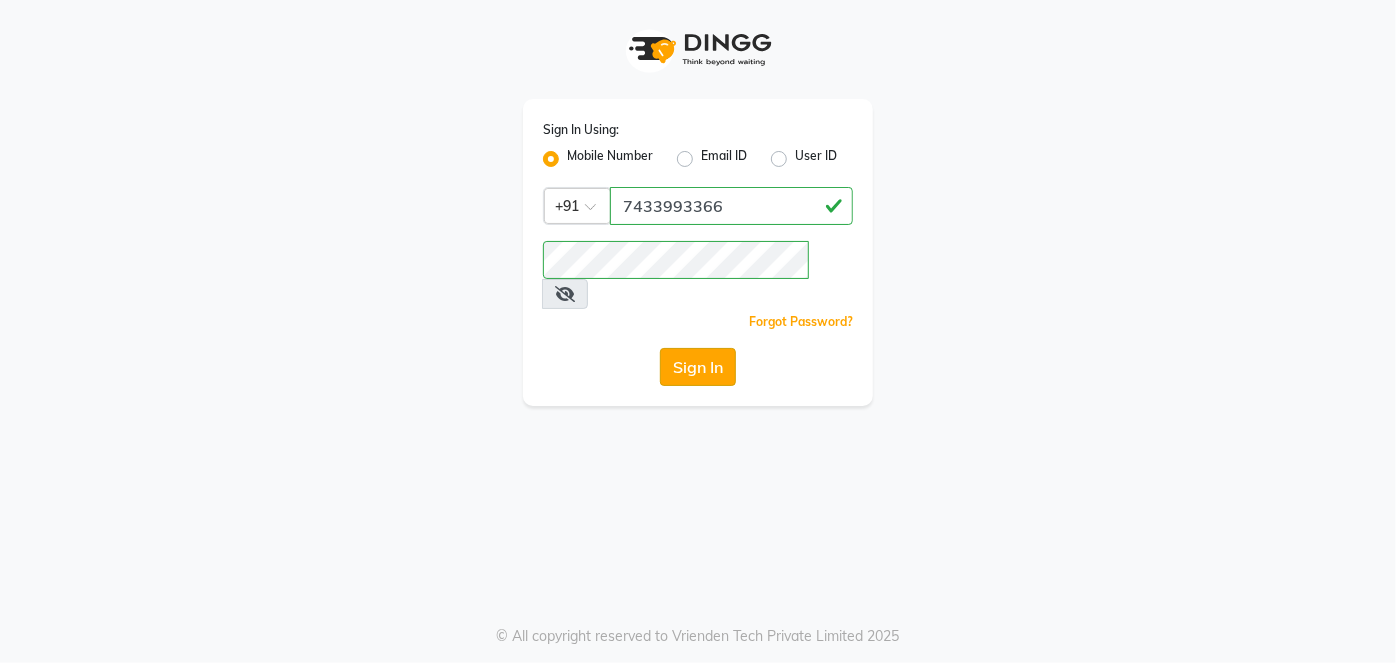click on "Sign In" 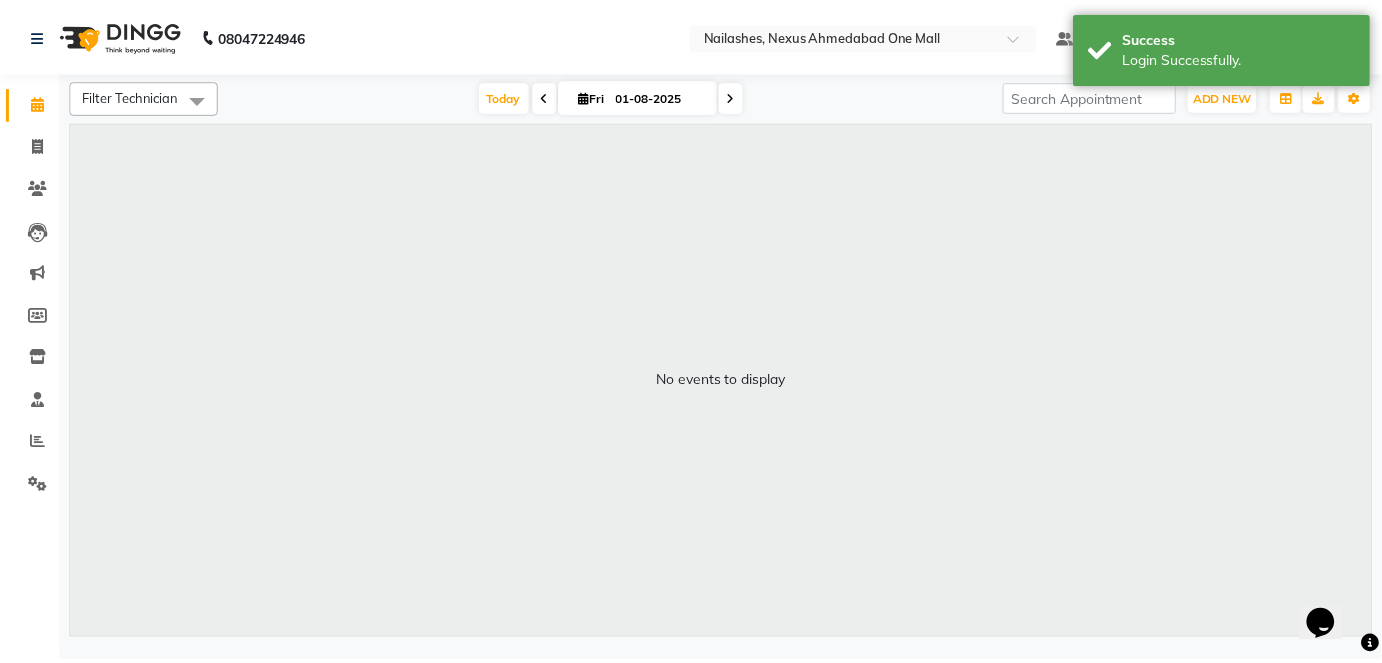 scroll, scrollTop: 0, scrollLeft: 0, axis: both 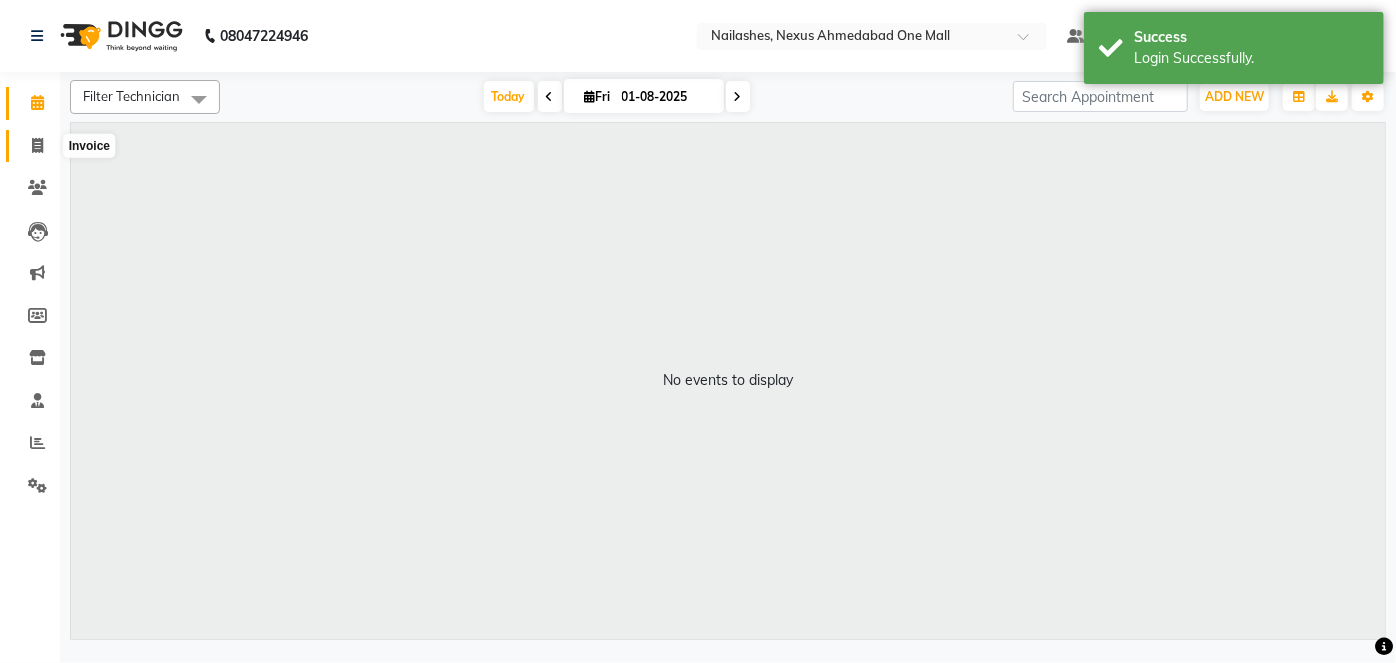 click 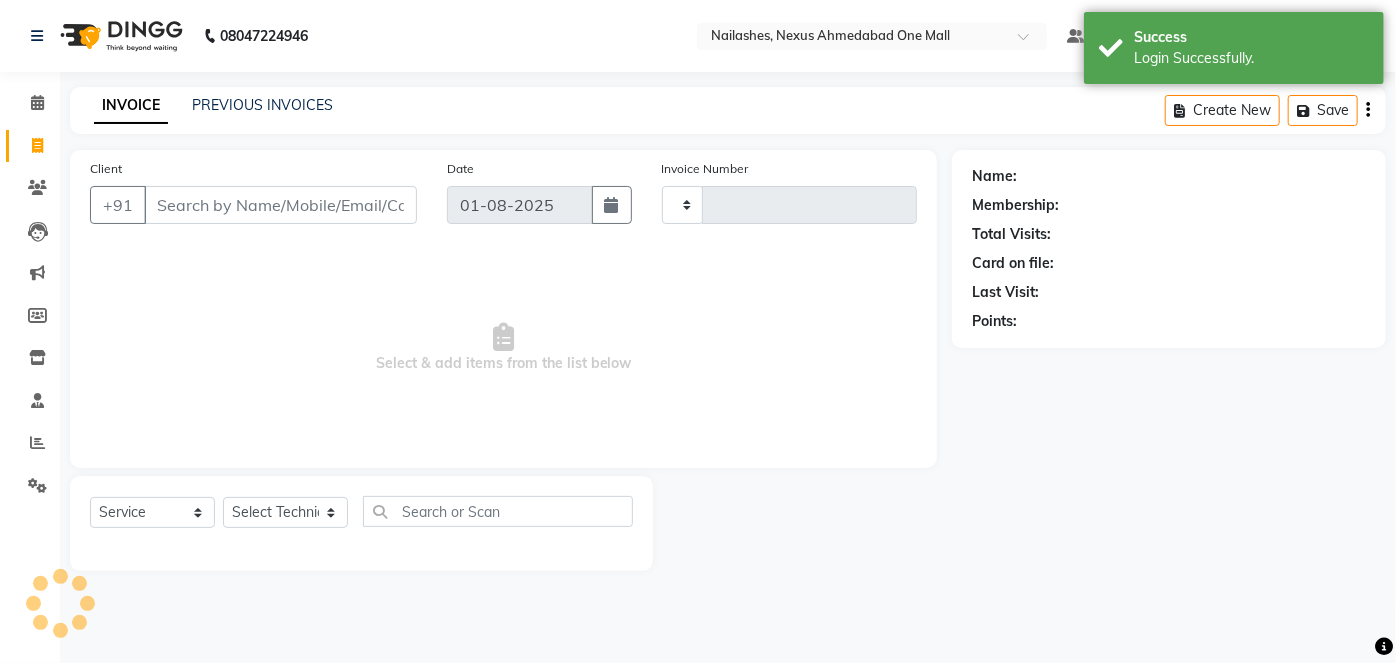 type on "0804" 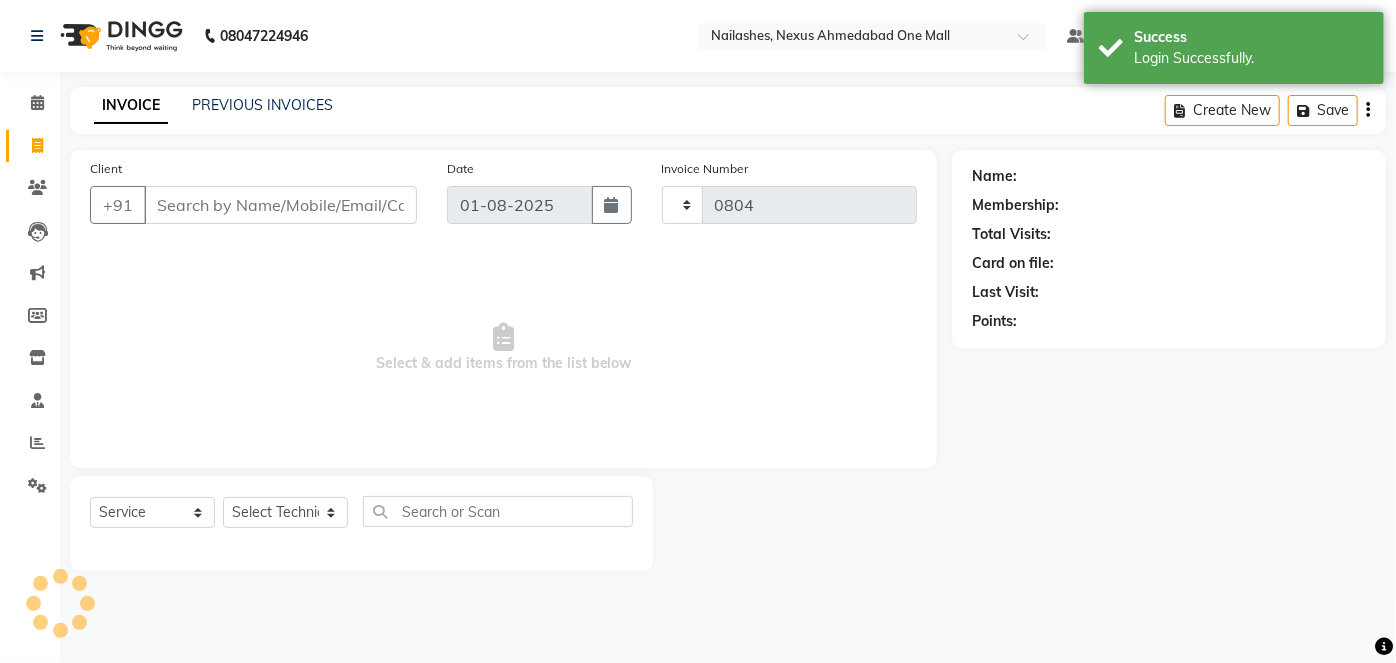 select on "4606" 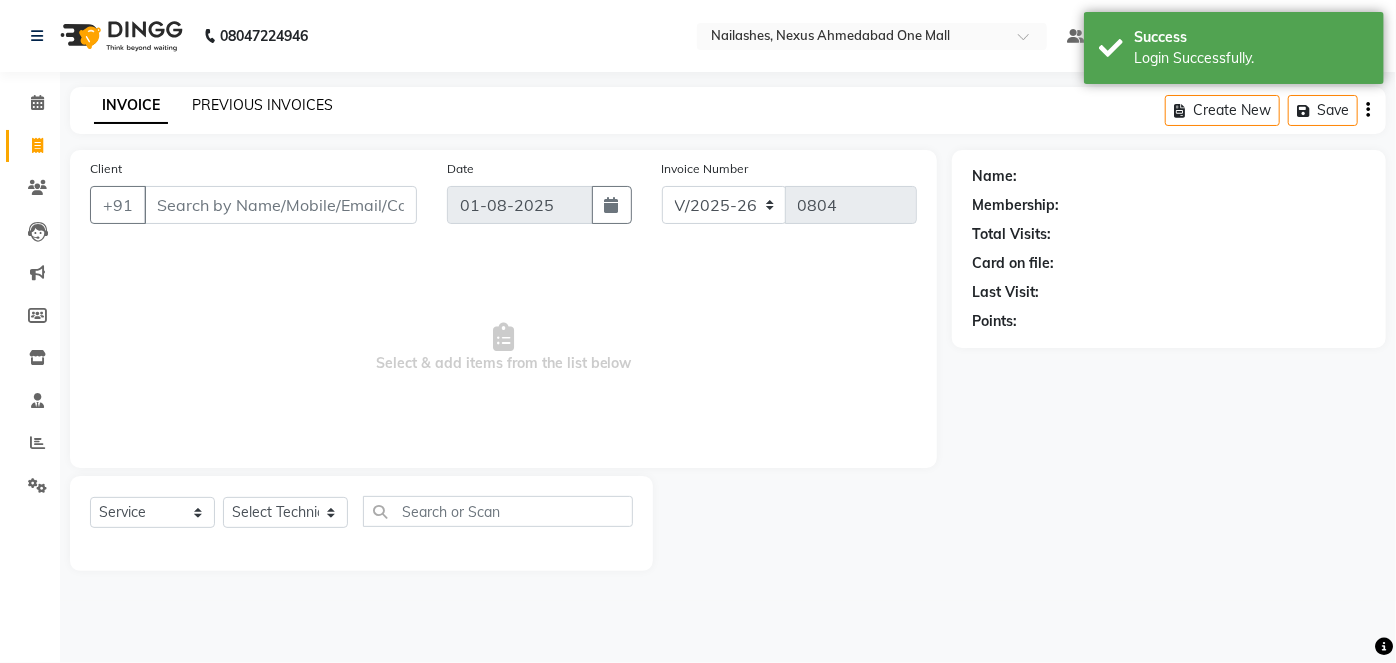 click on "PREVIOUS INVOICES" 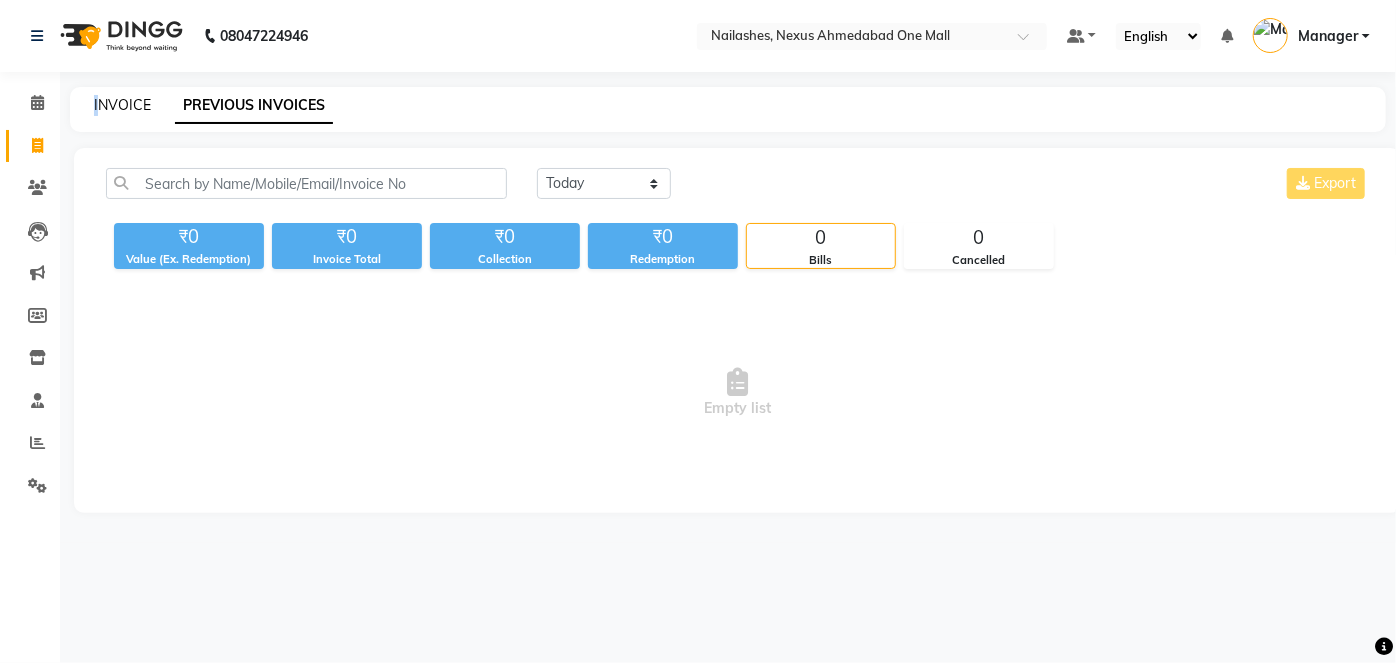 drag, startPoint x: 84, startPoint y: 79, endPoint x: 103, endPoint y: 98, distance: 26.870058 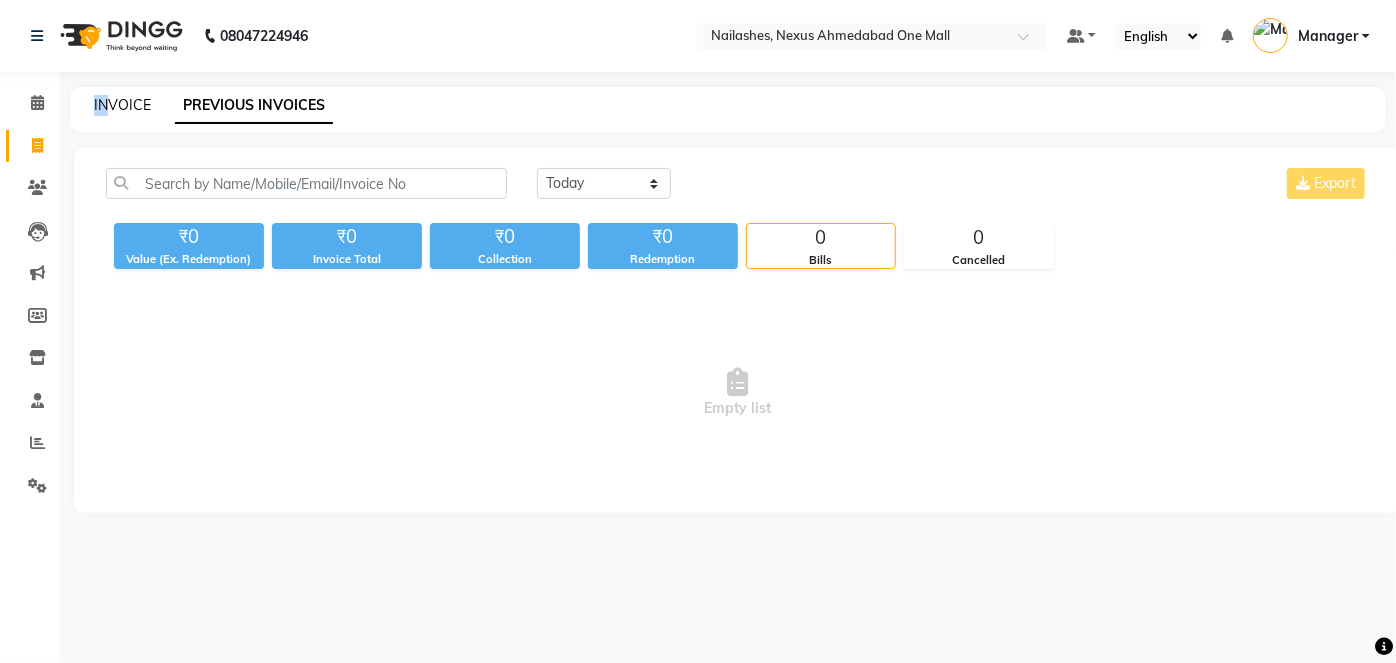 click on "INVOICE" 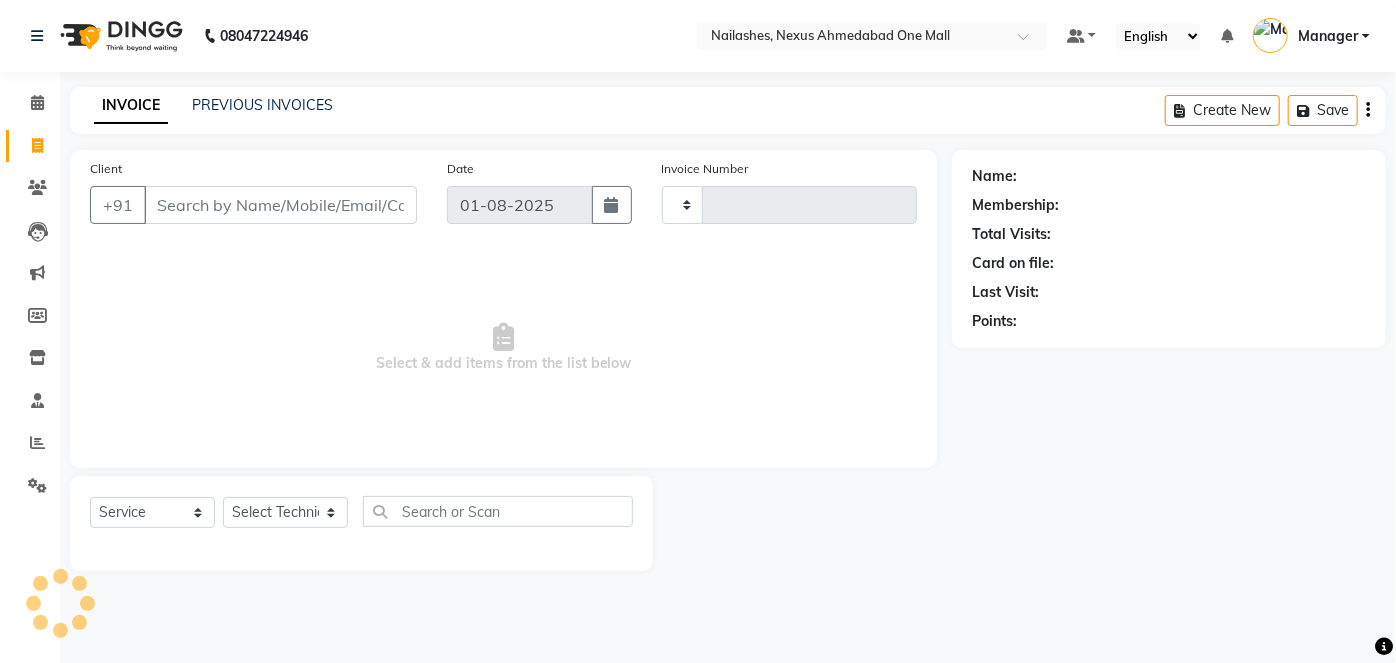 type on "0804" 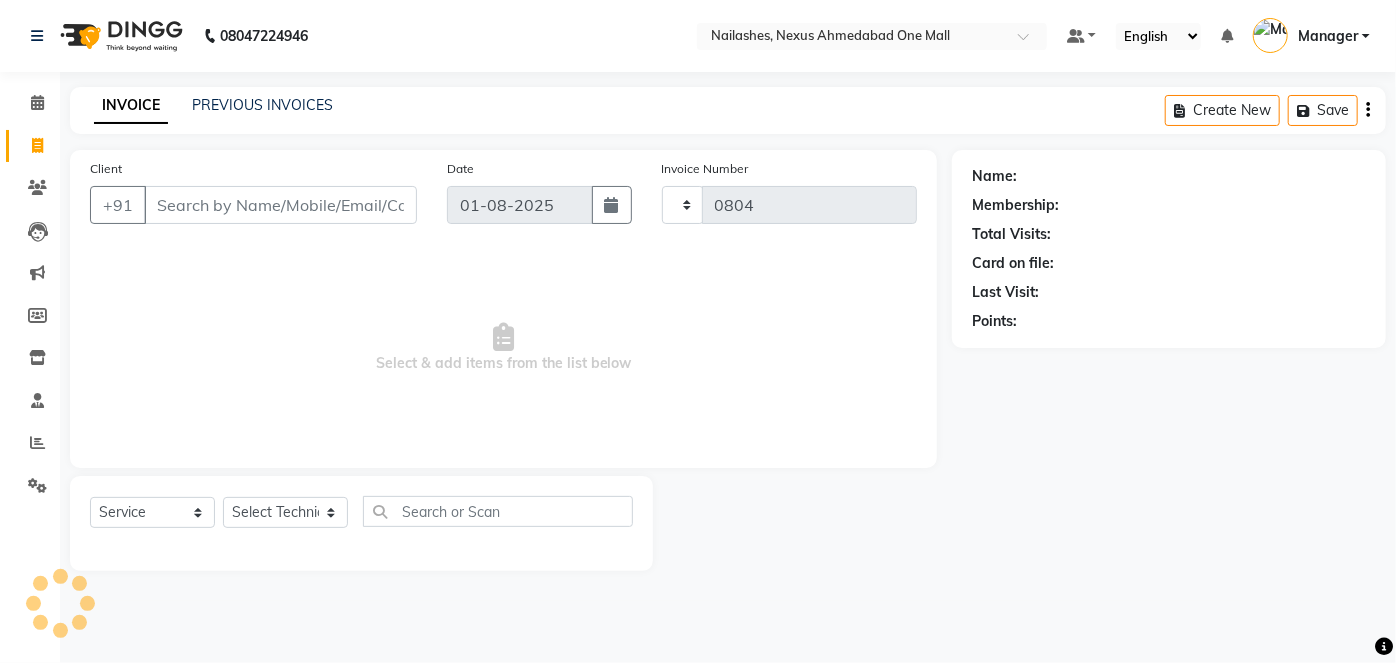select on "4606" 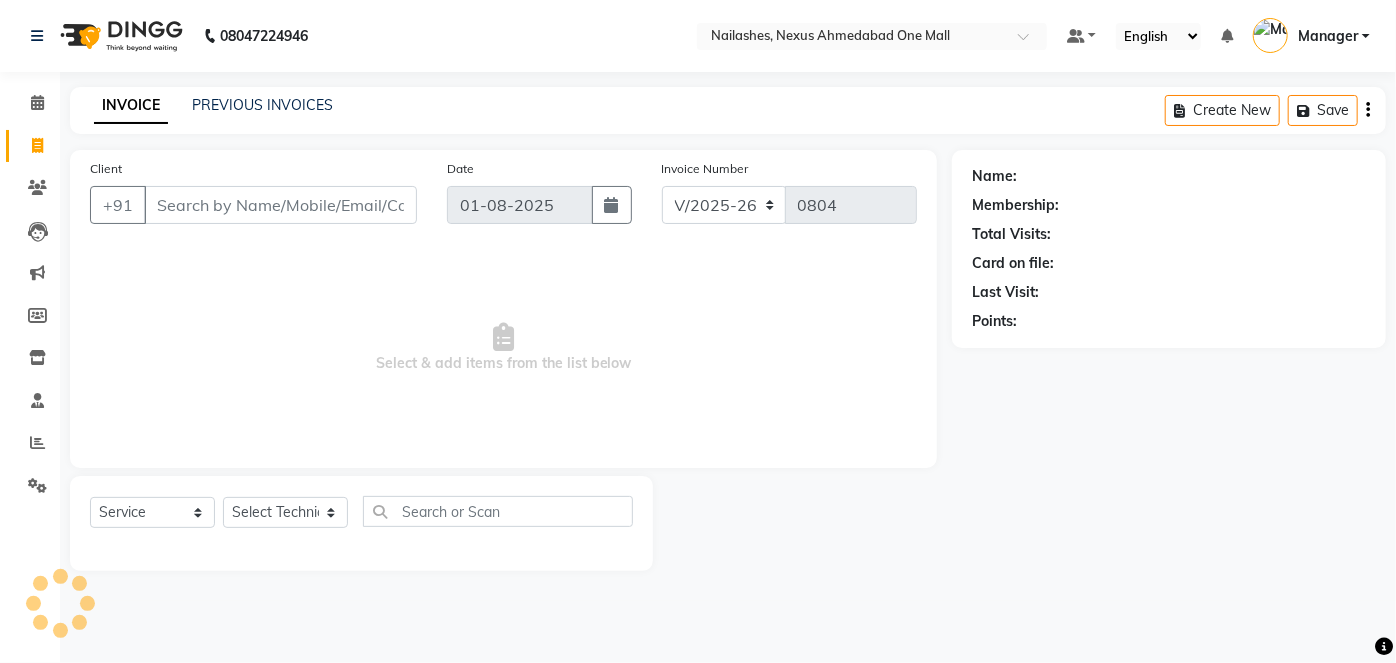 click on "INVOICE" 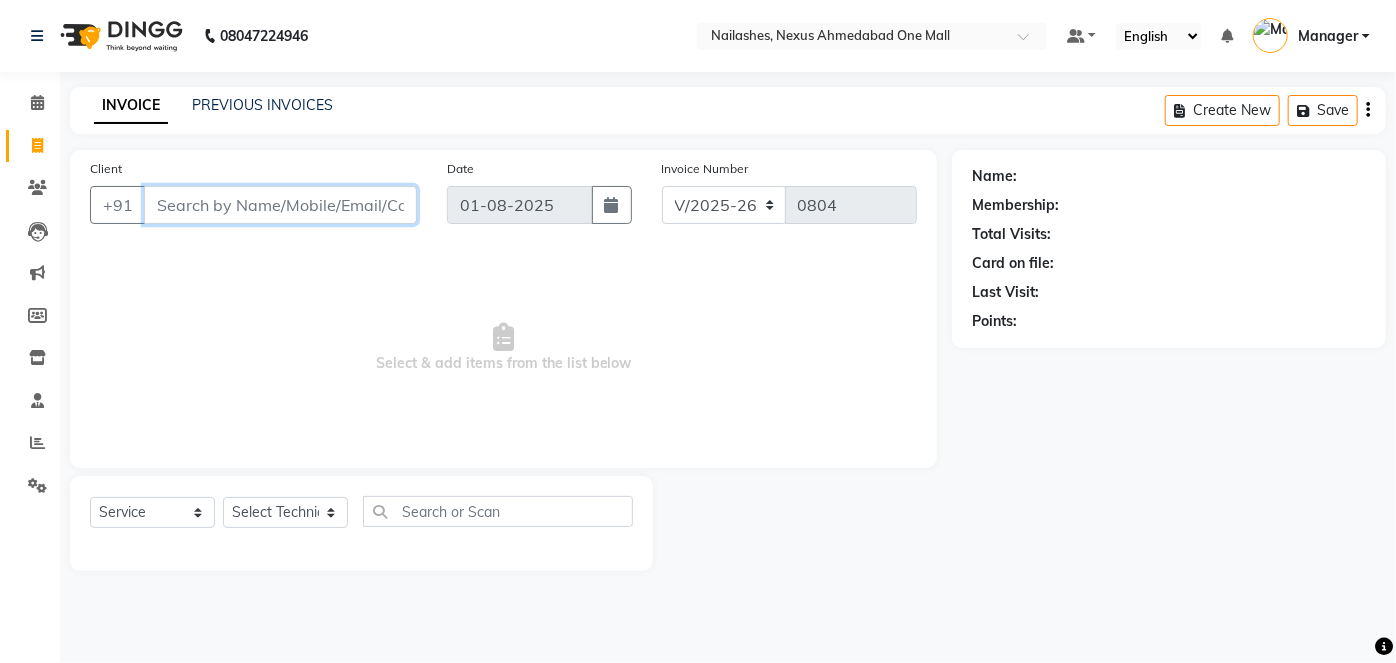 click on "Client" at bounding box center [280, 205] 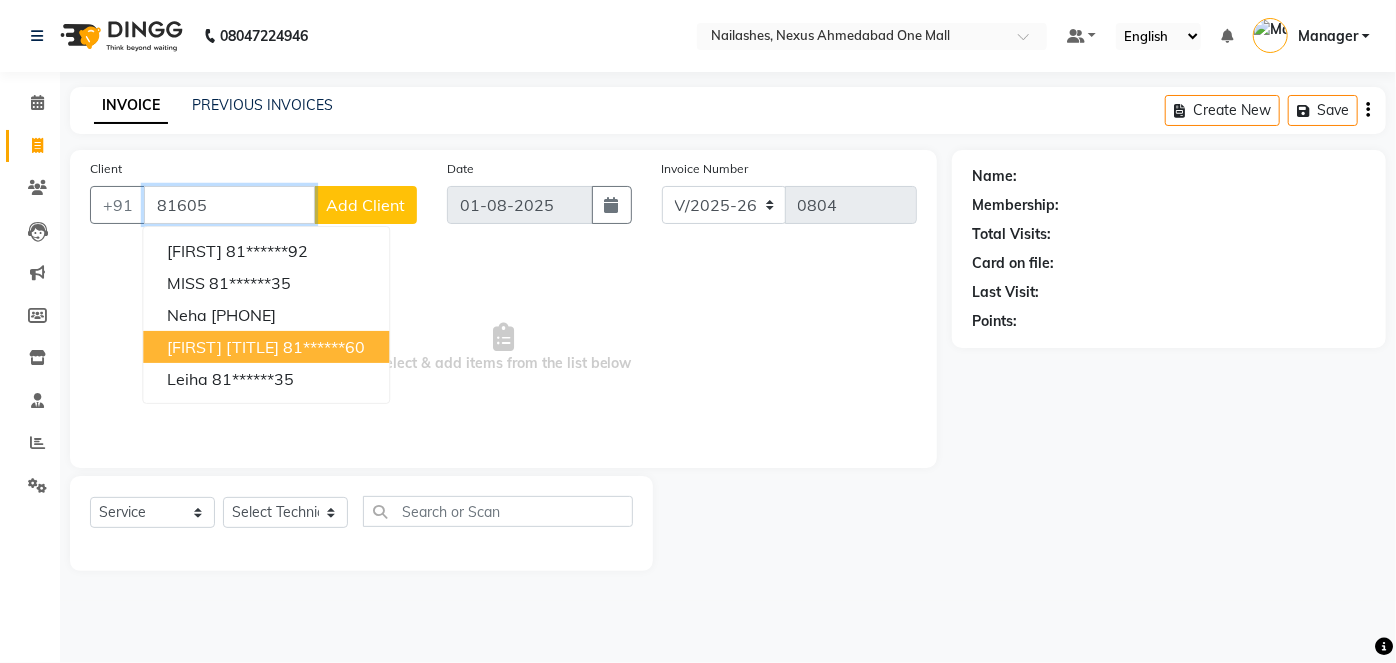 click on "[FIRST] [TITLE]" at bounding box center (223, 347) 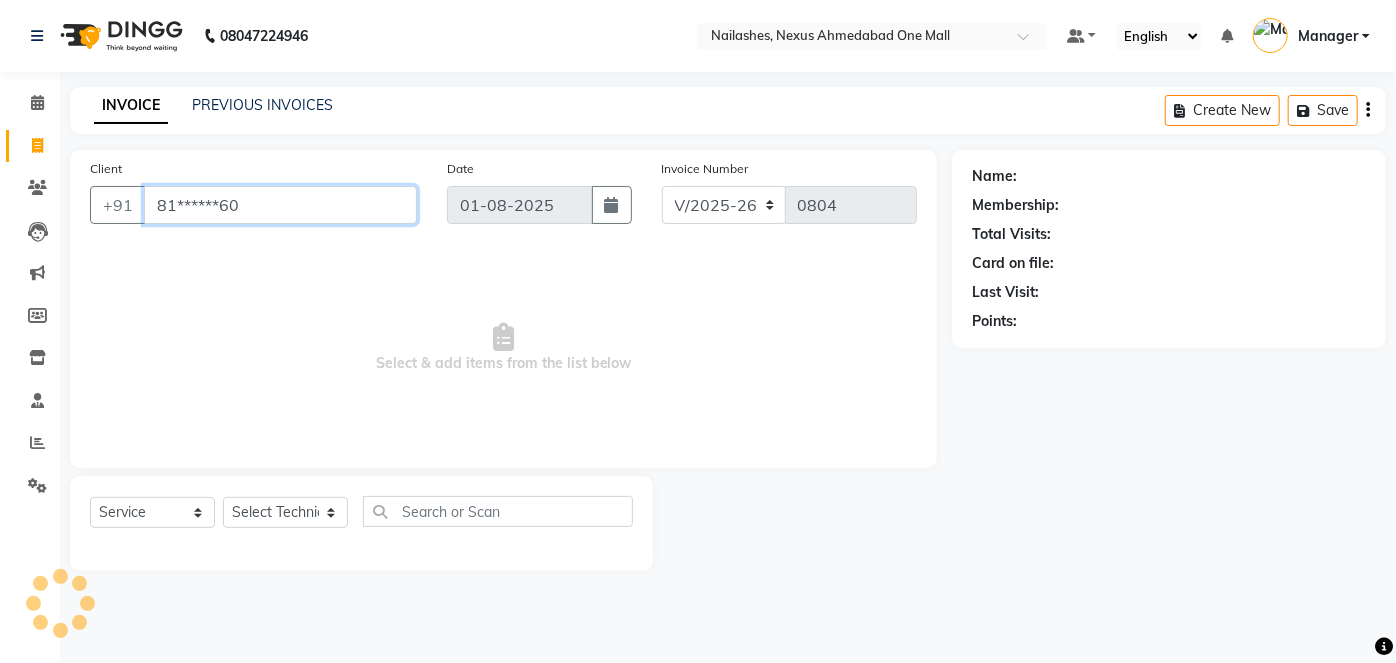 type on "81******60" 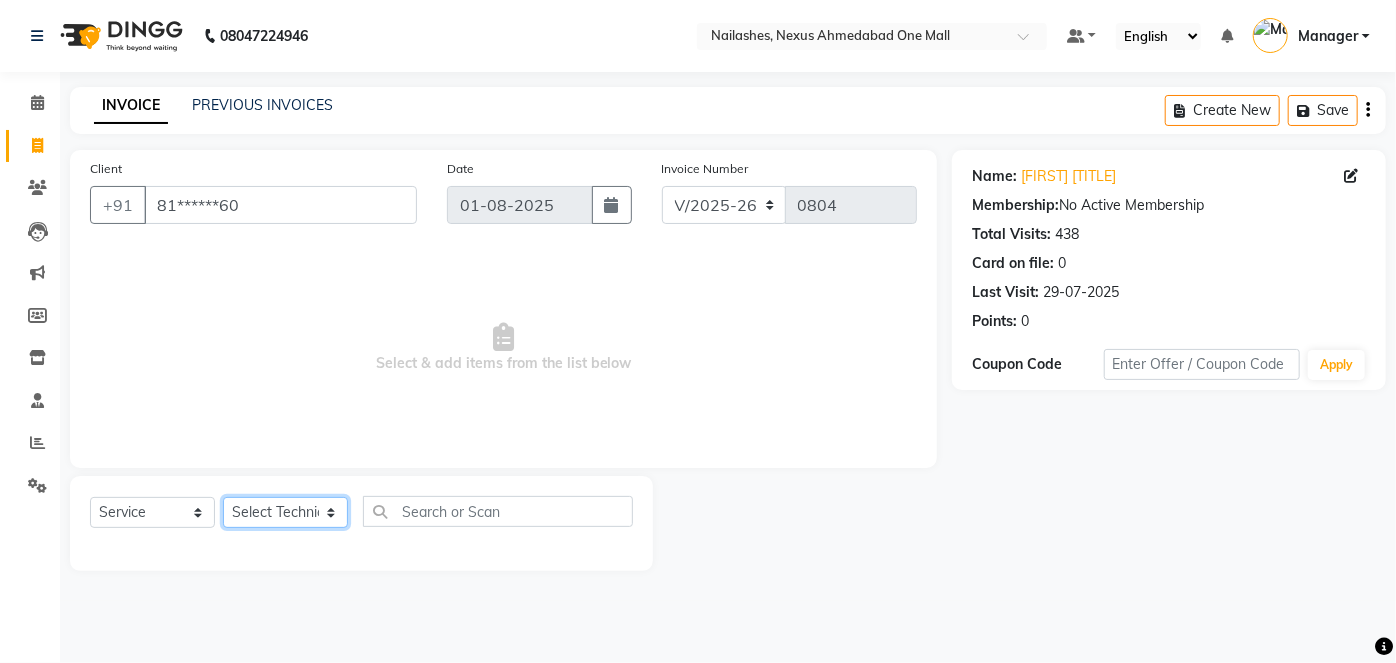 click on "Select Technician Aboto babita Deepti Kinto Manager Rakhi Rita Sita Vaishali winish Sir" 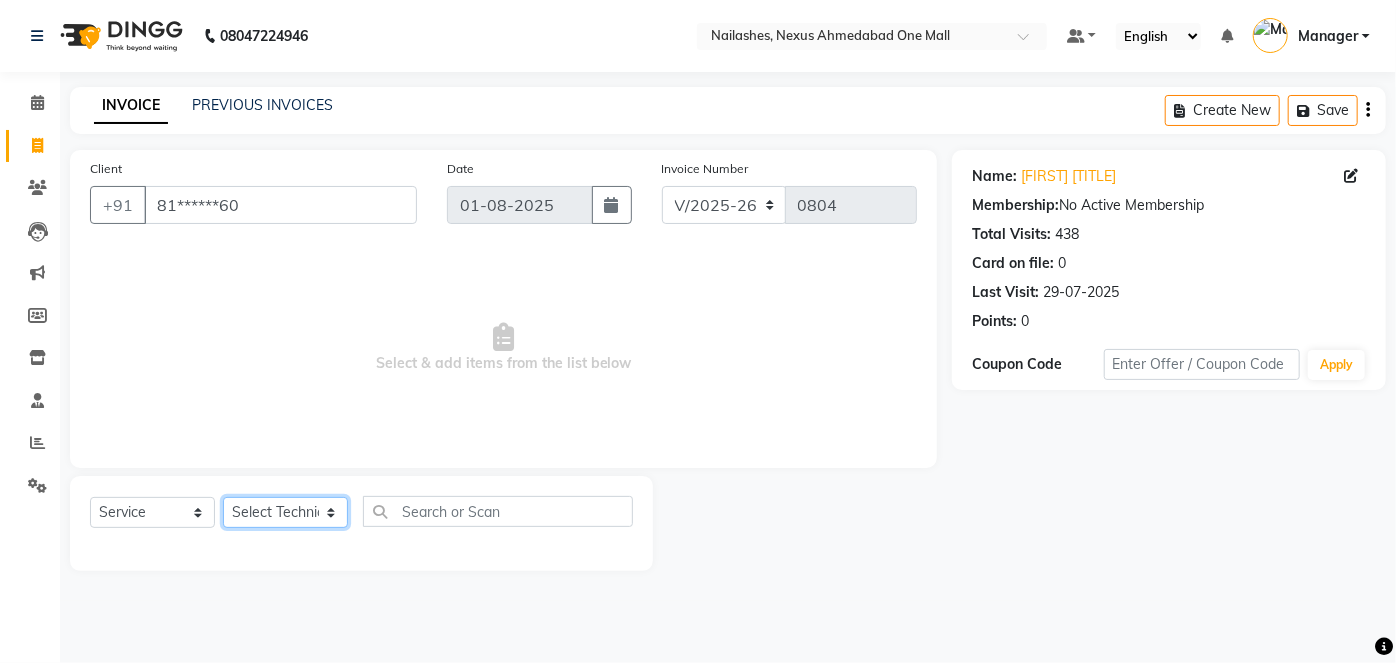 select on "26683" 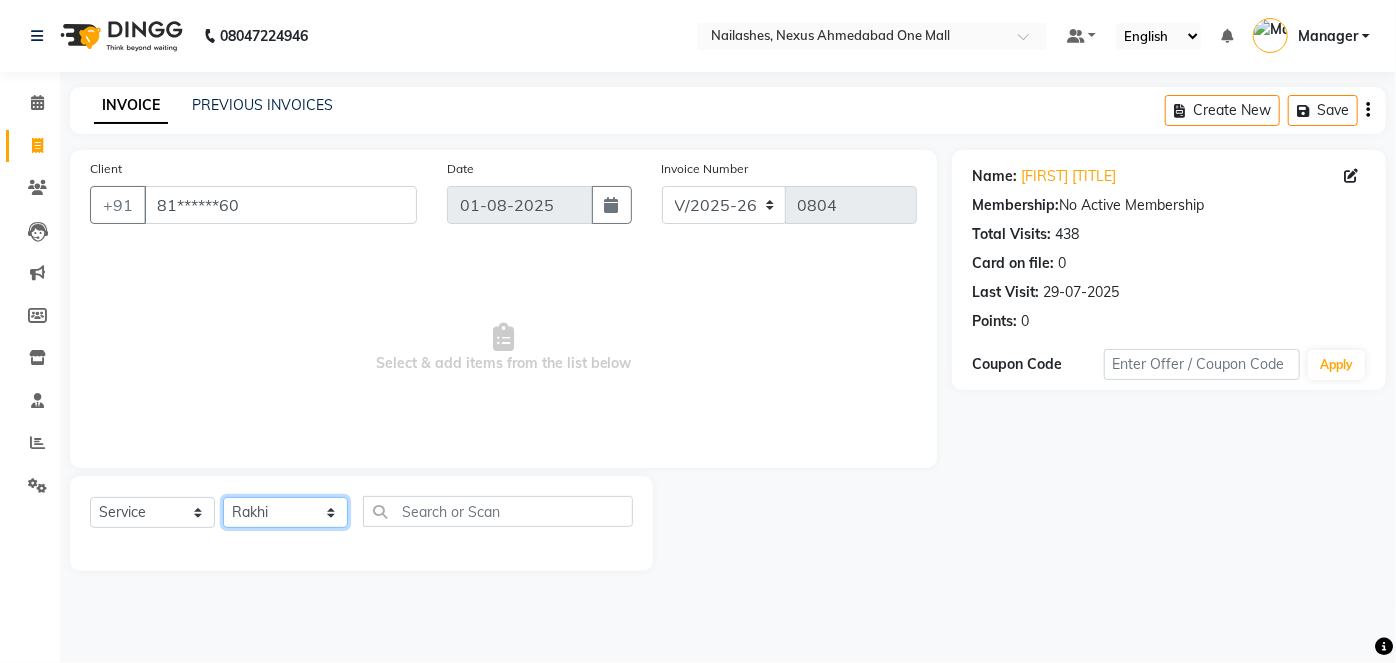 click on "Select Technician Aboto babita Deepti Kinto Manager Rakhi Rita Sita Vaishali winish Sir" 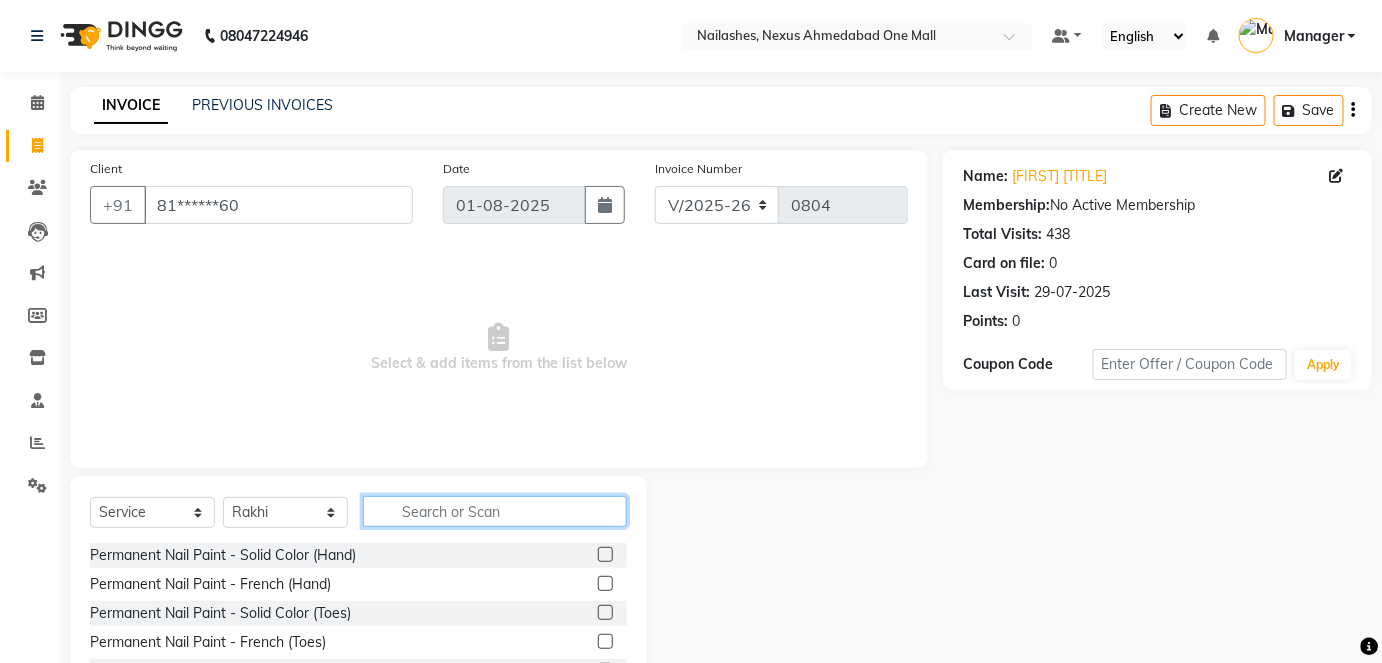 click 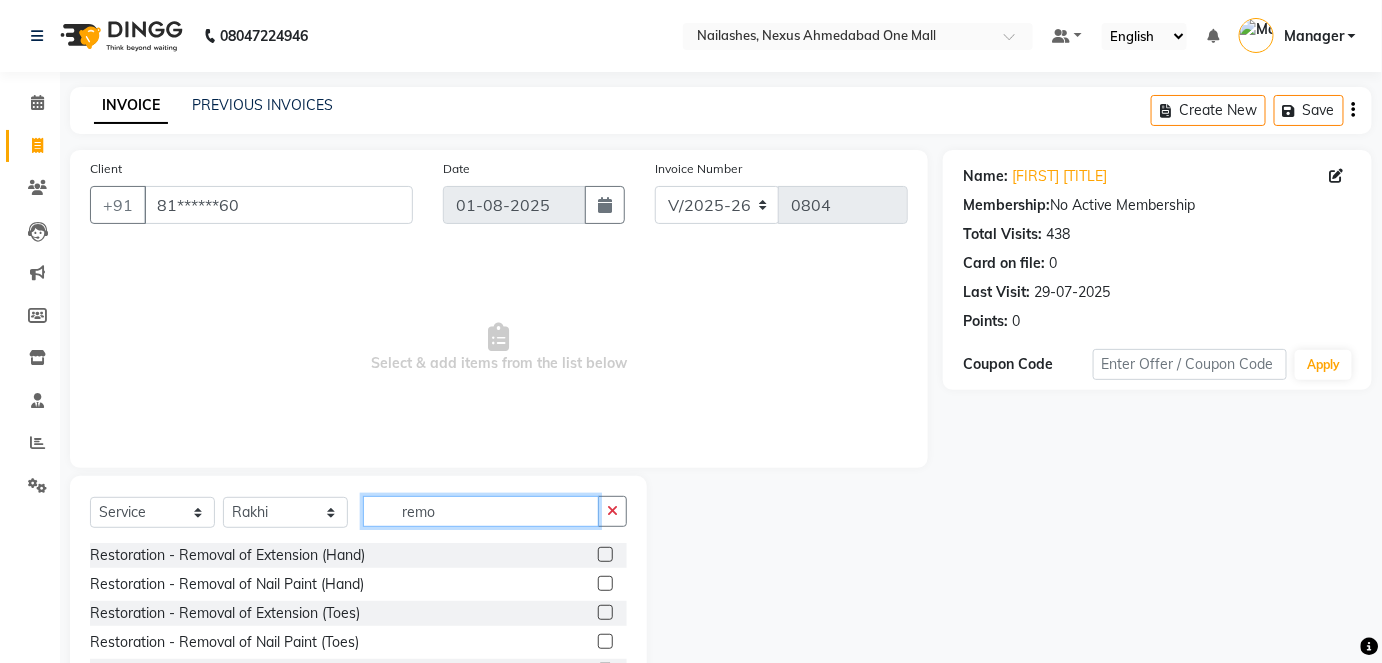 type on "remo" 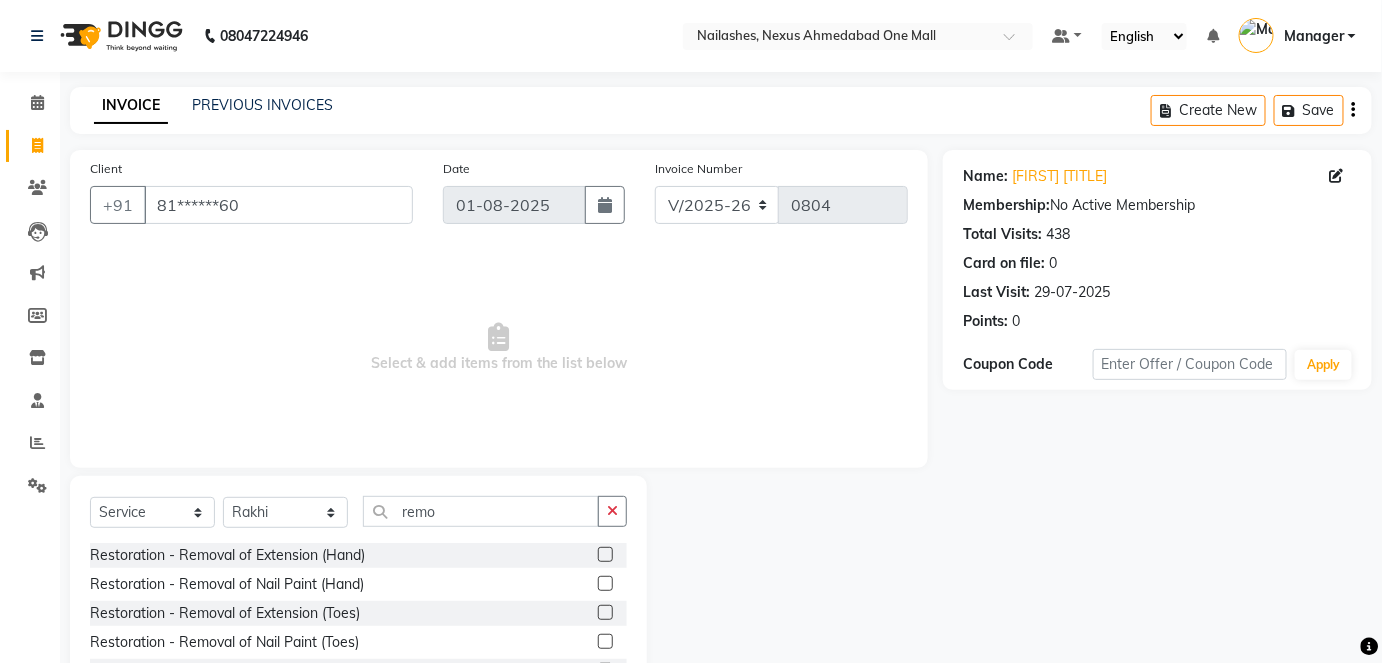 click 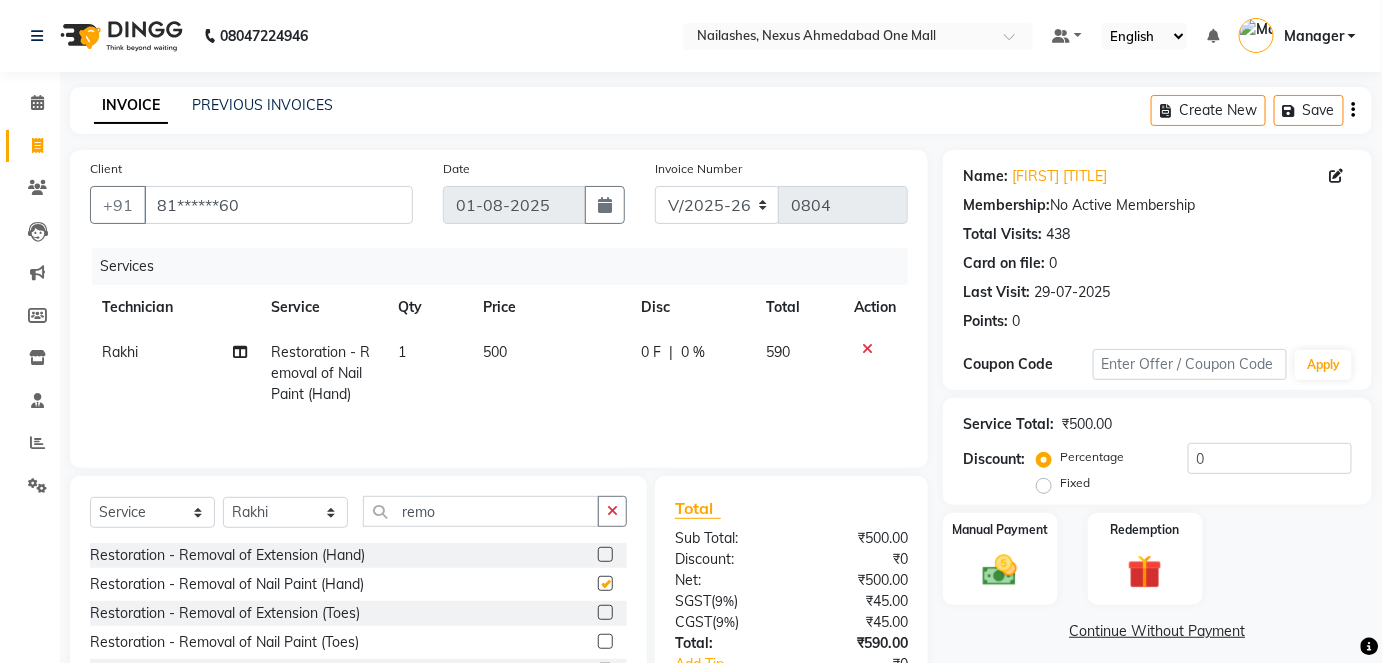 checkbox on "false" 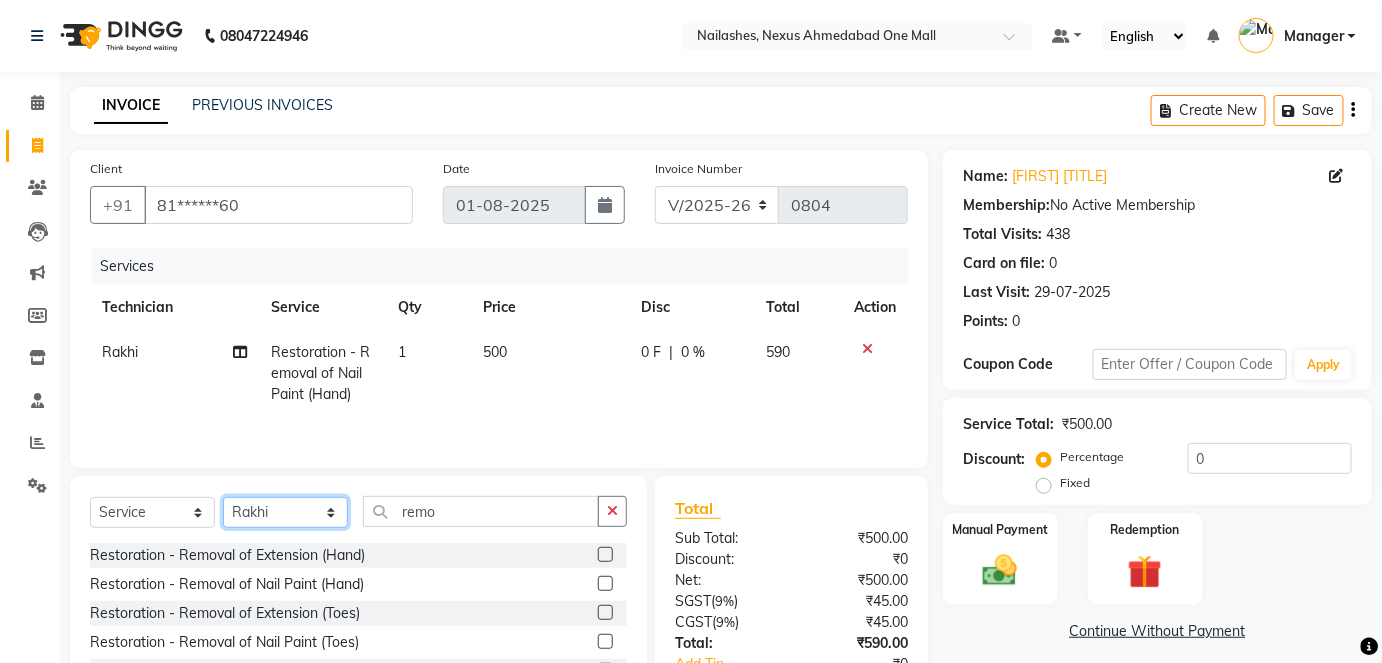 click on "Select Technician Aboto babita Deepti Kinto Manager Rakhi Rita Sita Vaishali winish Sir" 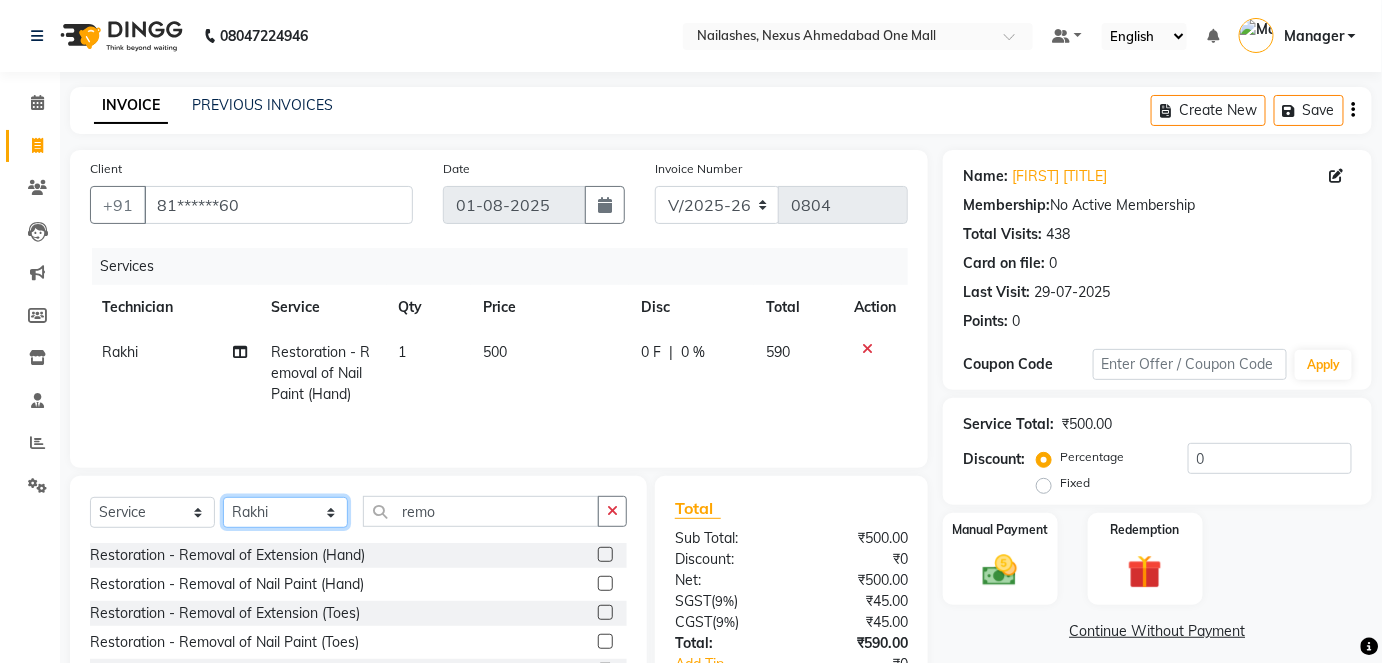 select on "77658" 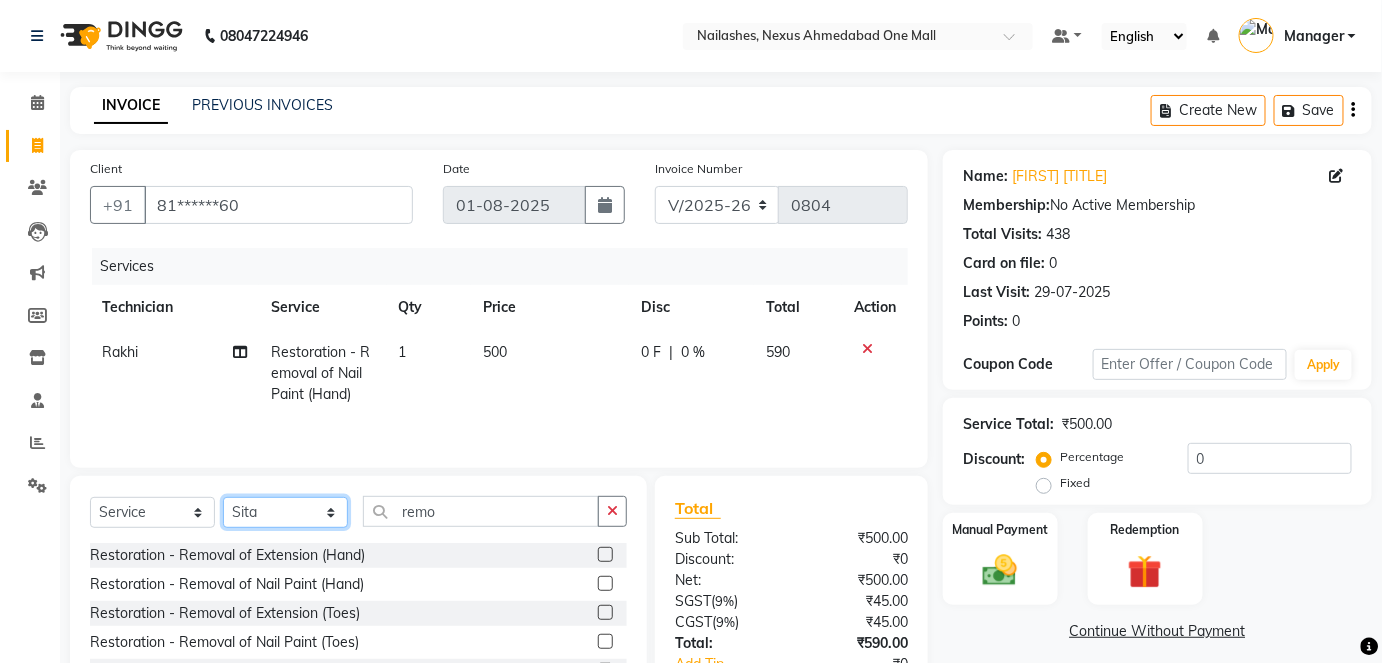 click on "Select Technician Aboto babita Deepti Kinto Manager Rakhi Rita Sita Vaishali winish Sir" 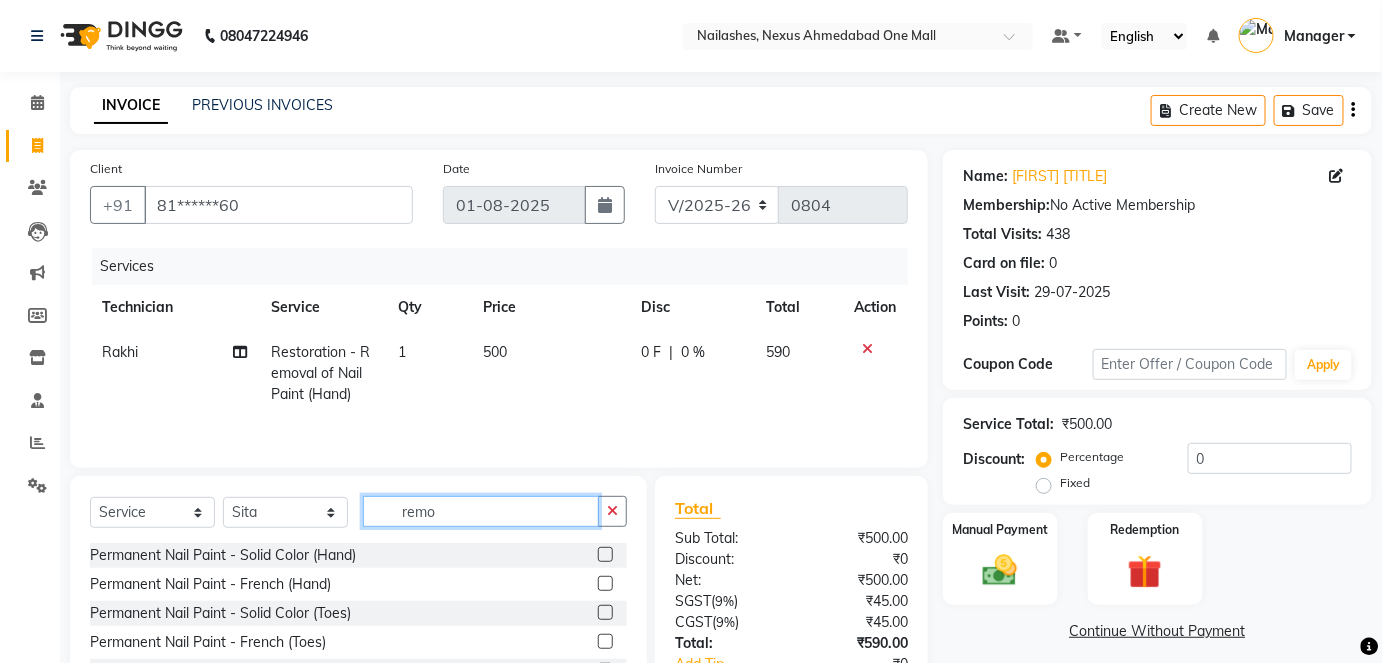 click on "remo" 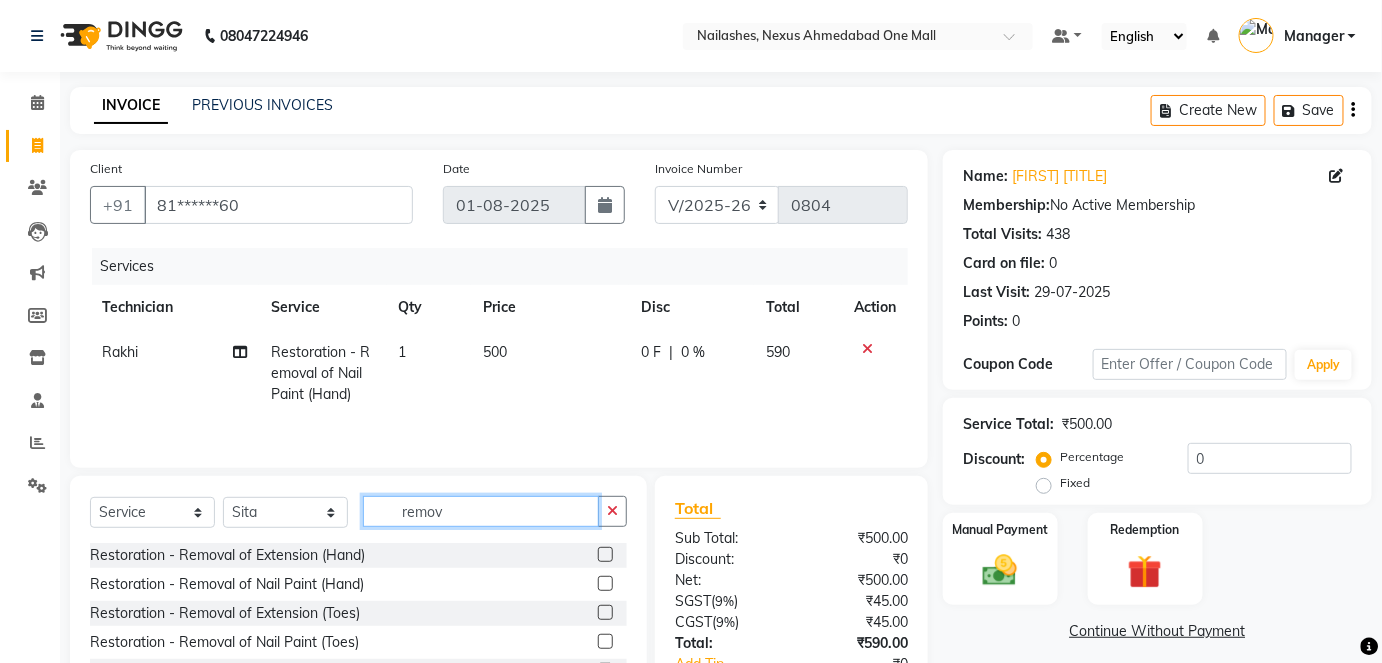 type on "remov" 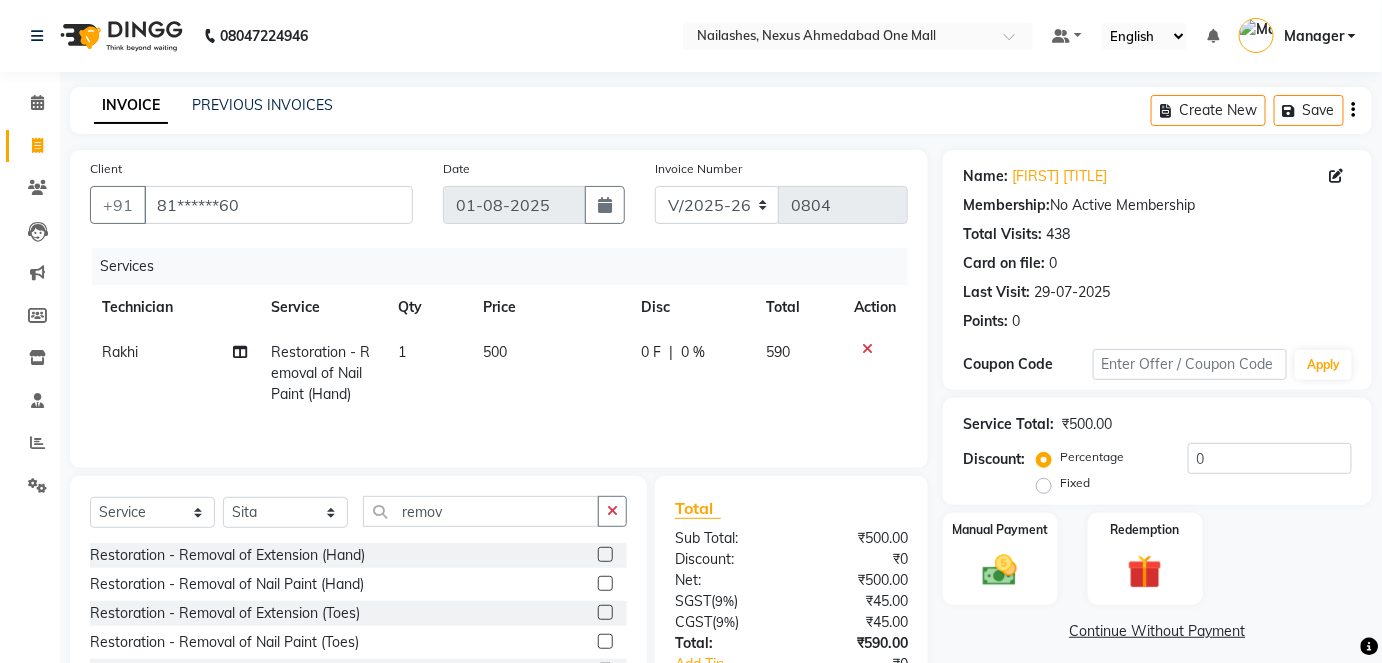 click 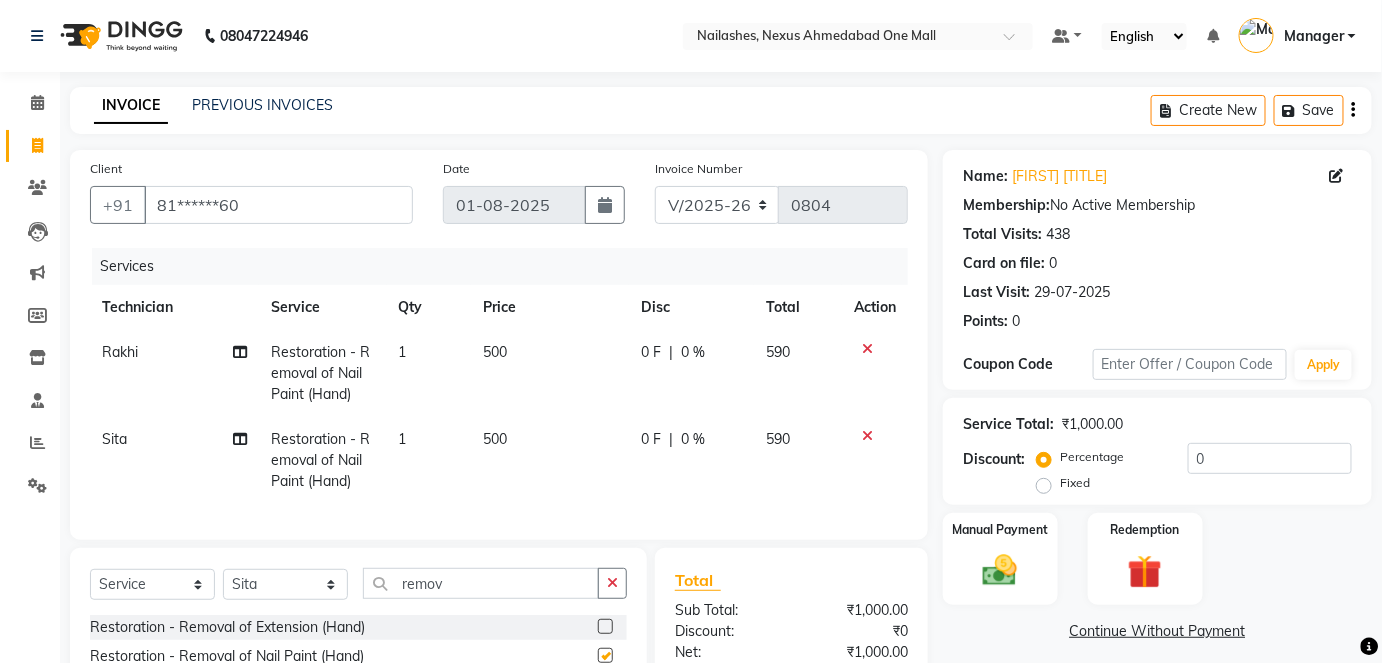 checkbox on "false" 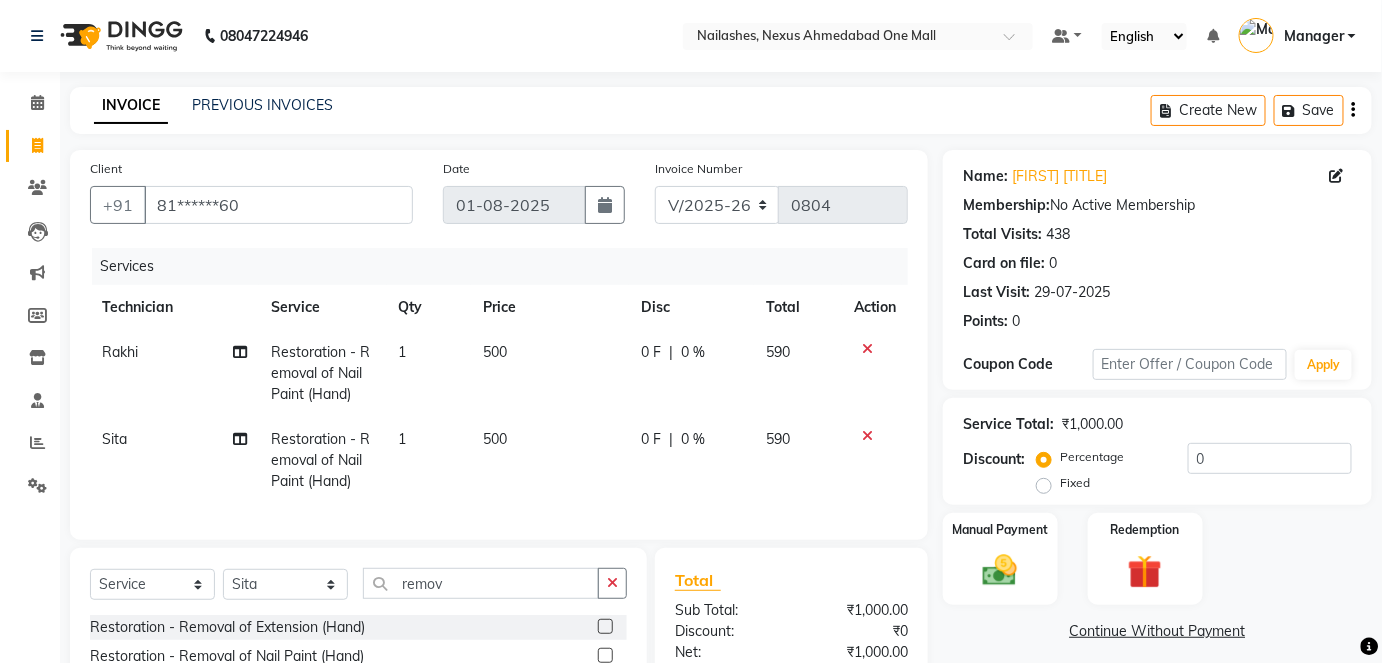 click on "500" 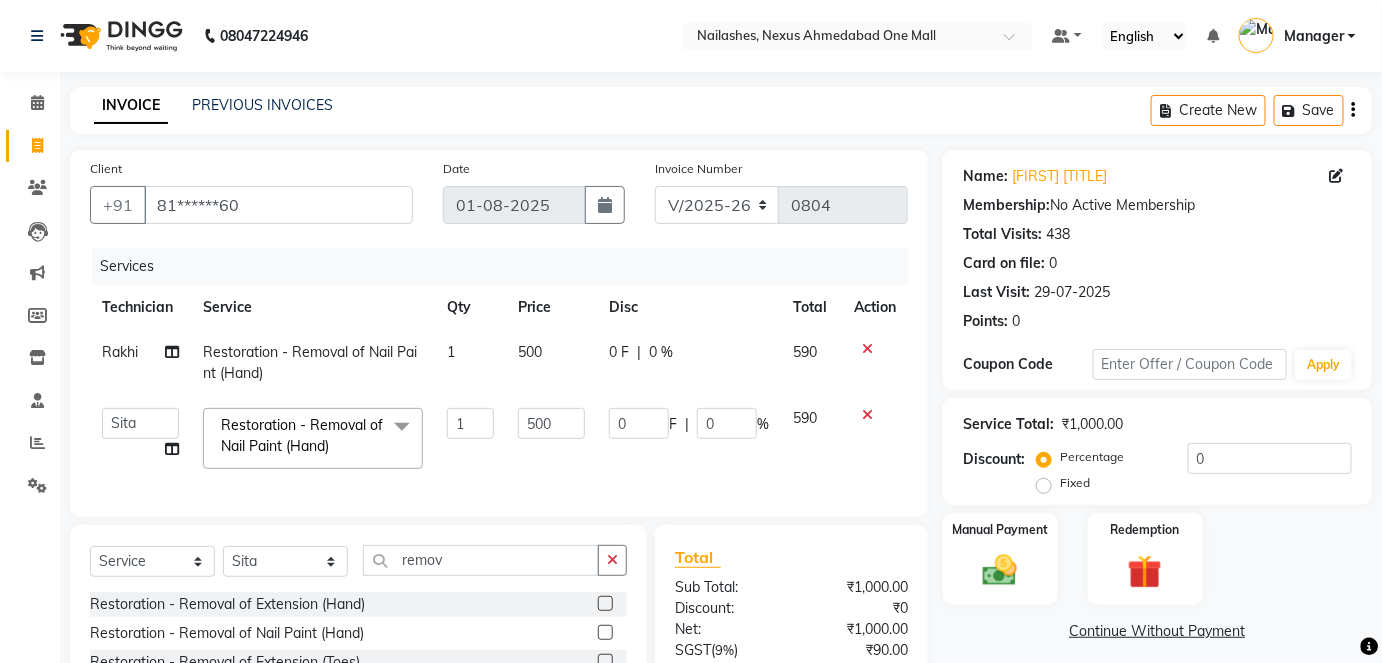 click on "500" 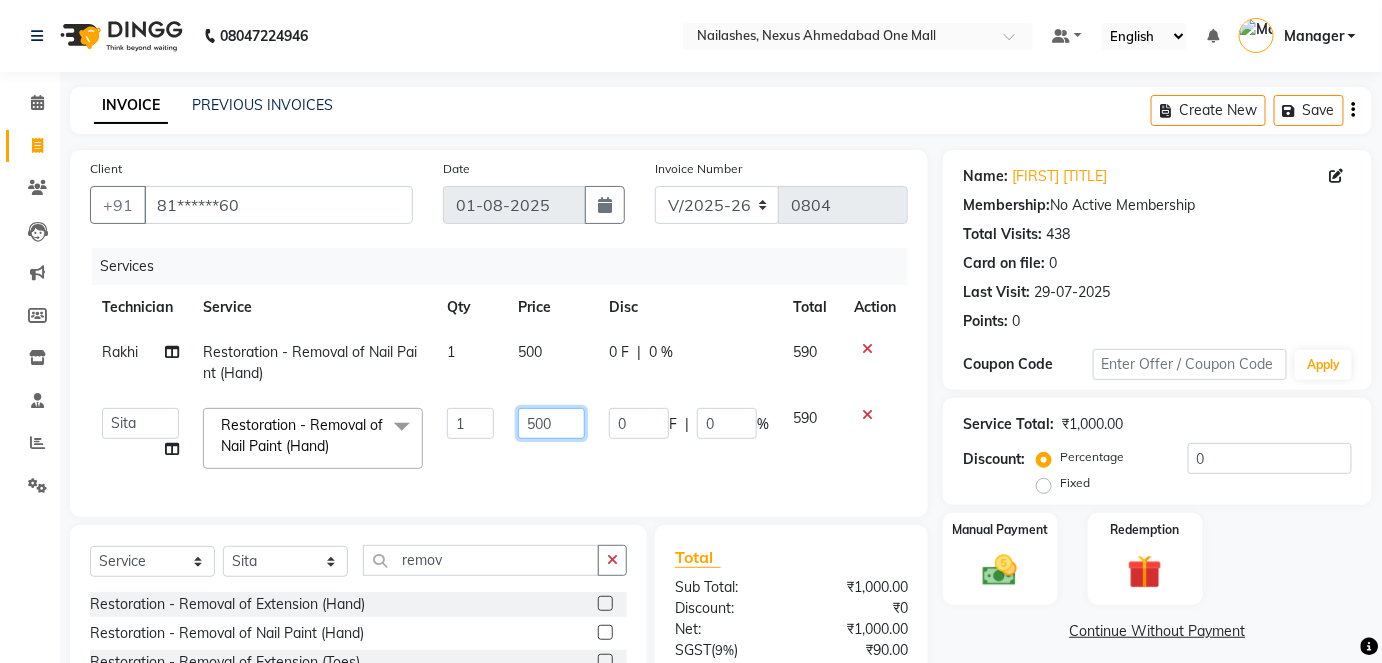 click on "500" 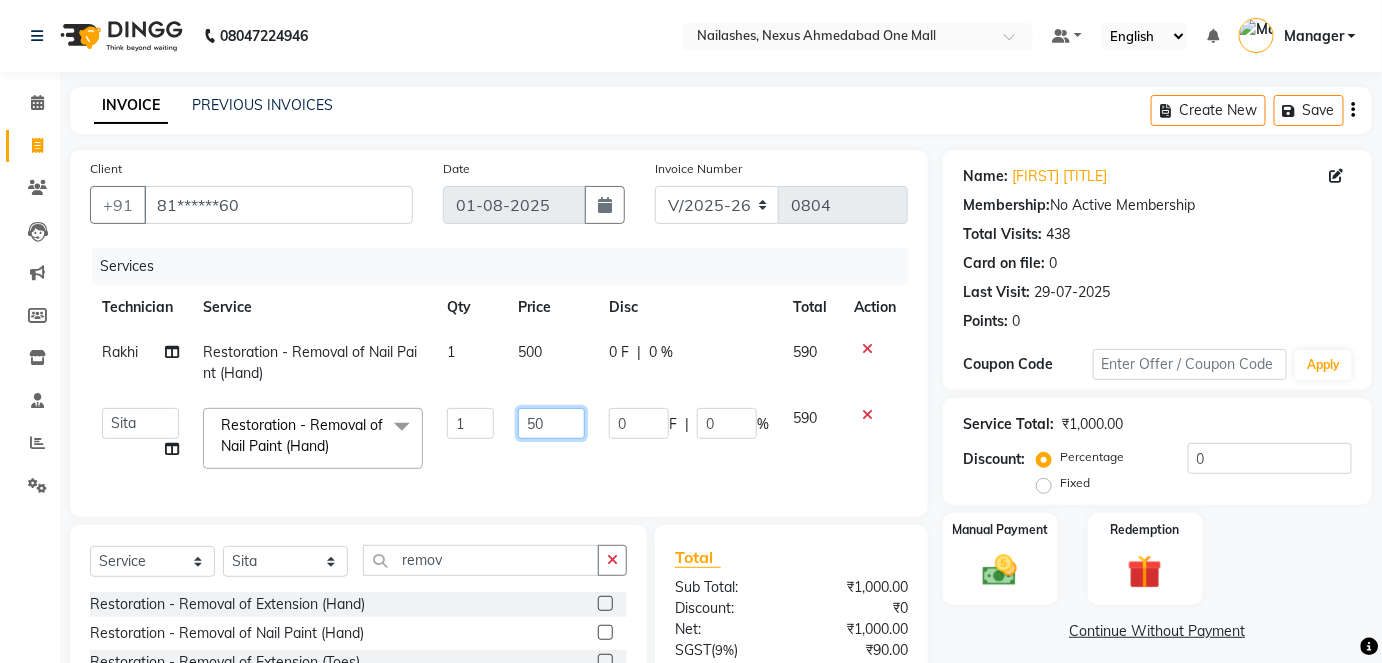 type on "5" 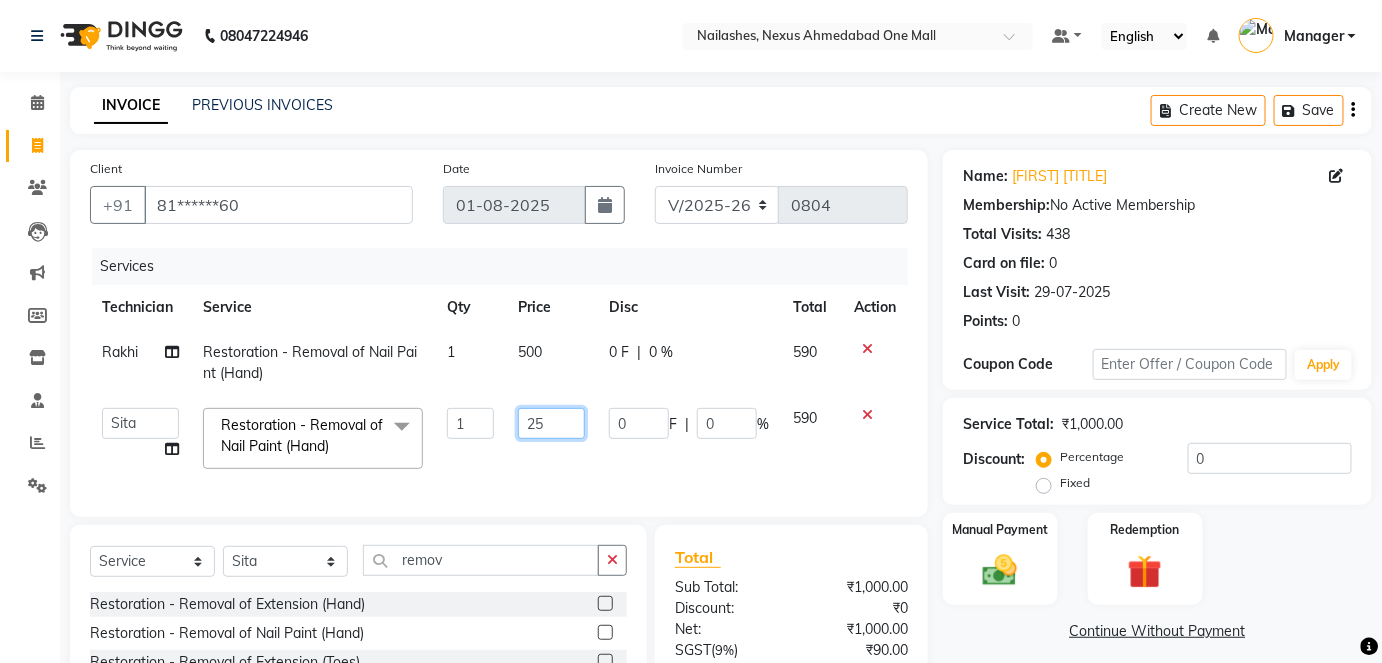 type on "250" 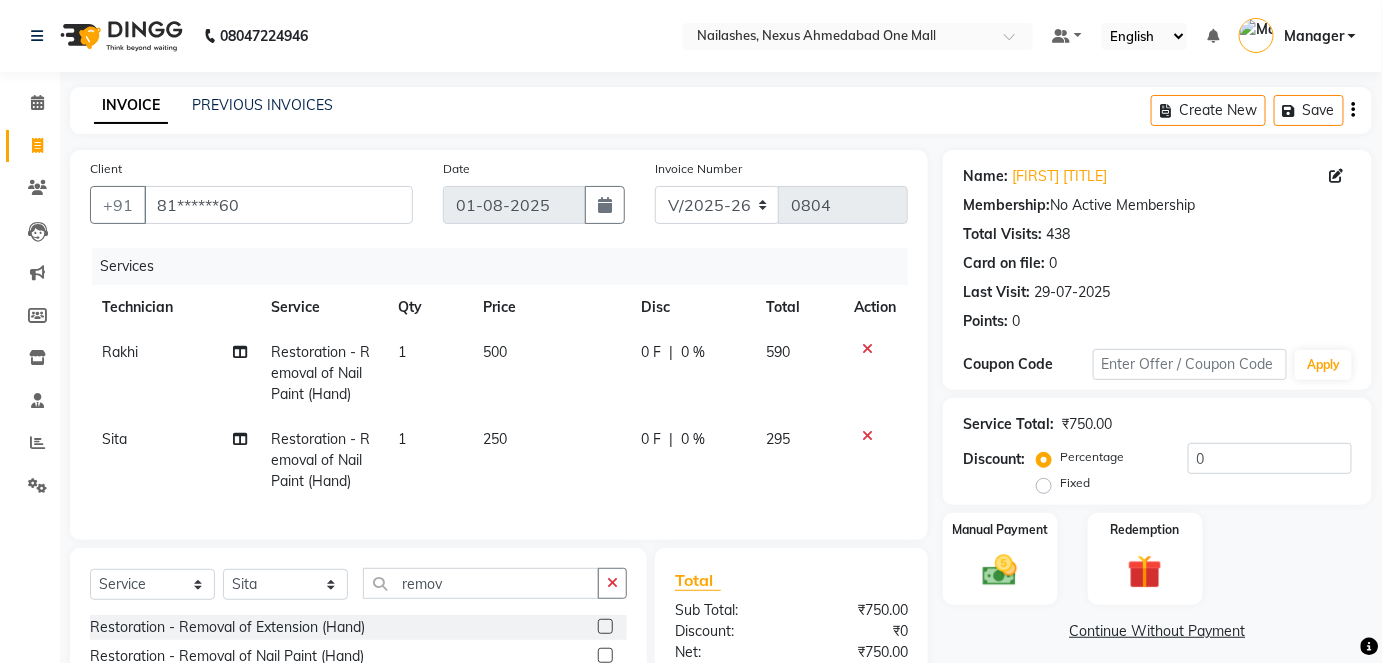 click on "250" 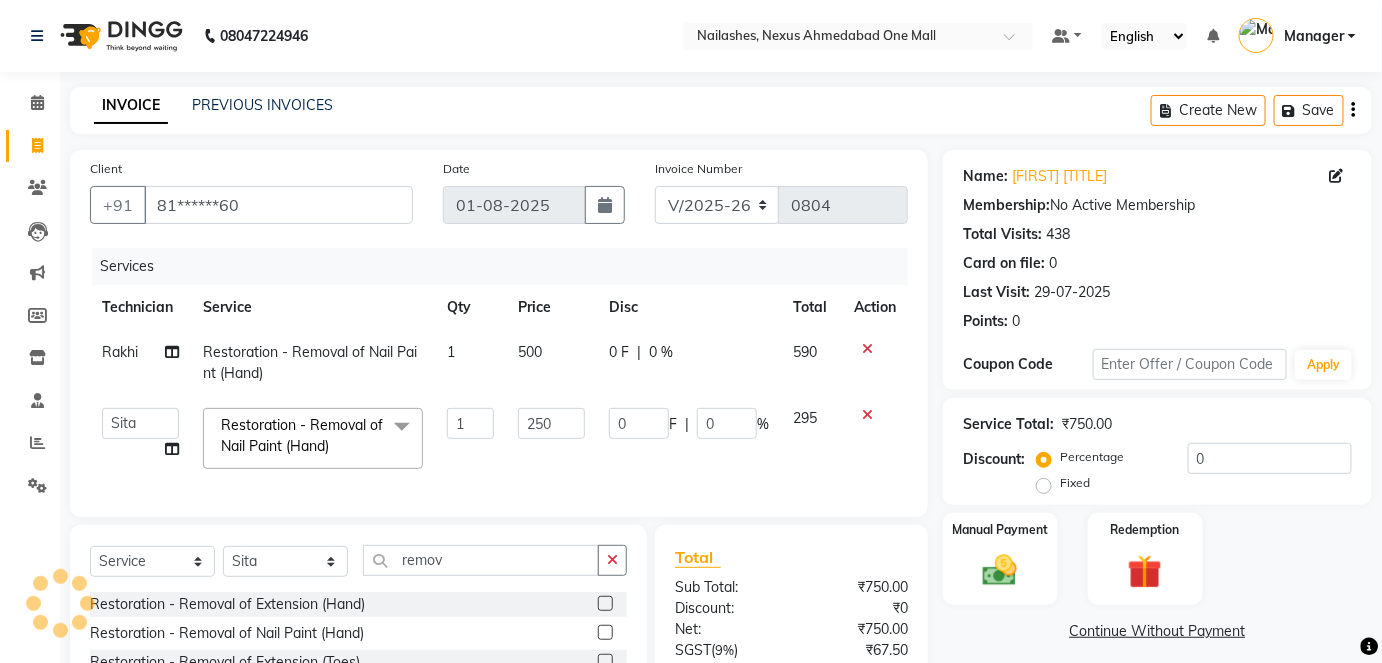 scroll, scrollTop: 197, scrollLeft: 0, axis: vertical 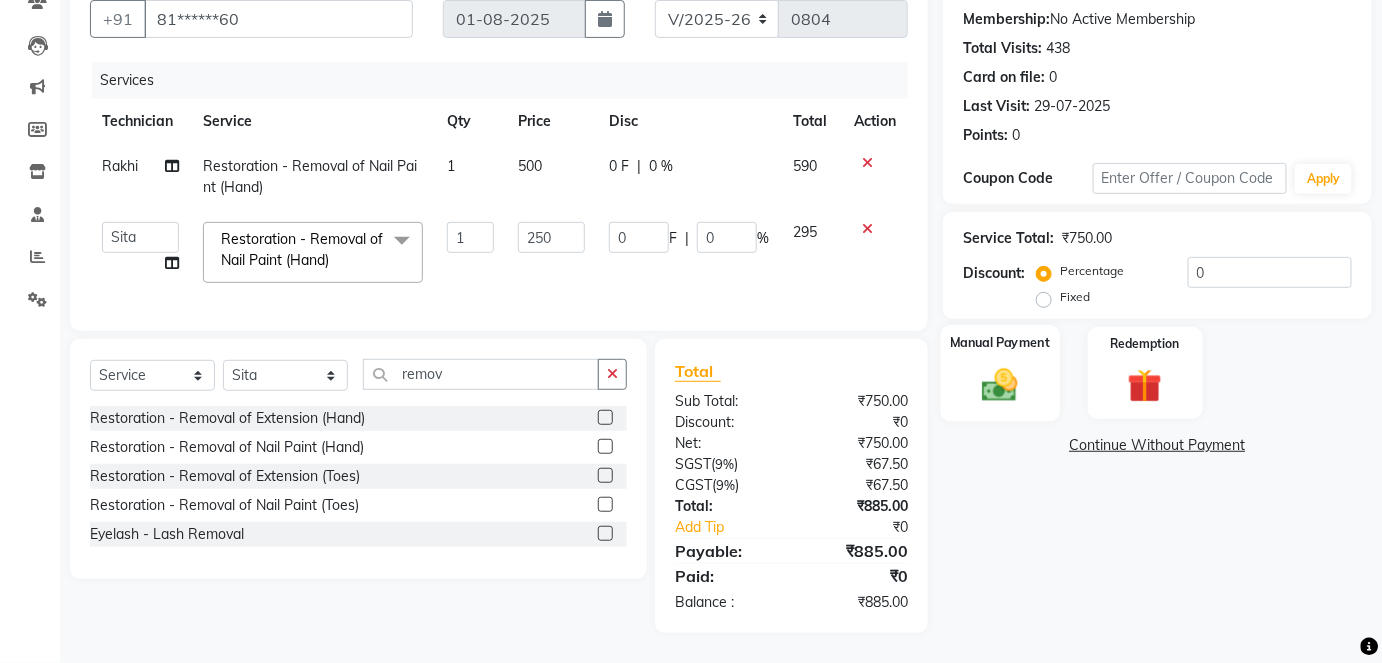 click on "Manual Payment" 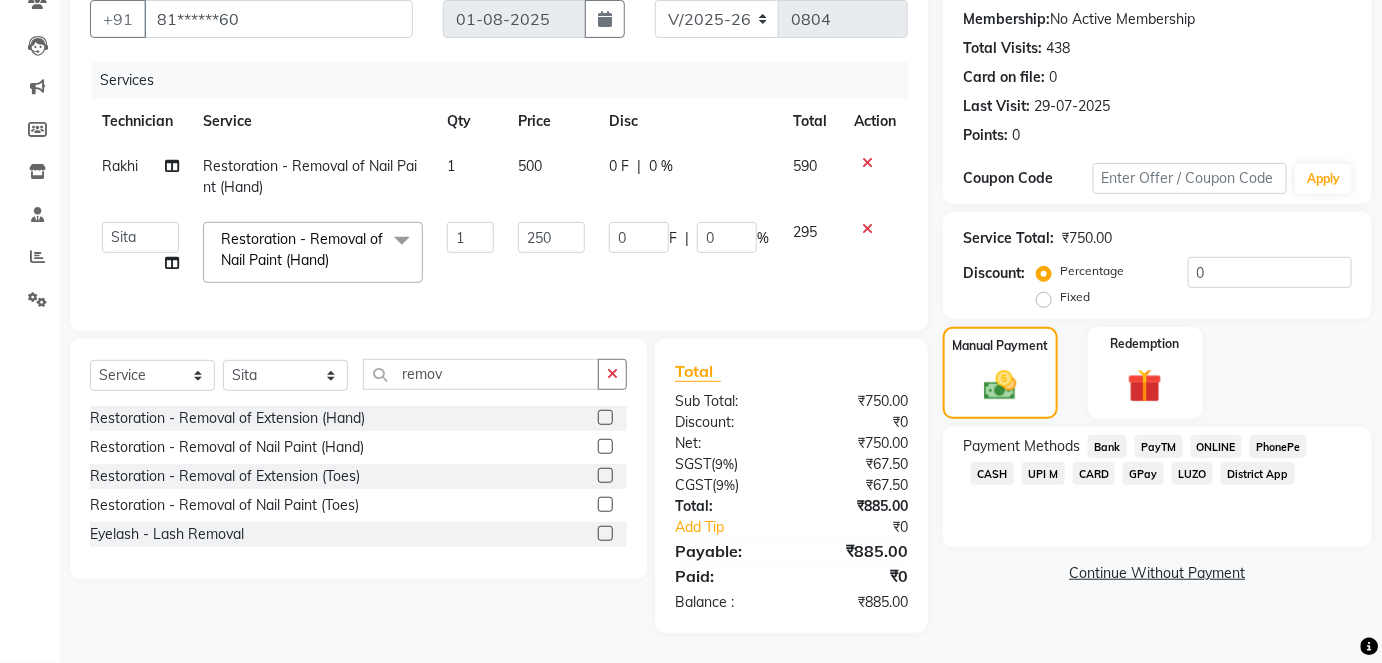 click on "ONLINE" 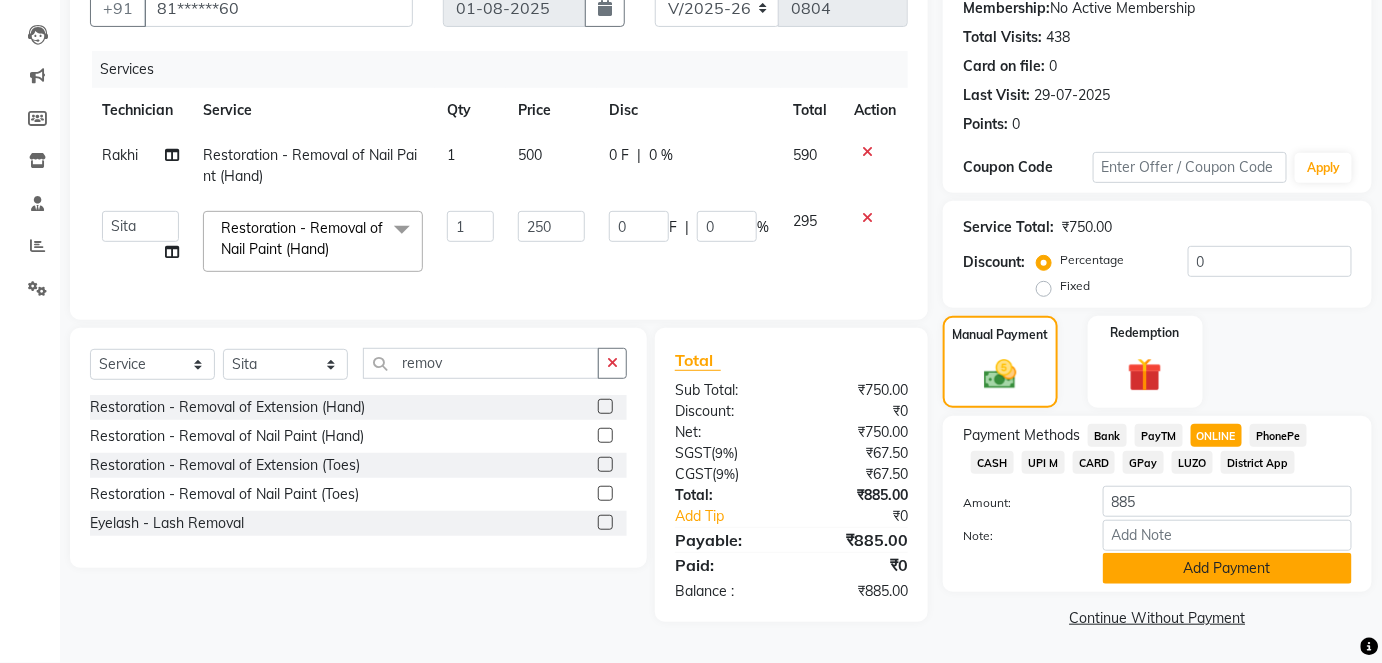 click on "Add Payment" 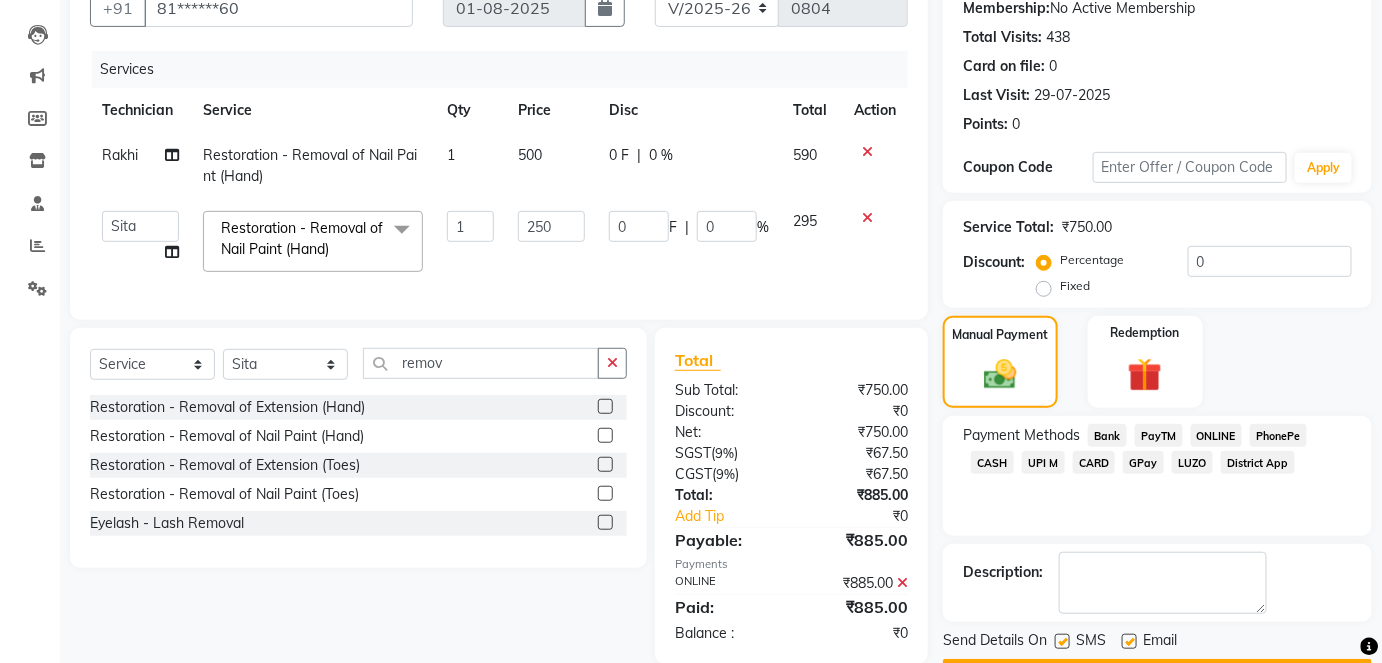 scroll, scrollTop: 252, scrollLeft: 0, axis: vertical 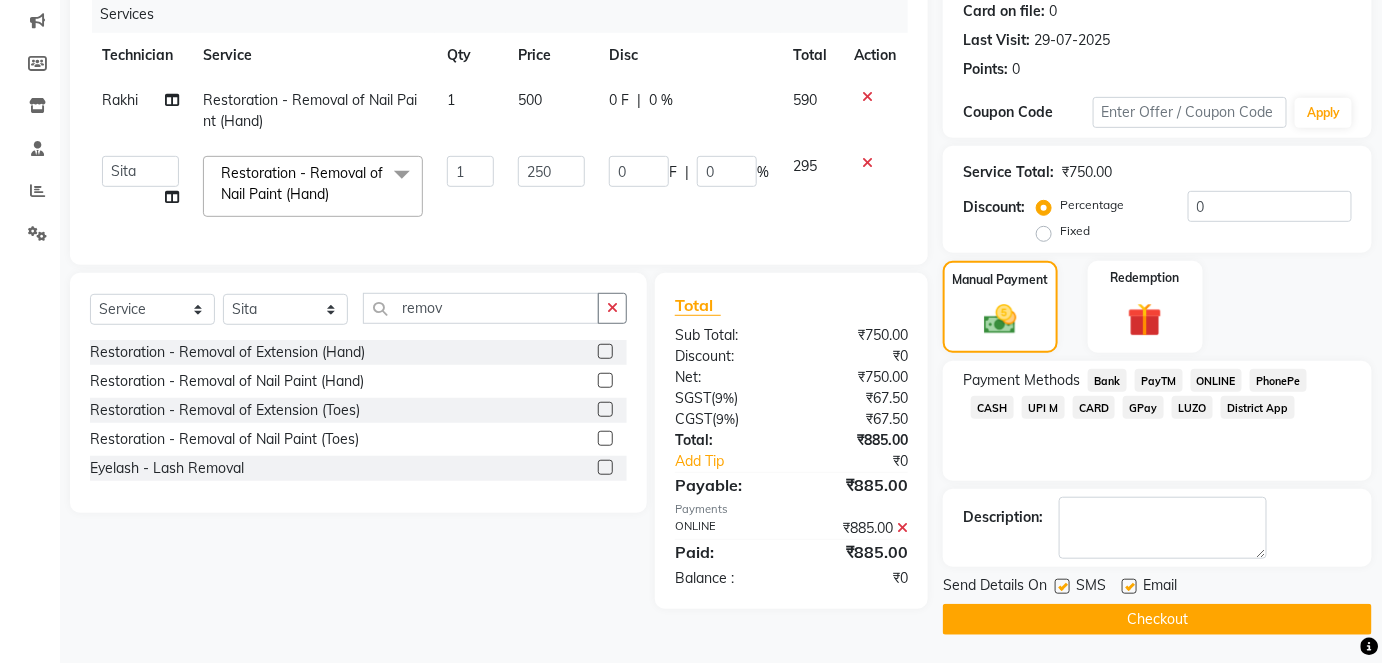 click on "Checkout" 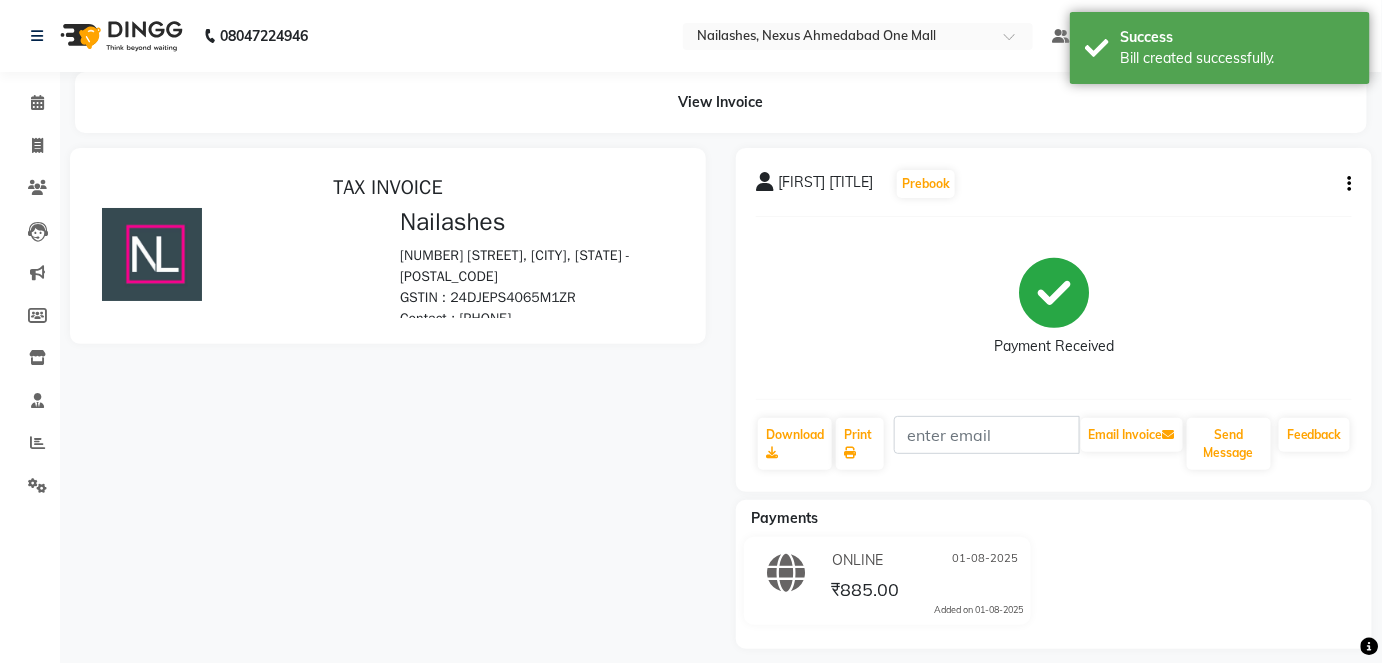 scroll, scrollTop: 0, scrollLeft: 0, axis: both 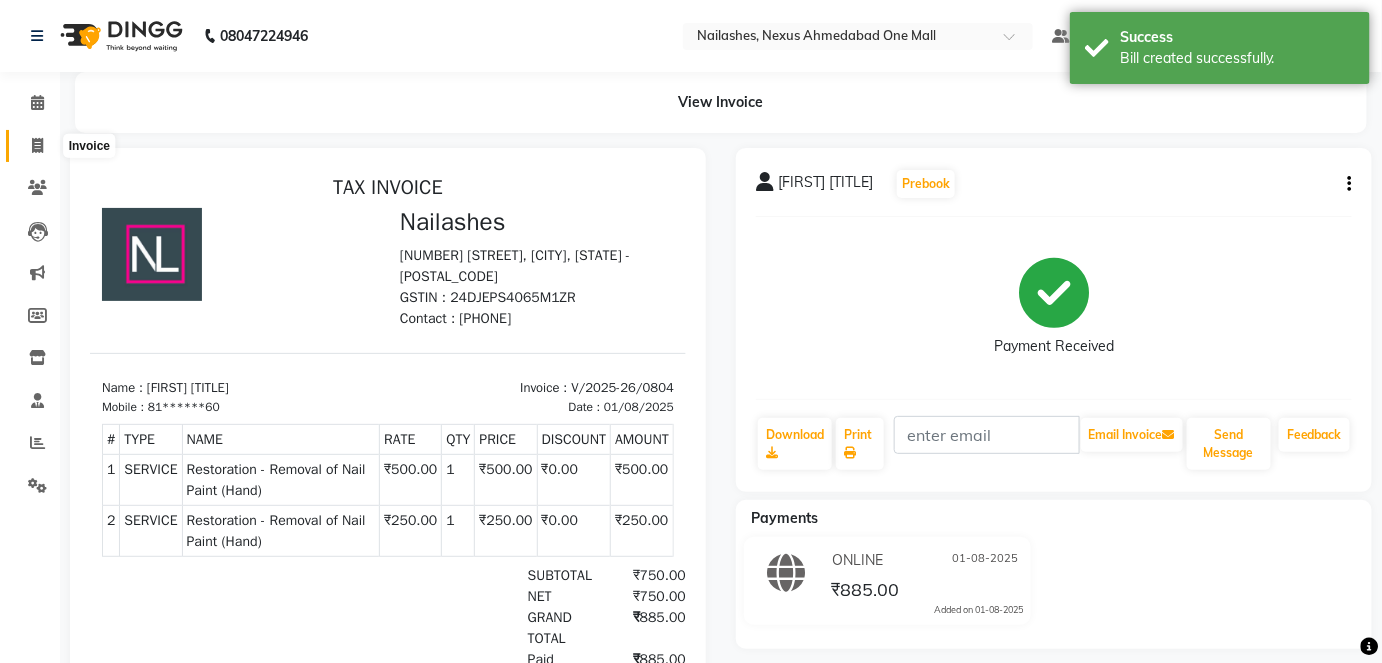 click 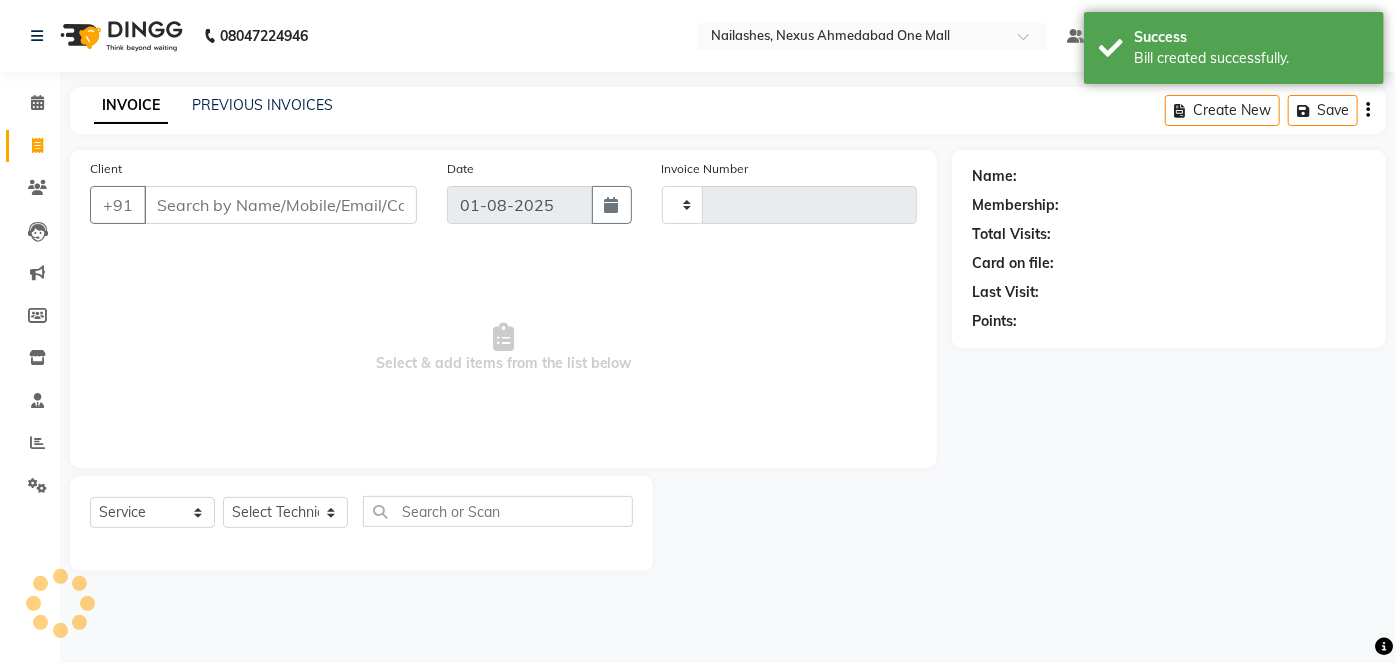 type on "0805" 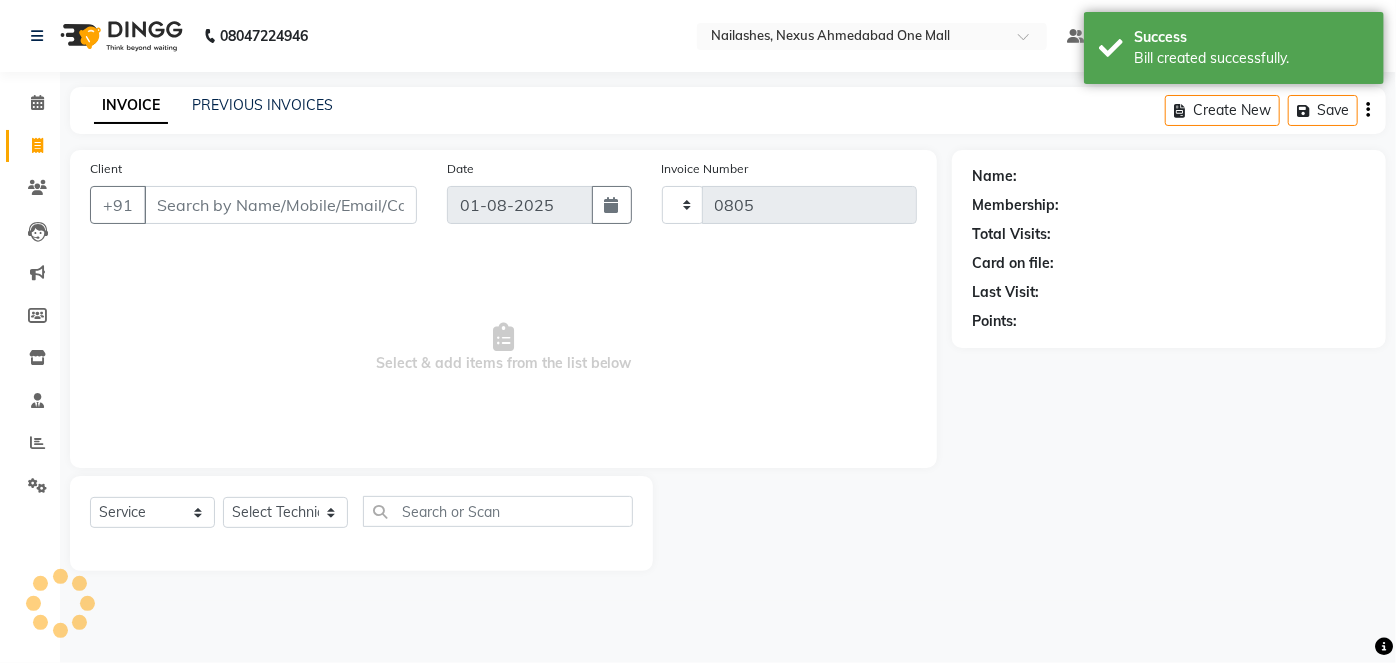 select on "4606" 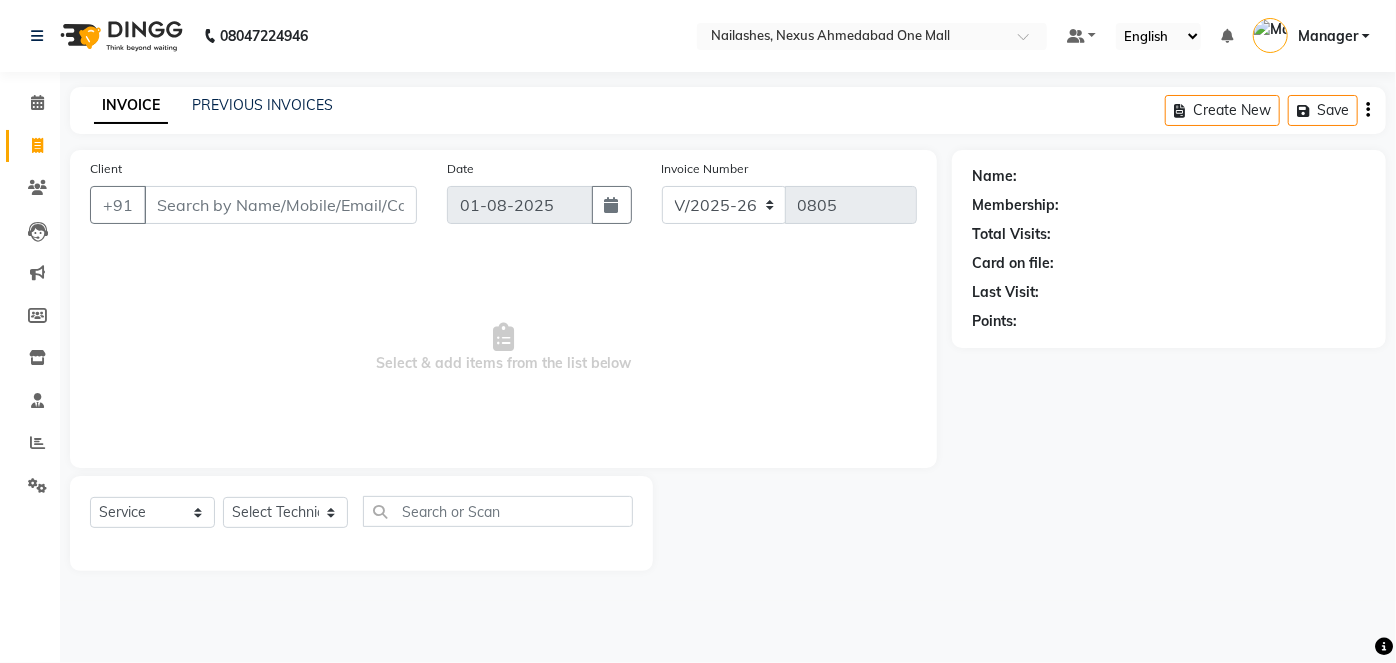 click on "Client" at bounding box center [280, 205] 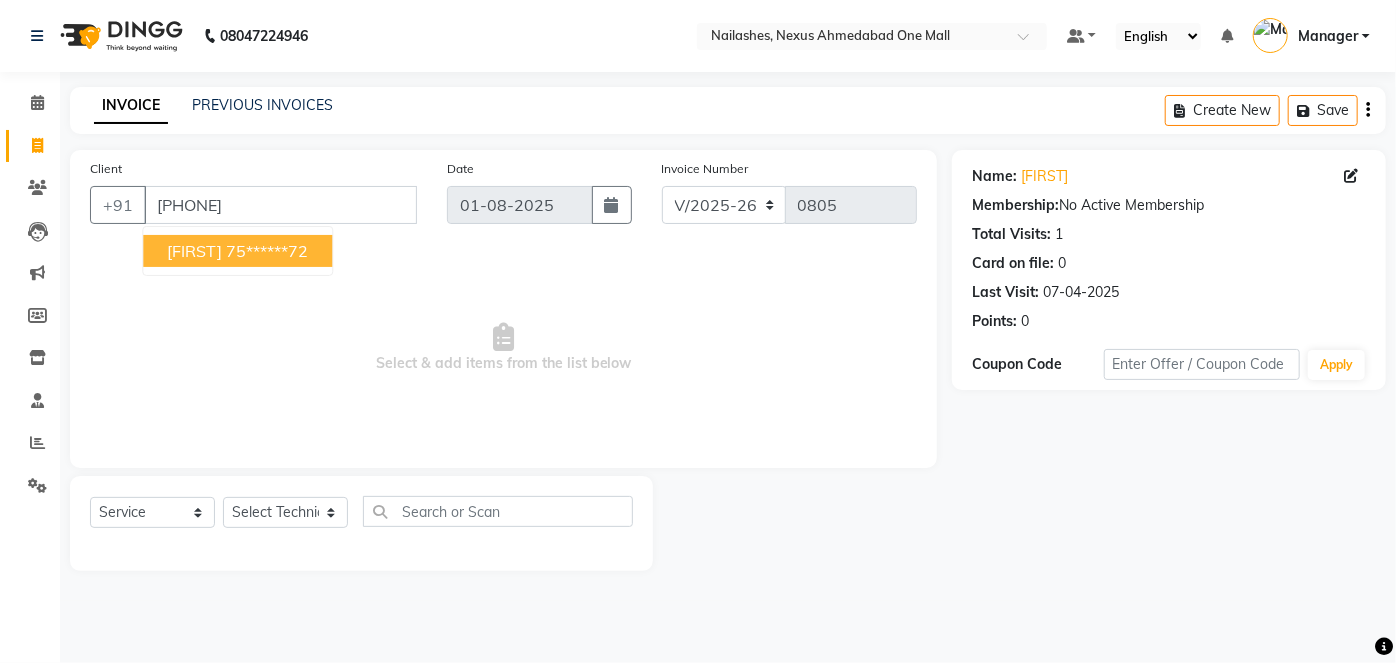 click on "75******72" at bounding box center [267, 251] 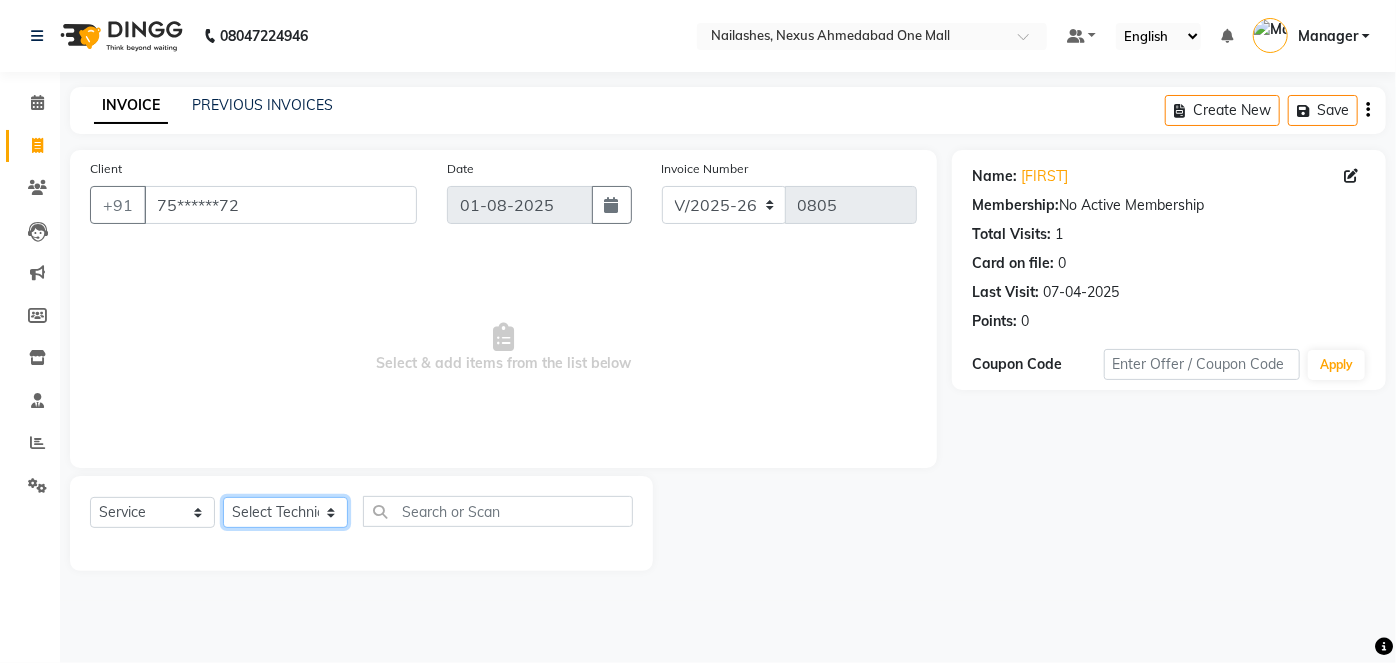 click on "Select Technician Aboto babita Deepti Kinto Manager Rakhi Rita Sita Vaishali winish Sir" 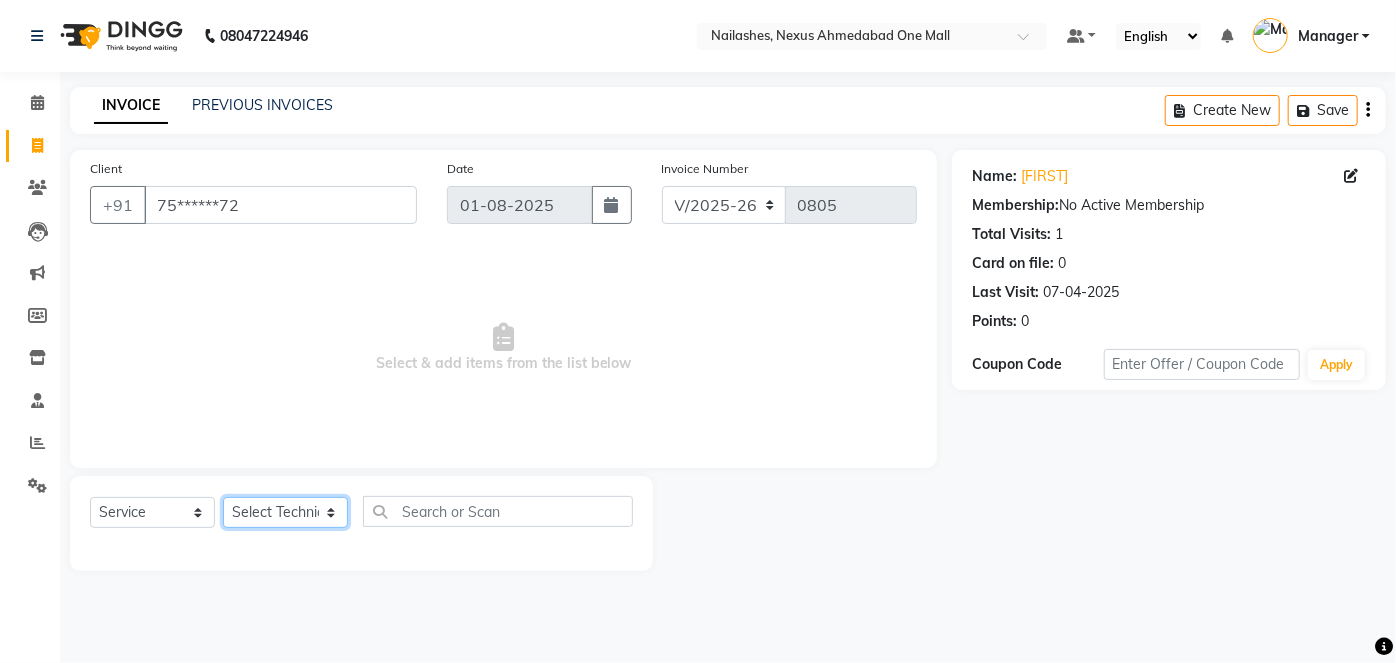 select on "77658" 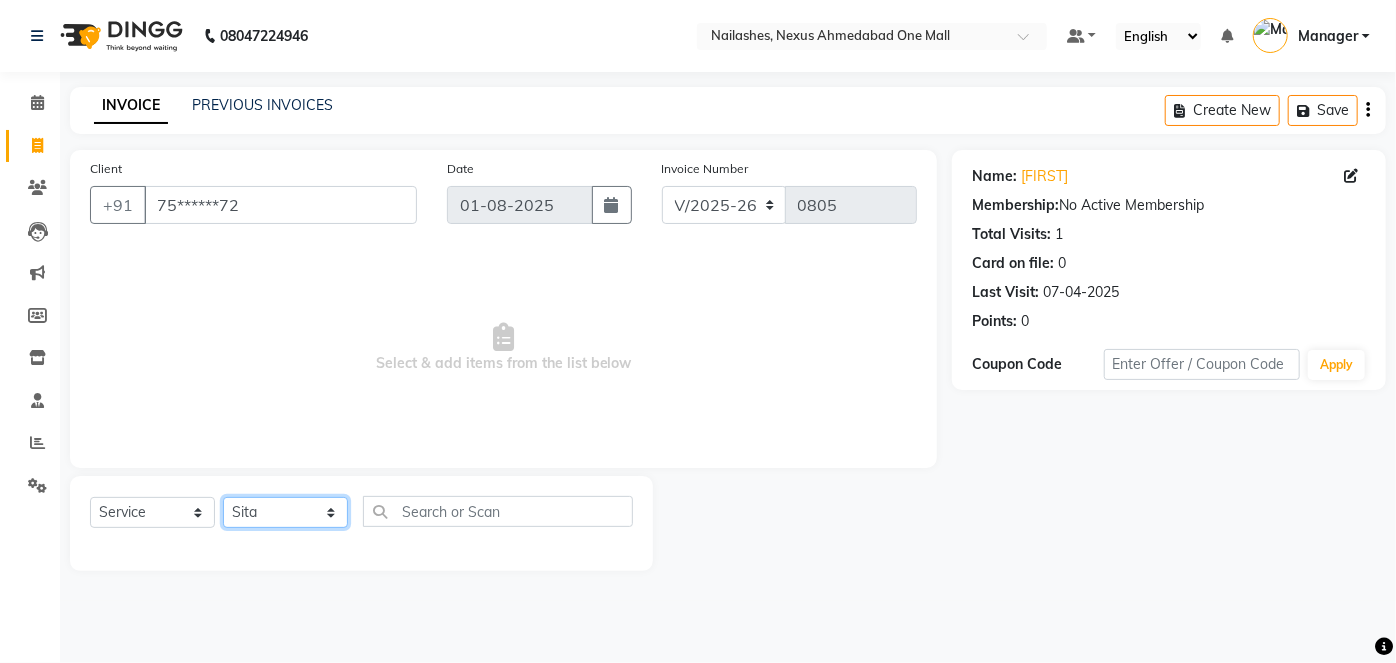 click on "Select Technician Aboto babita Deepti Kinto Manager Rakhi Rita Sita Vaishali winish Sir" 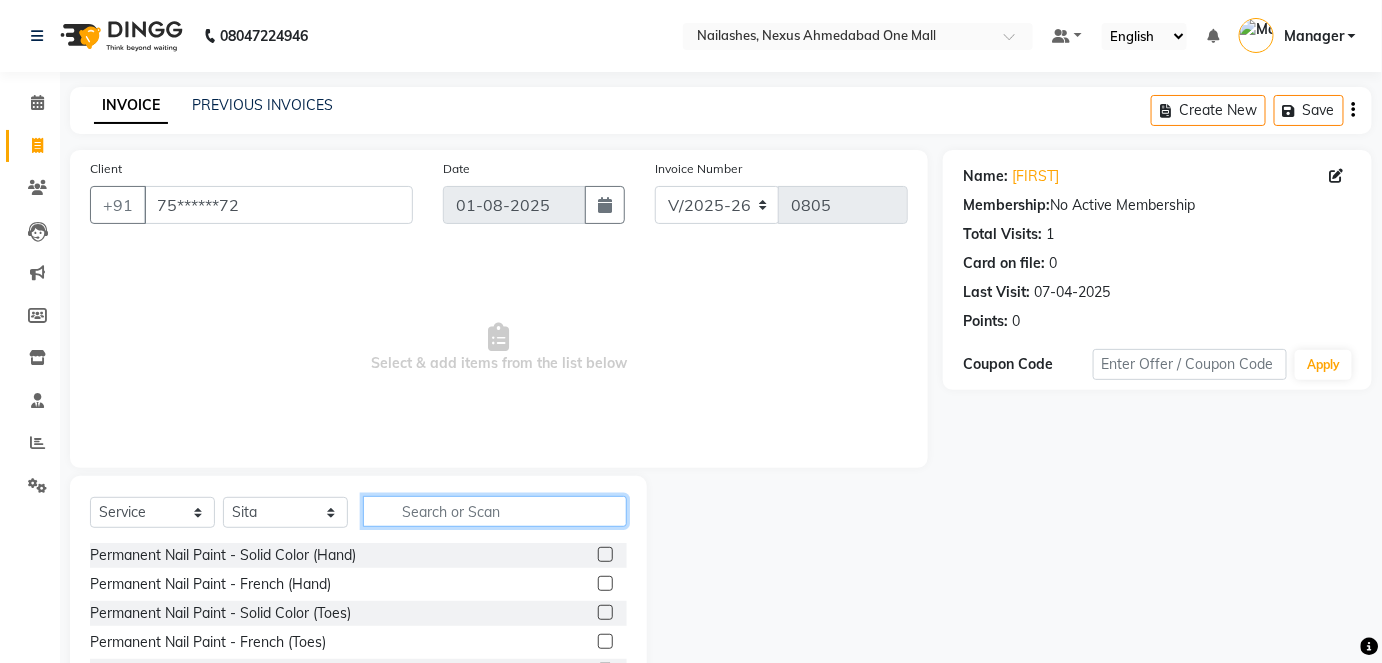 click 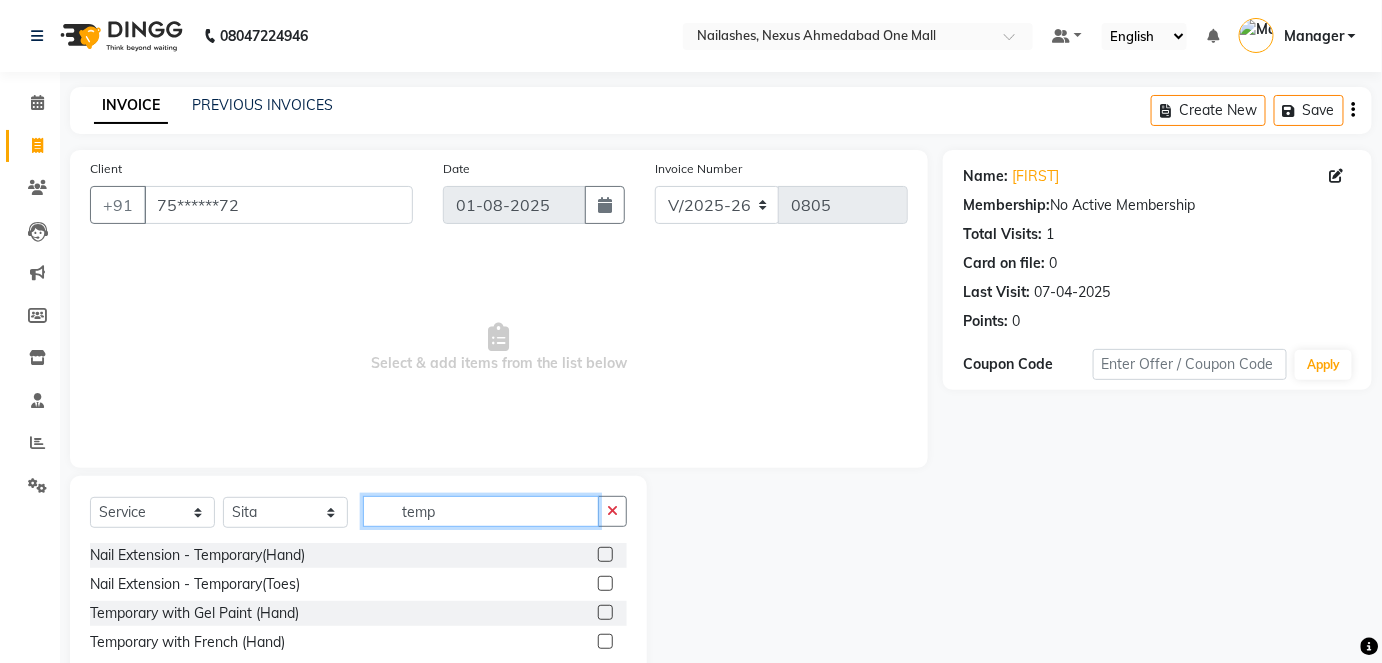 type on "temp" 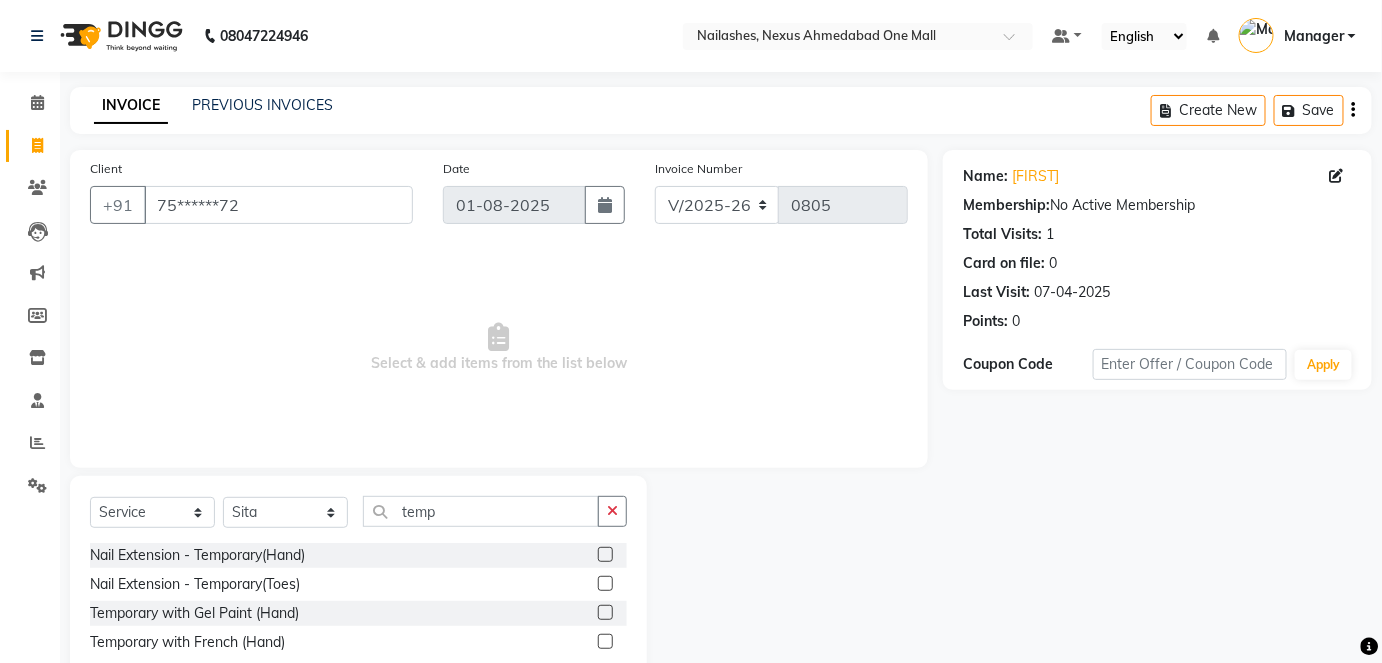 click 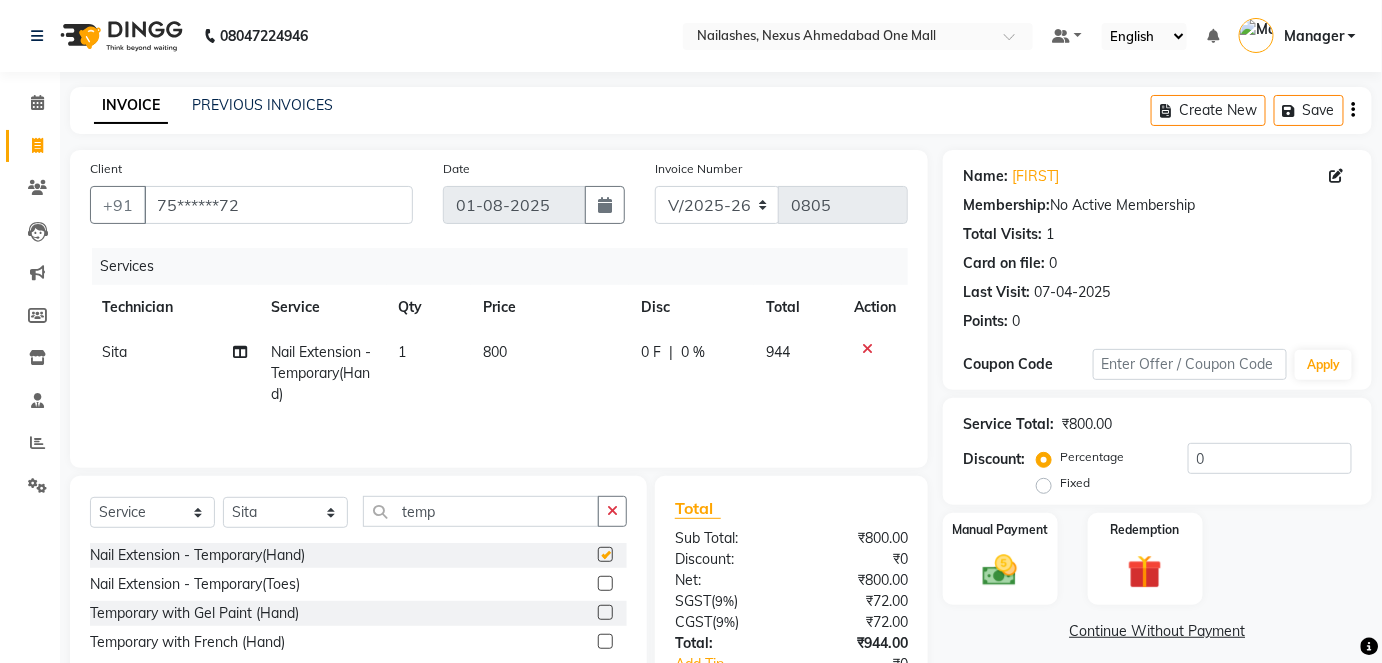 checkbox on "false" 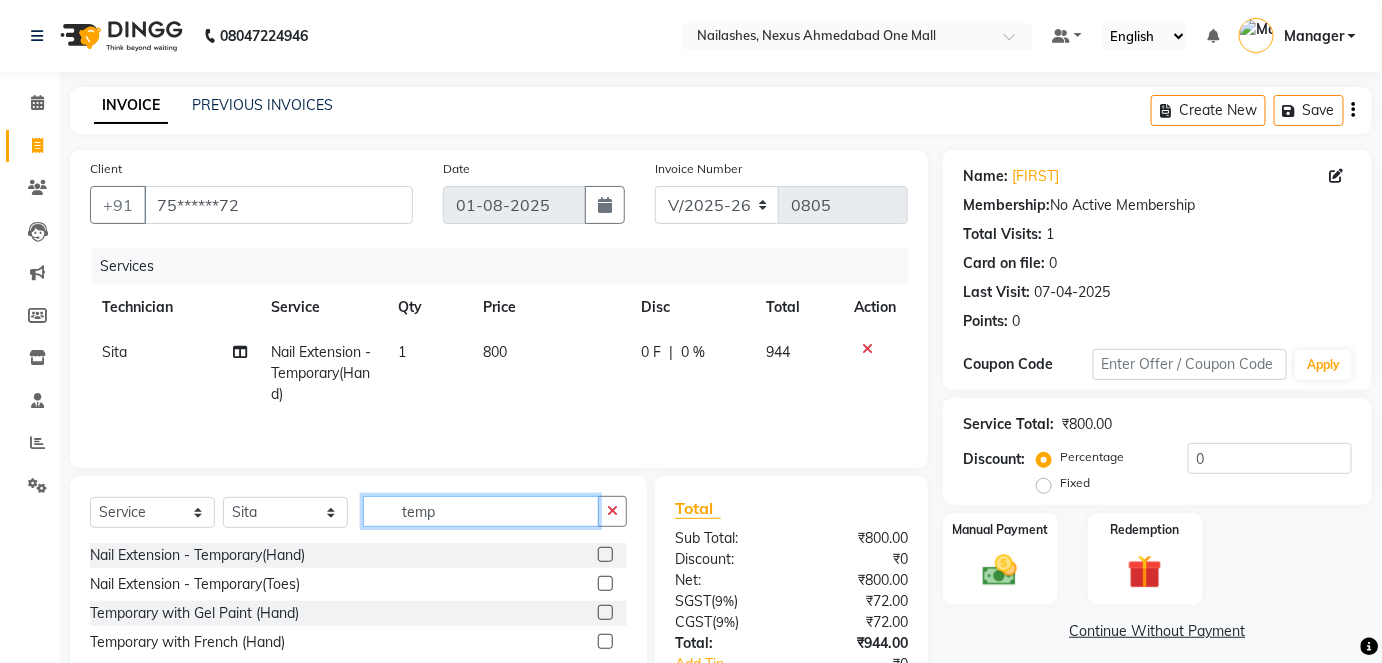 click on "temp" 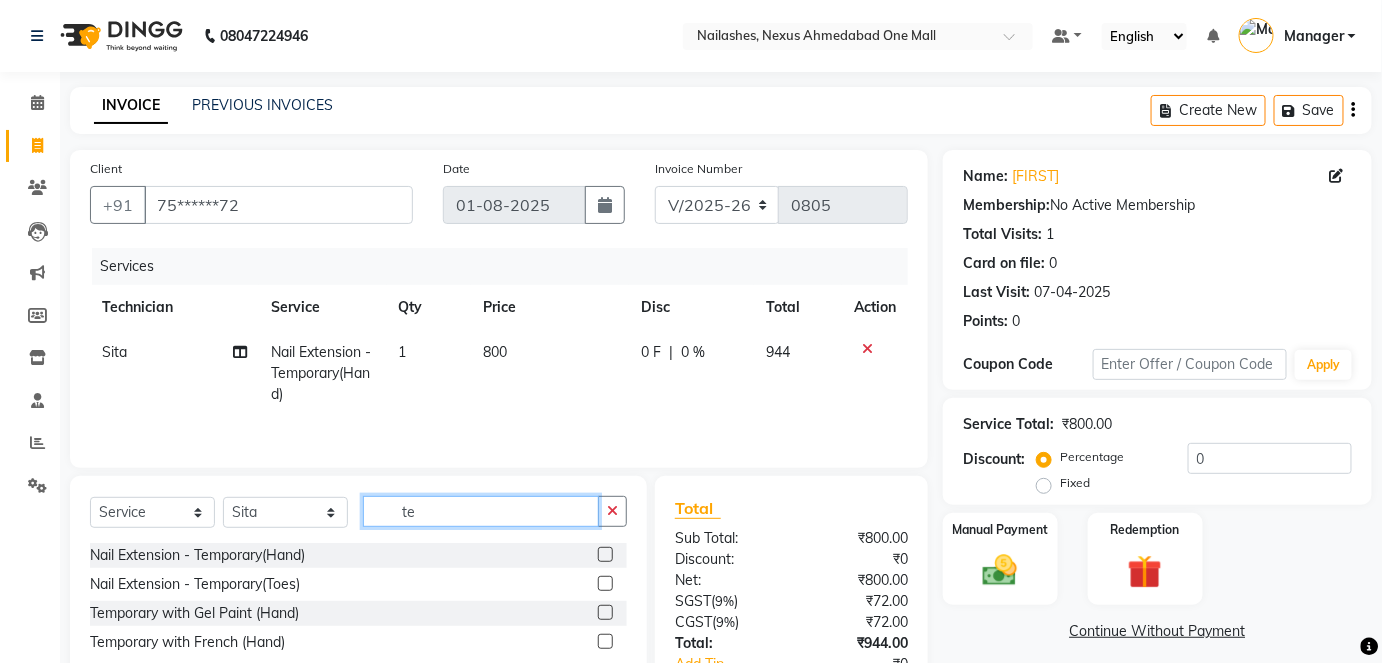 type on "t" 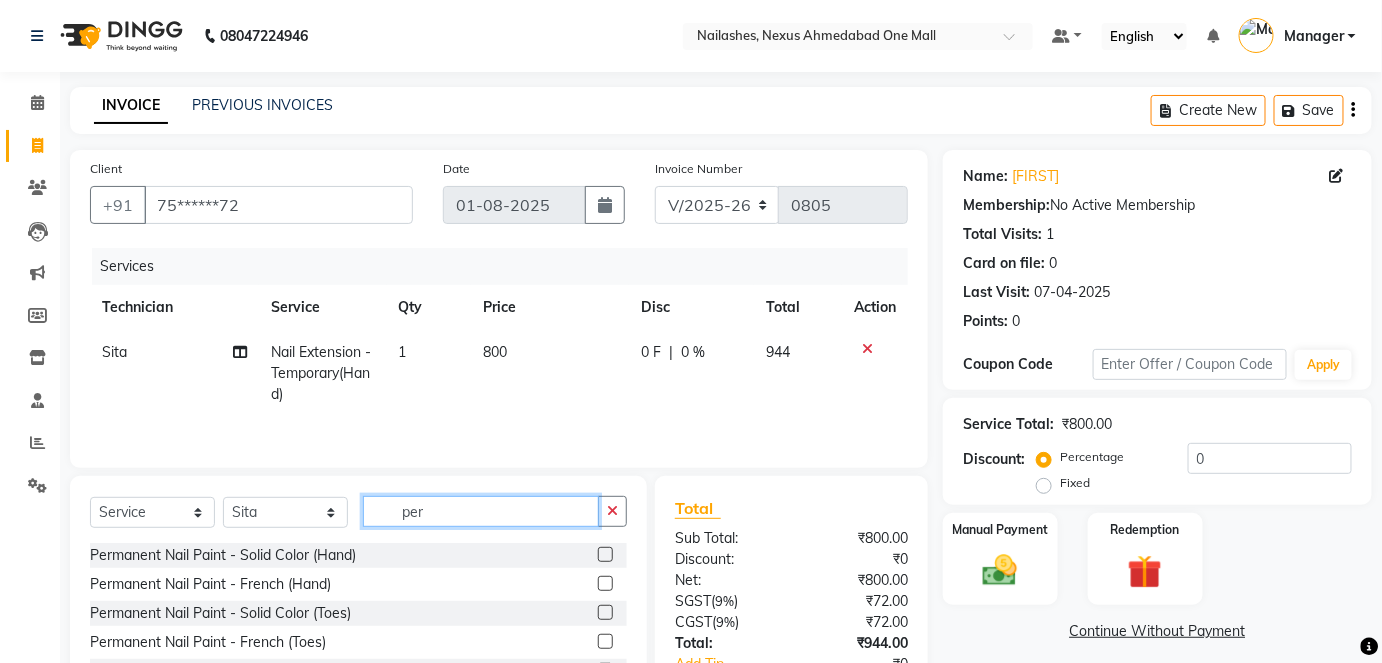 type on "per" 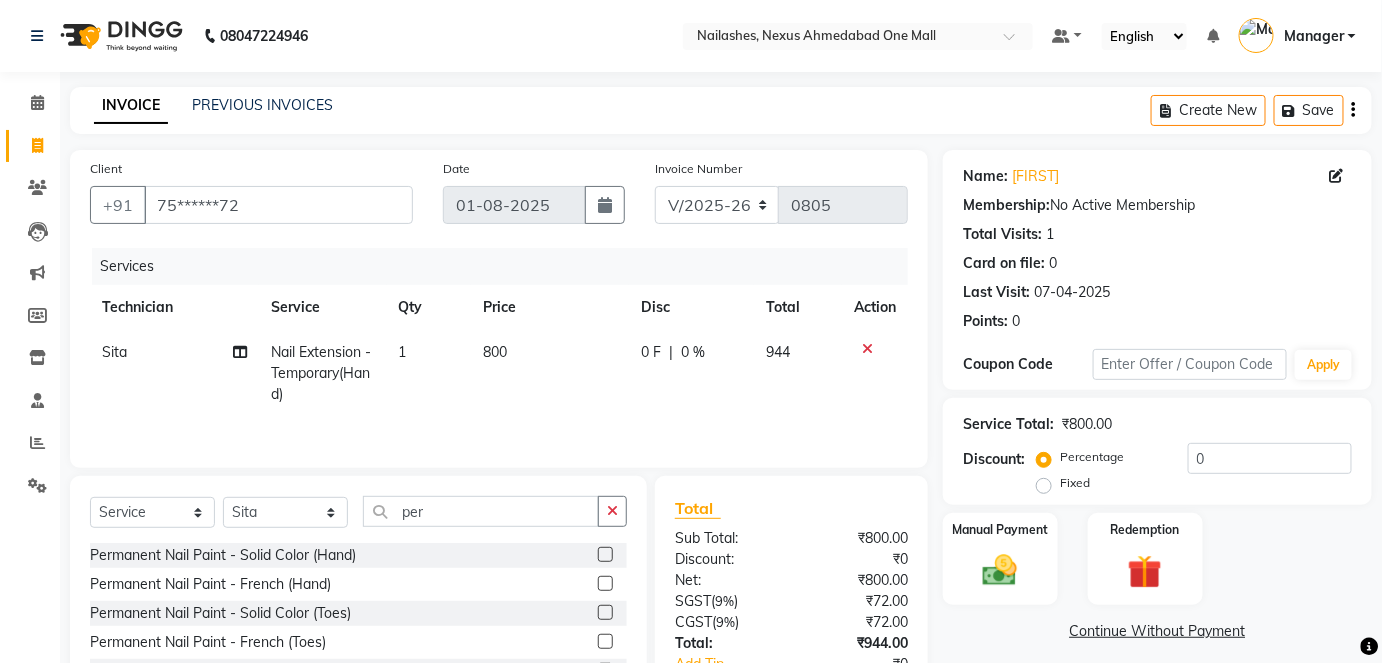 click 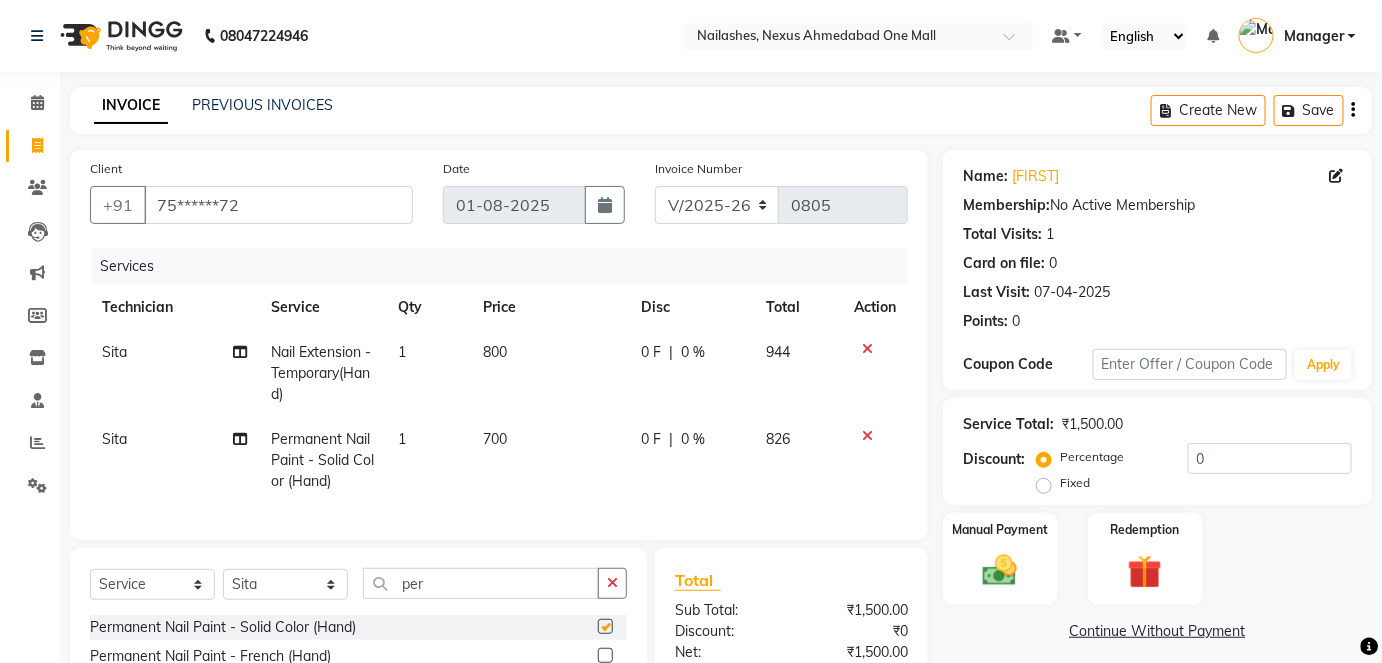 checkbox on "false" 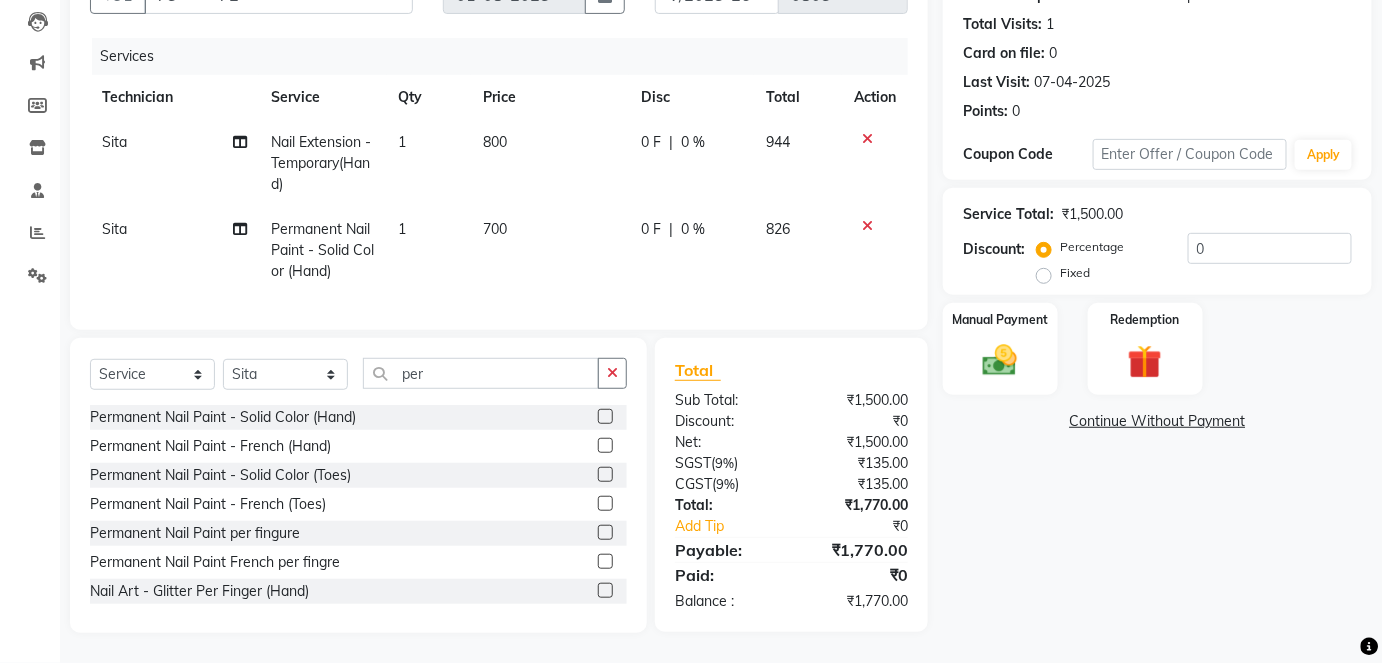 scroll, scrollTop: 223, scrollLeft: 0, axis: vertical 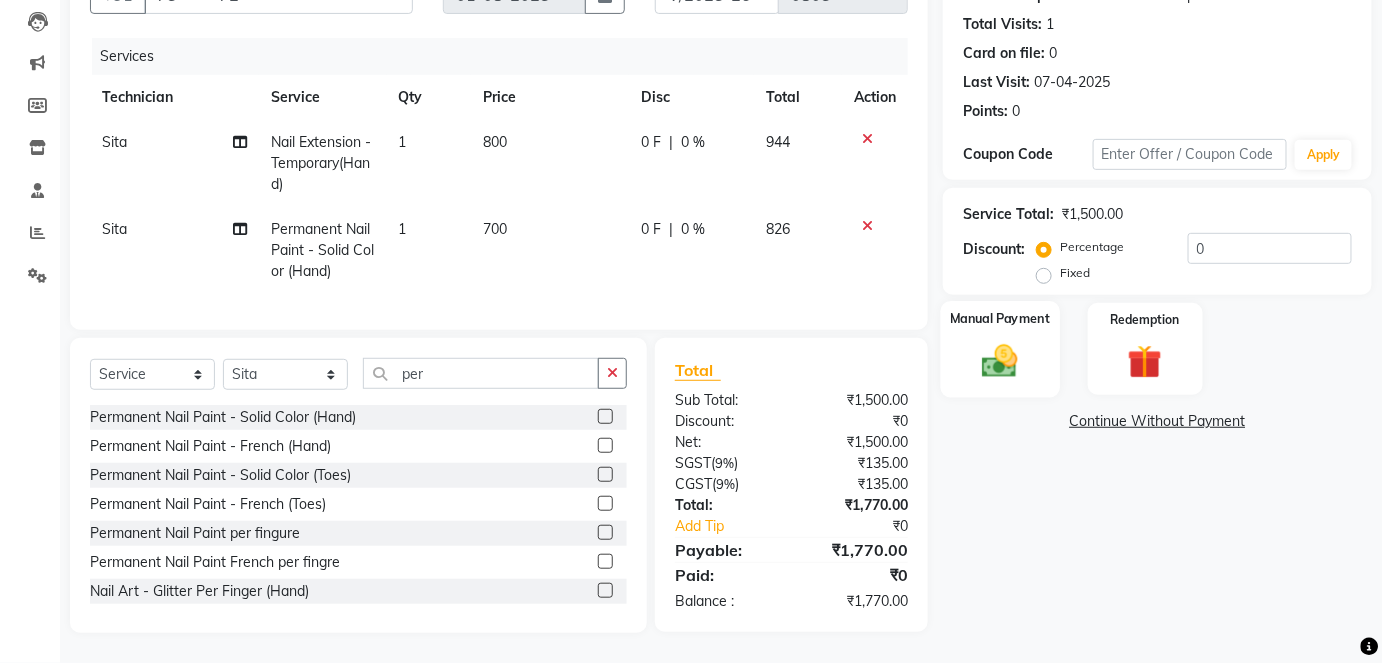 click on "Manual Payment" 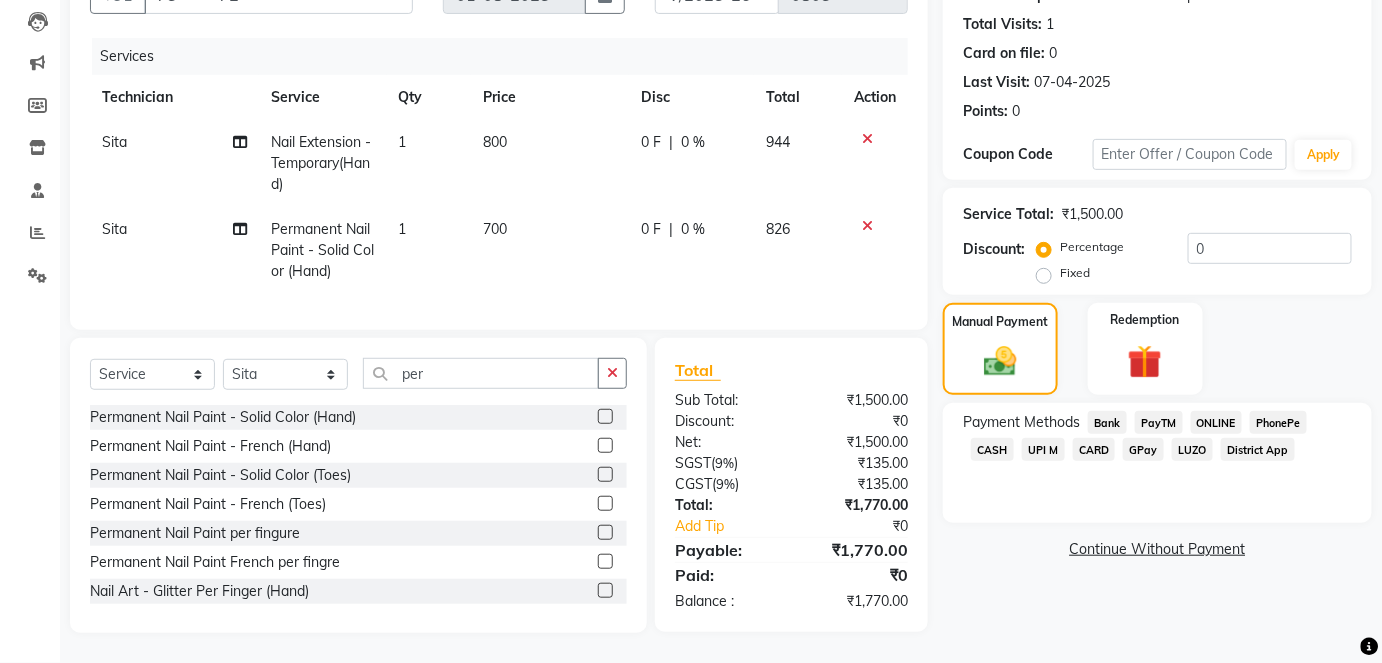 click on "CASH" 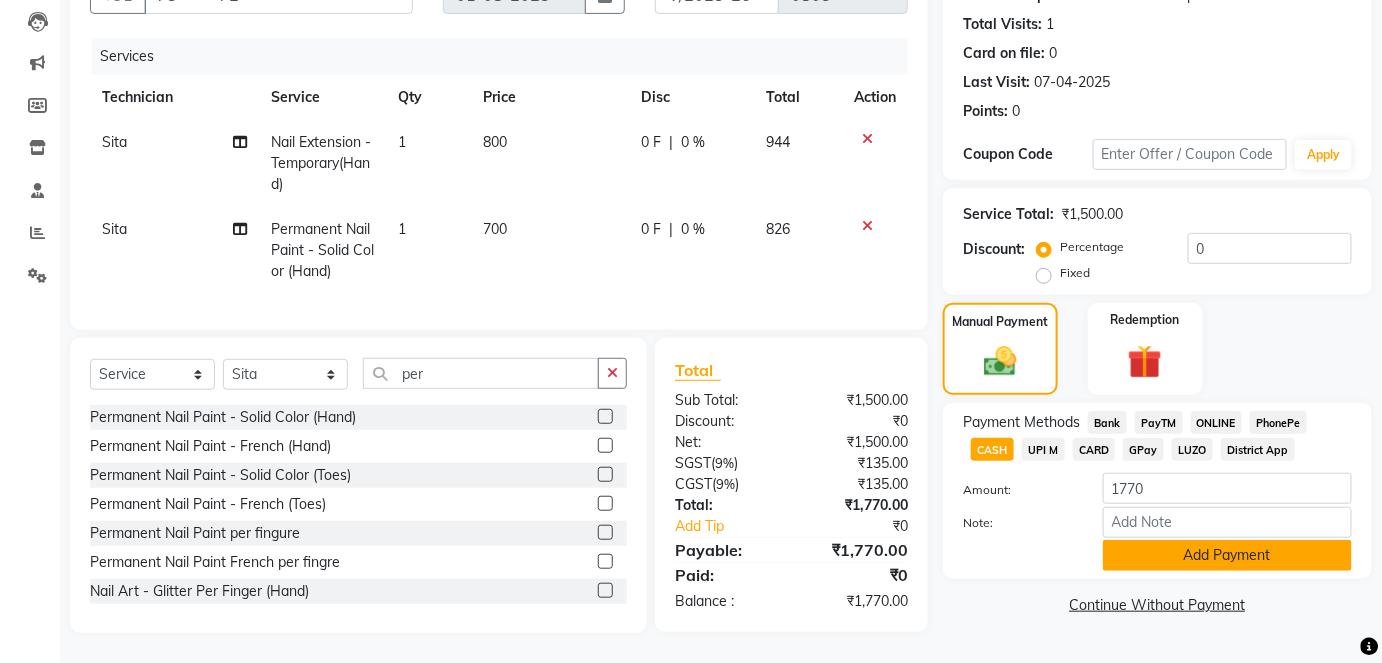 click on "Add Payment" 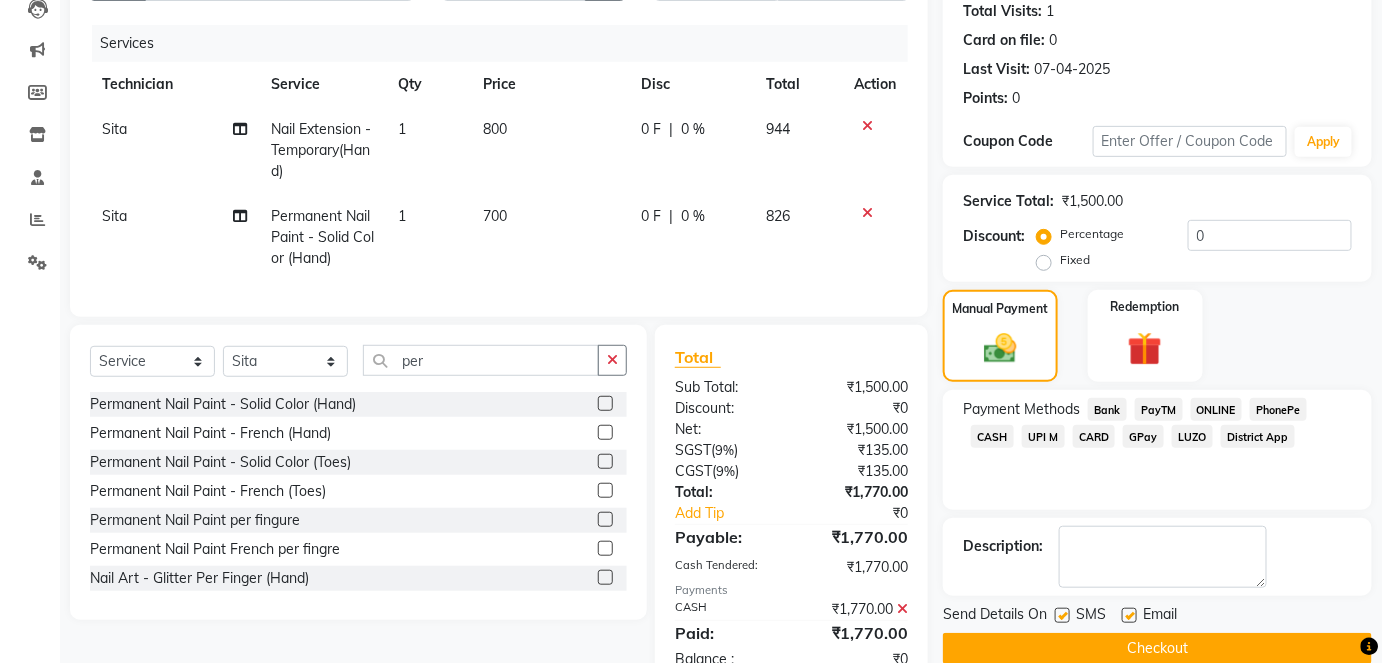 click 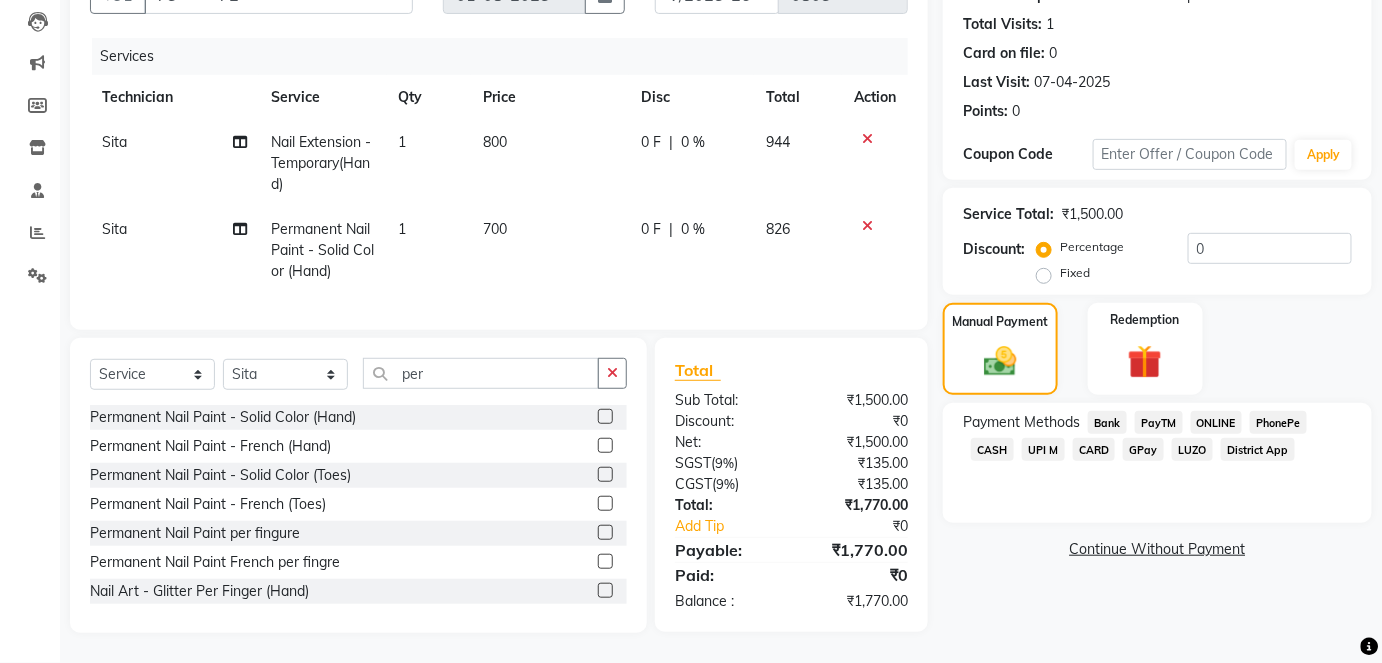 click on "CASH" 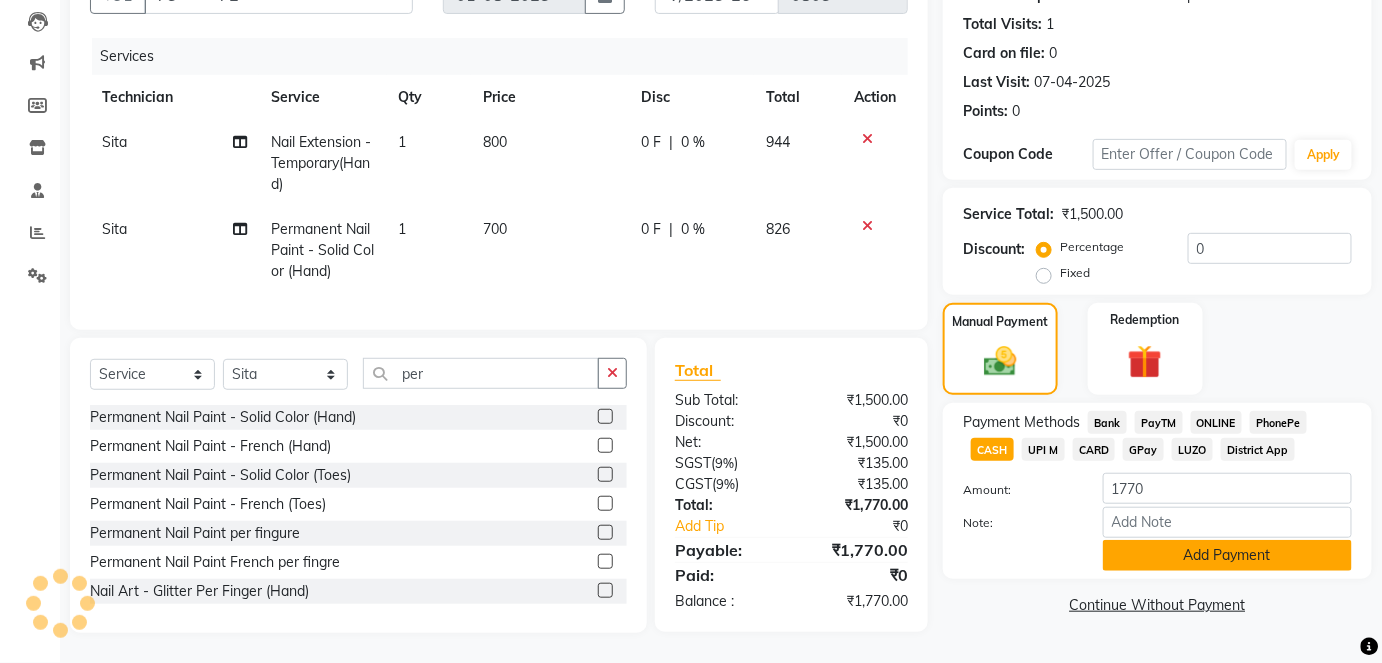 click on "Add Payment" 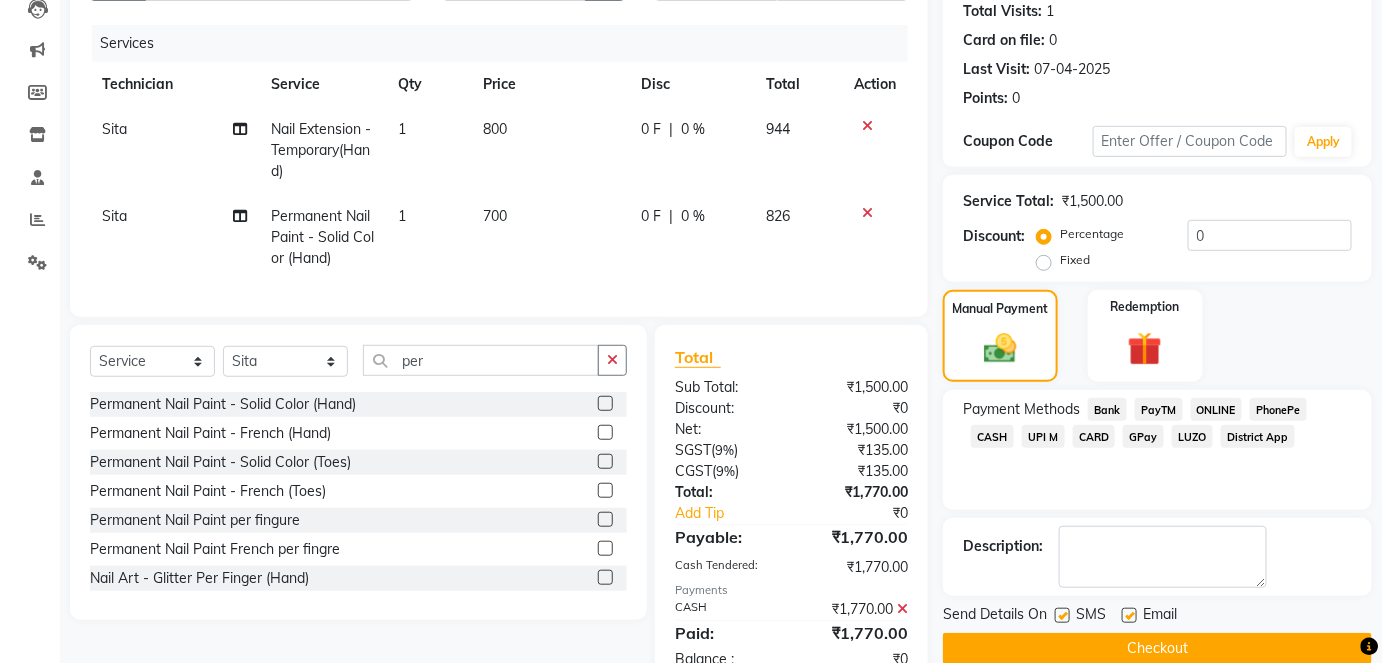 scroll, scrollTop: 292, scrollLeft: 0, axis: vertical 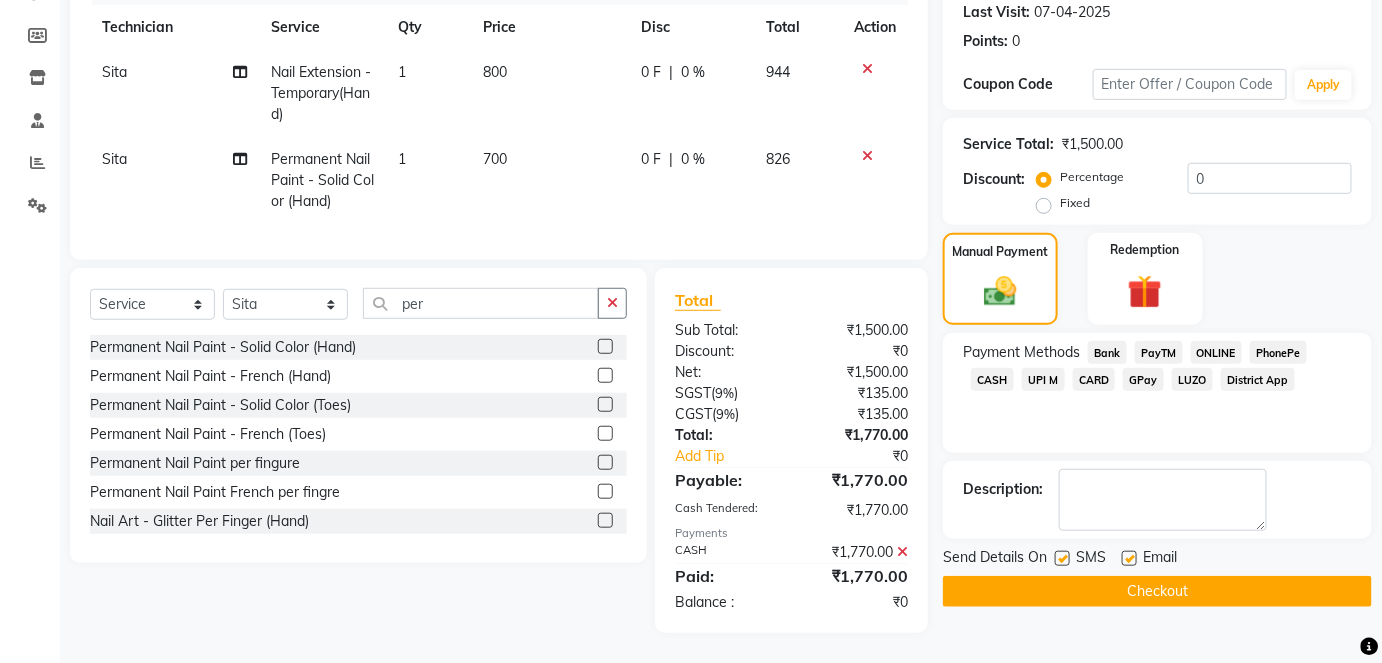 click on "Checkout" 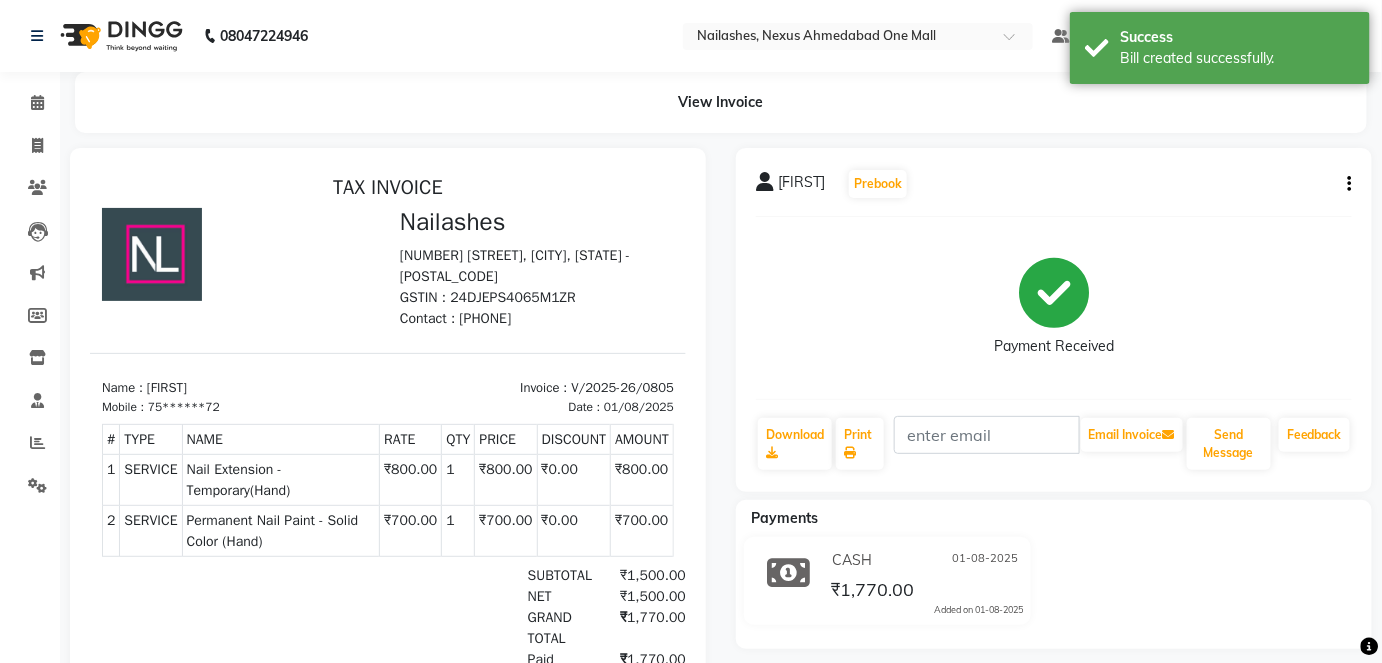 scroll, scrollTop: 0, scrollLeft: 0, axis: both 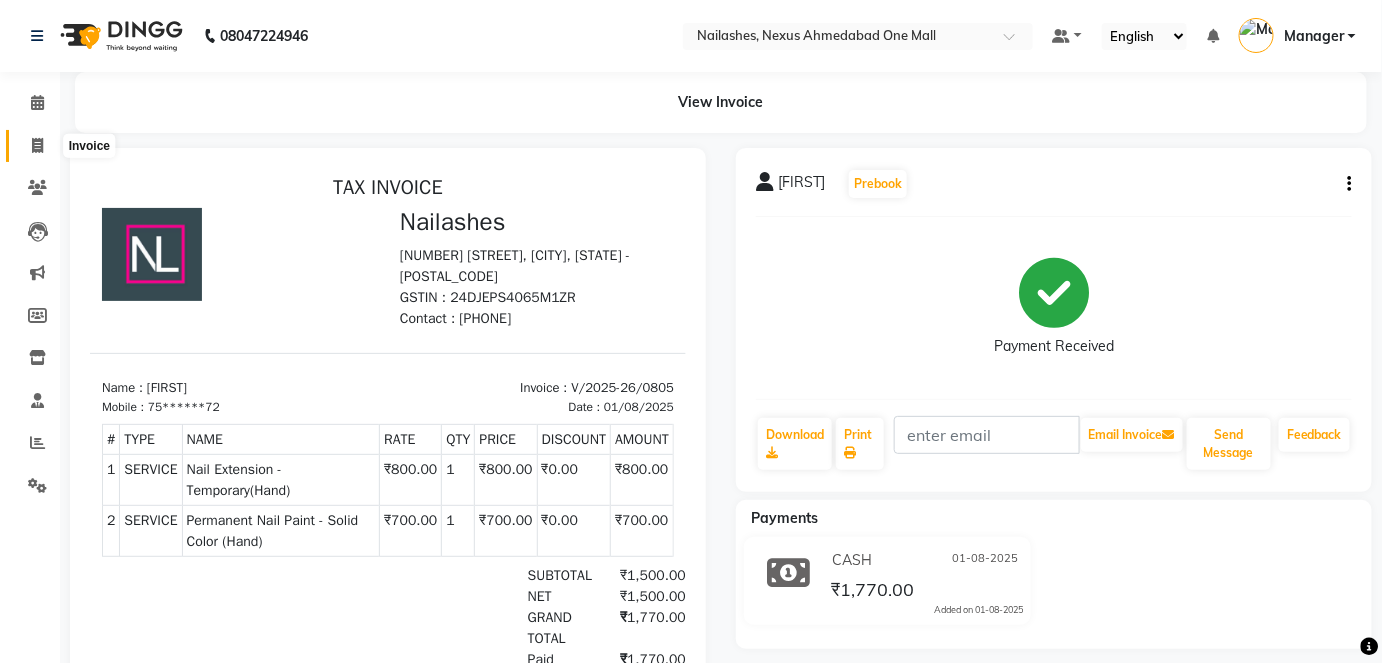 click 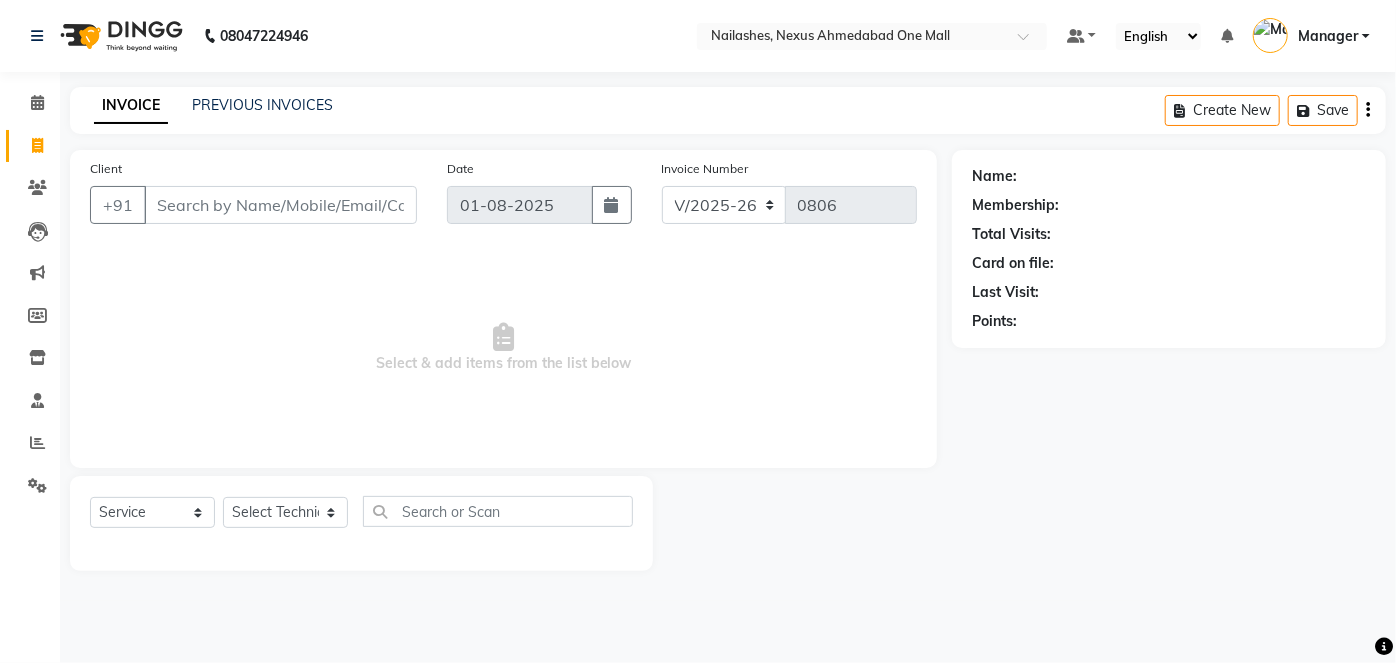click on "Client" at bounding box center (280, 205) 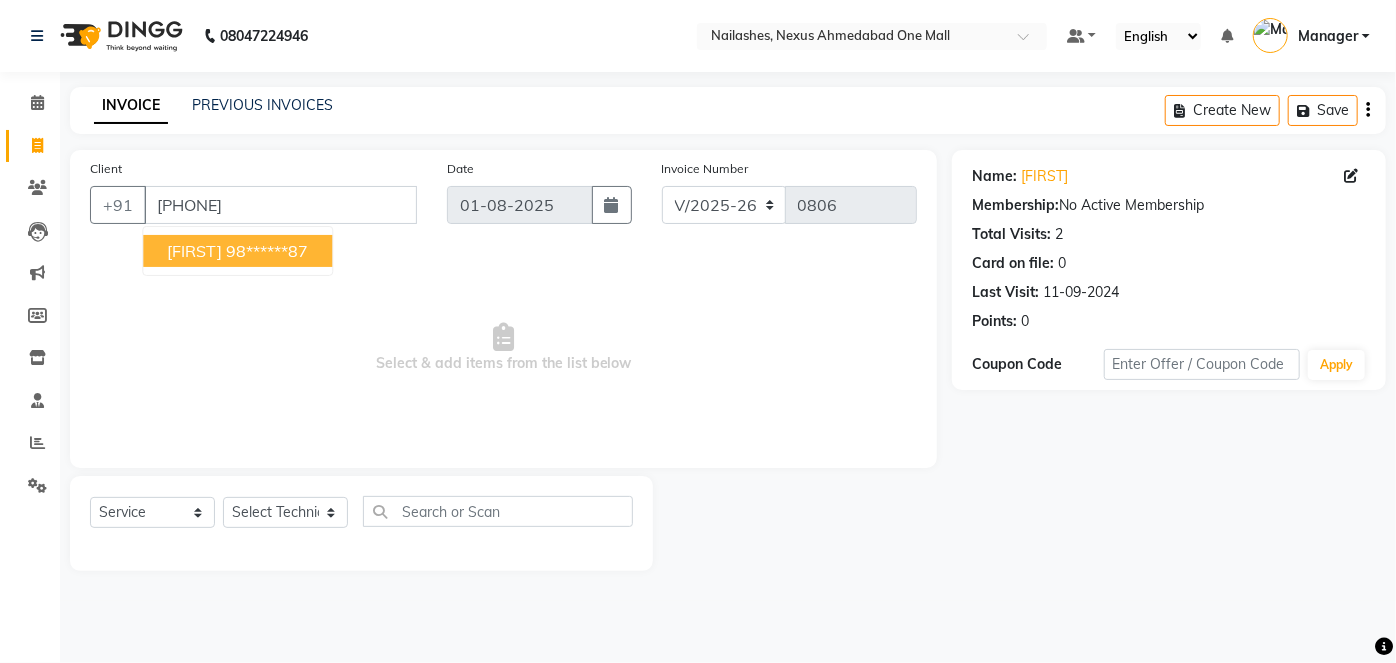 click on "98******87" at bounding box center [267, 251] 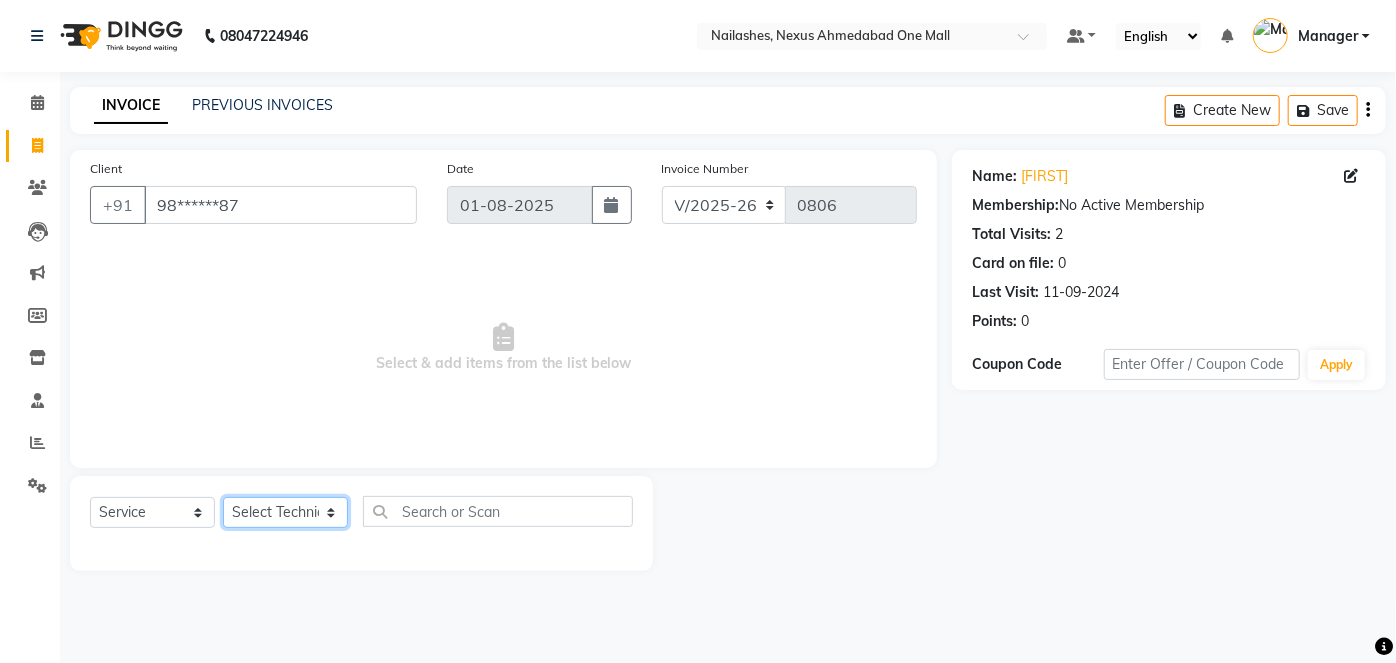 click on "Select Technician Aboto babita Deepti Kinto Manager Rakhi Rita Sita Vaishali winish Sir" 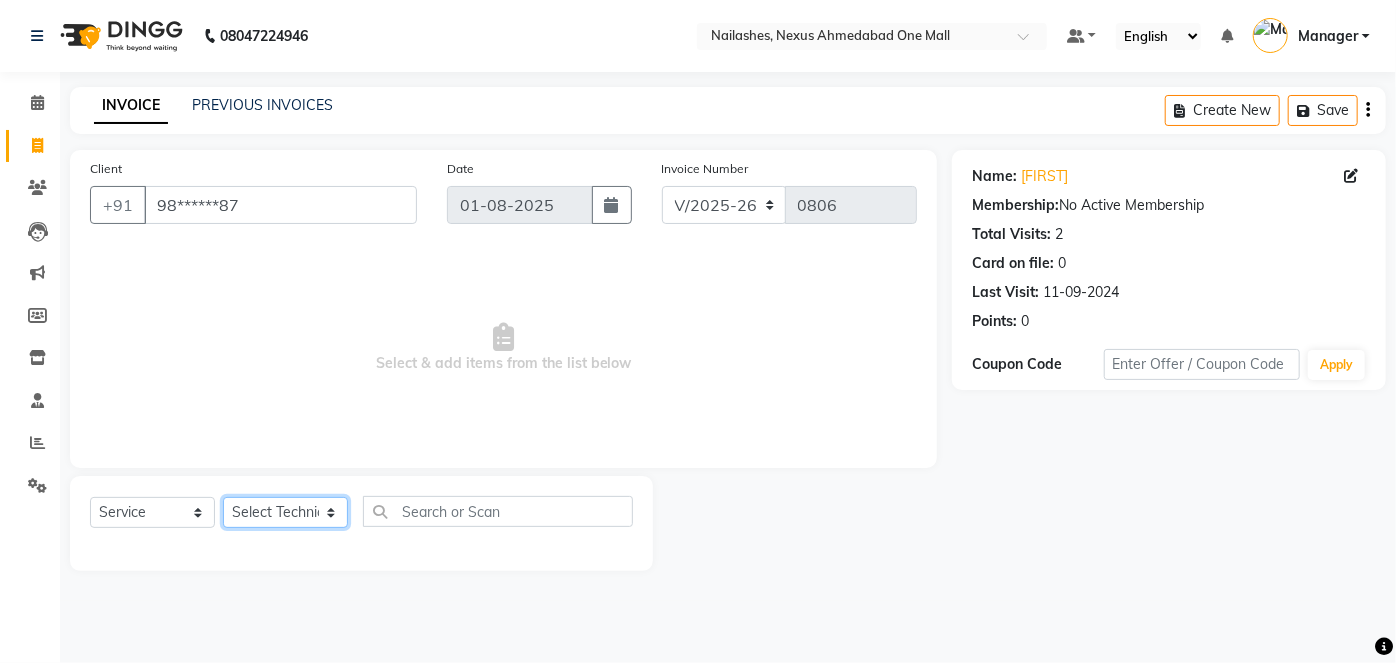 select on "26682" 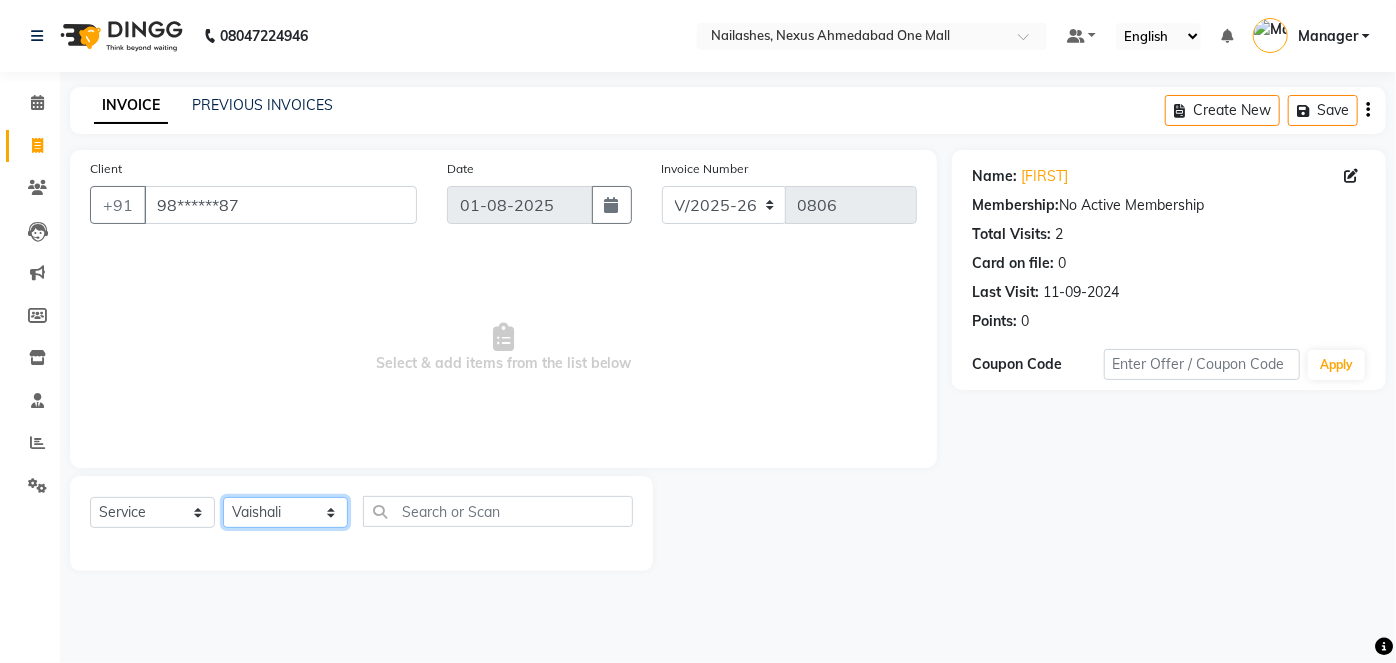 click on "Select Technician Aboto babita Deepti Kinto Manager Rakhi Rita Sita Vaishali winish Sir" 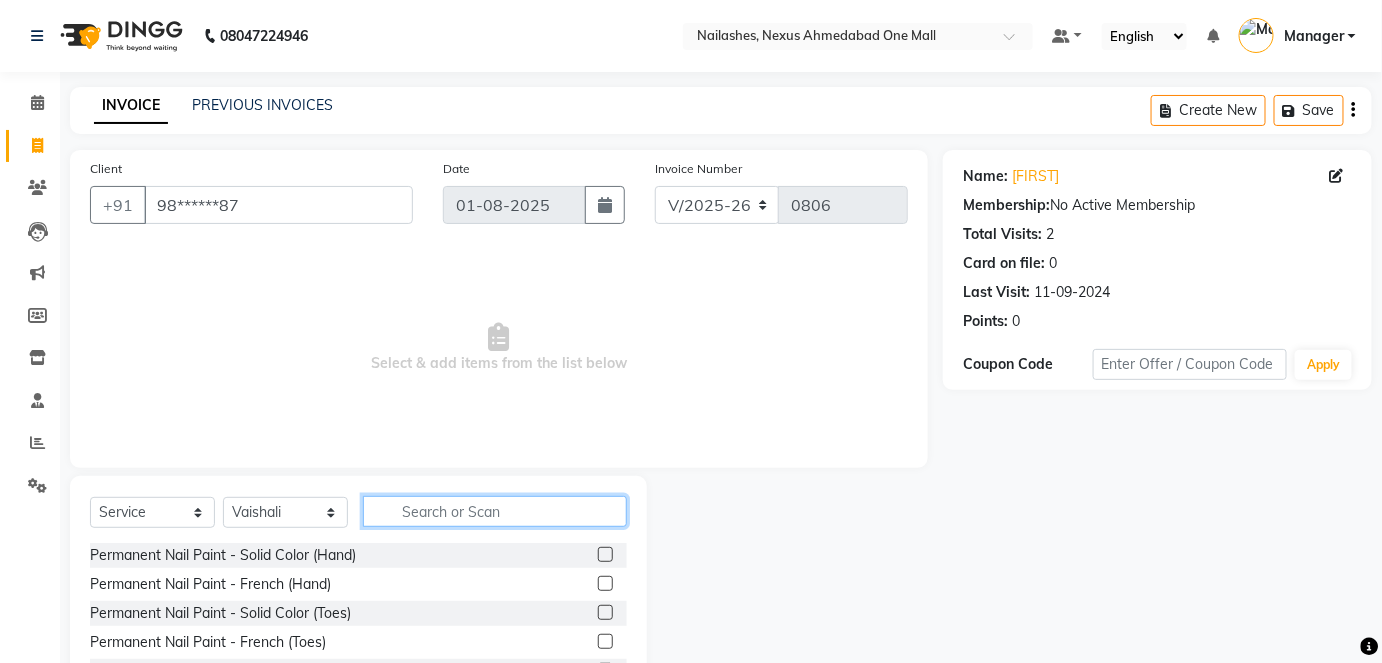 click 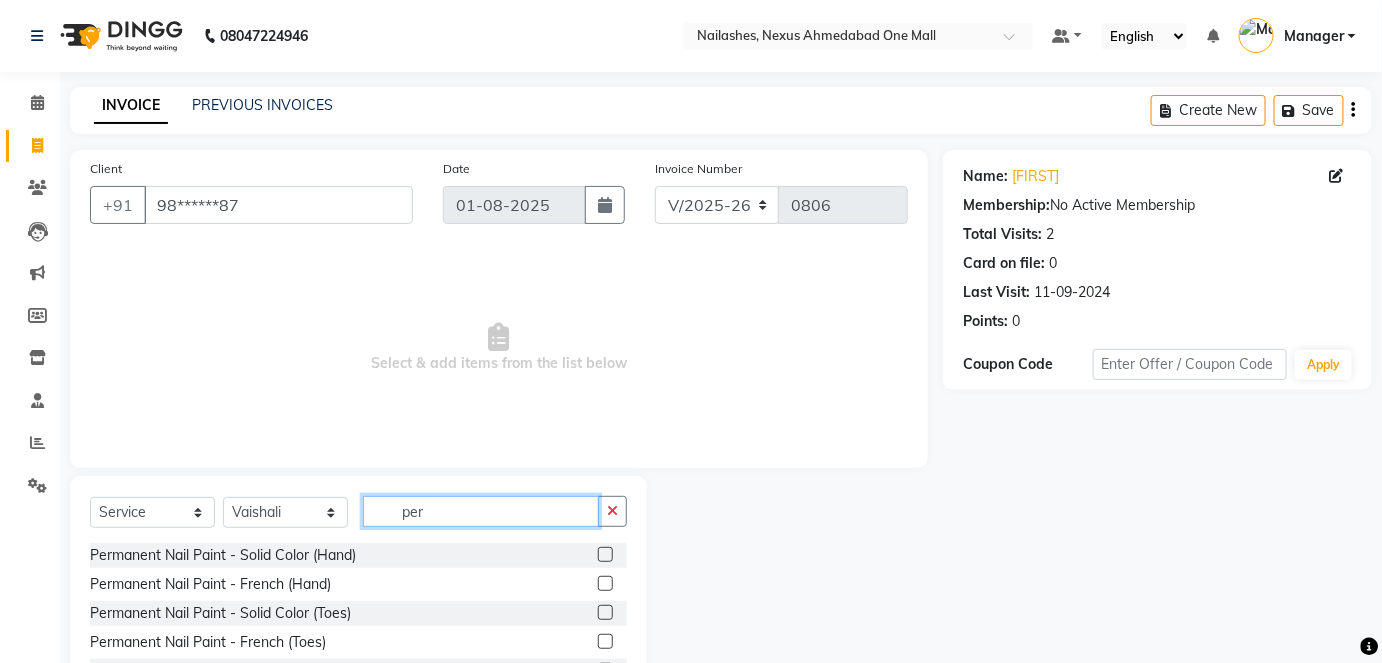 type on "per" 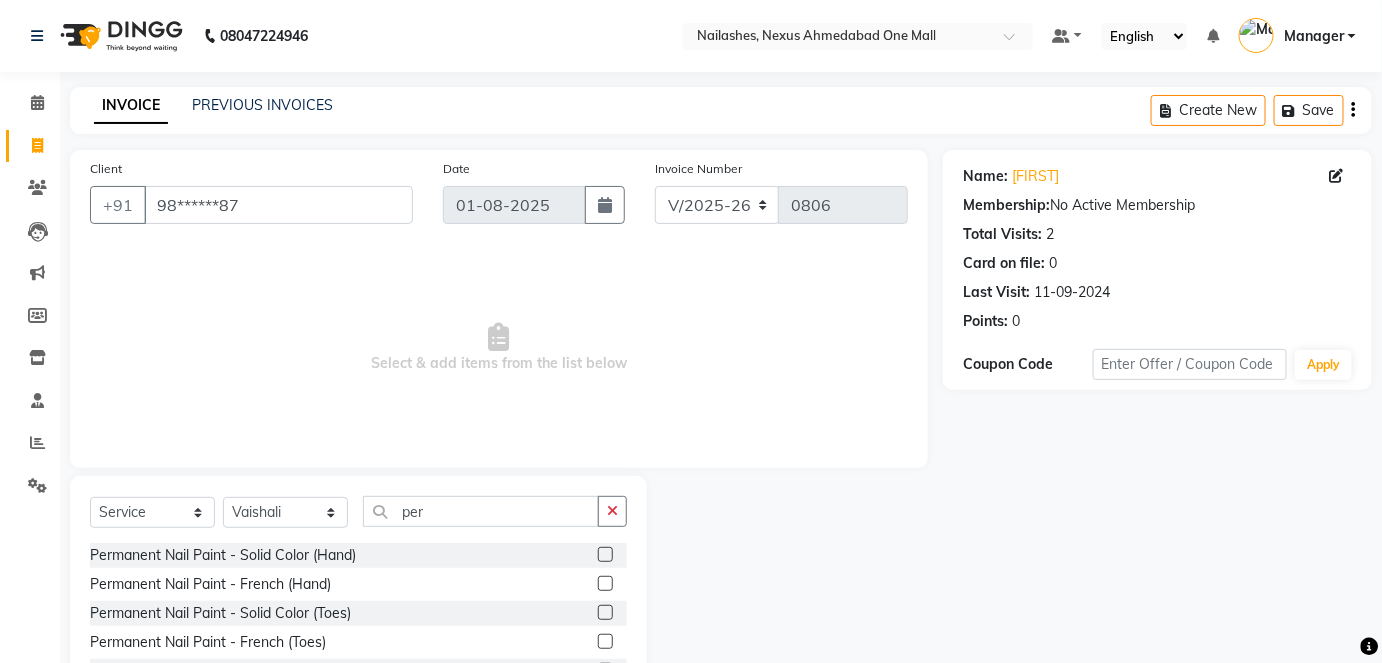 click 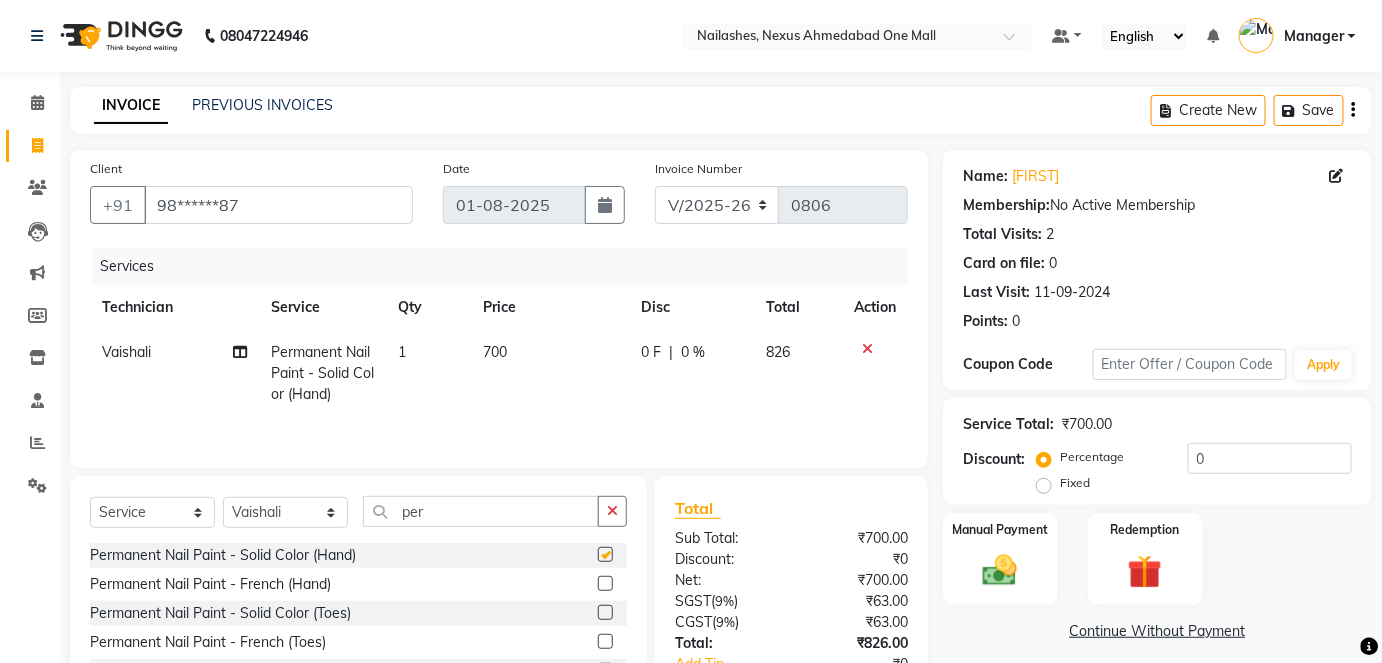 checkbox on "false" 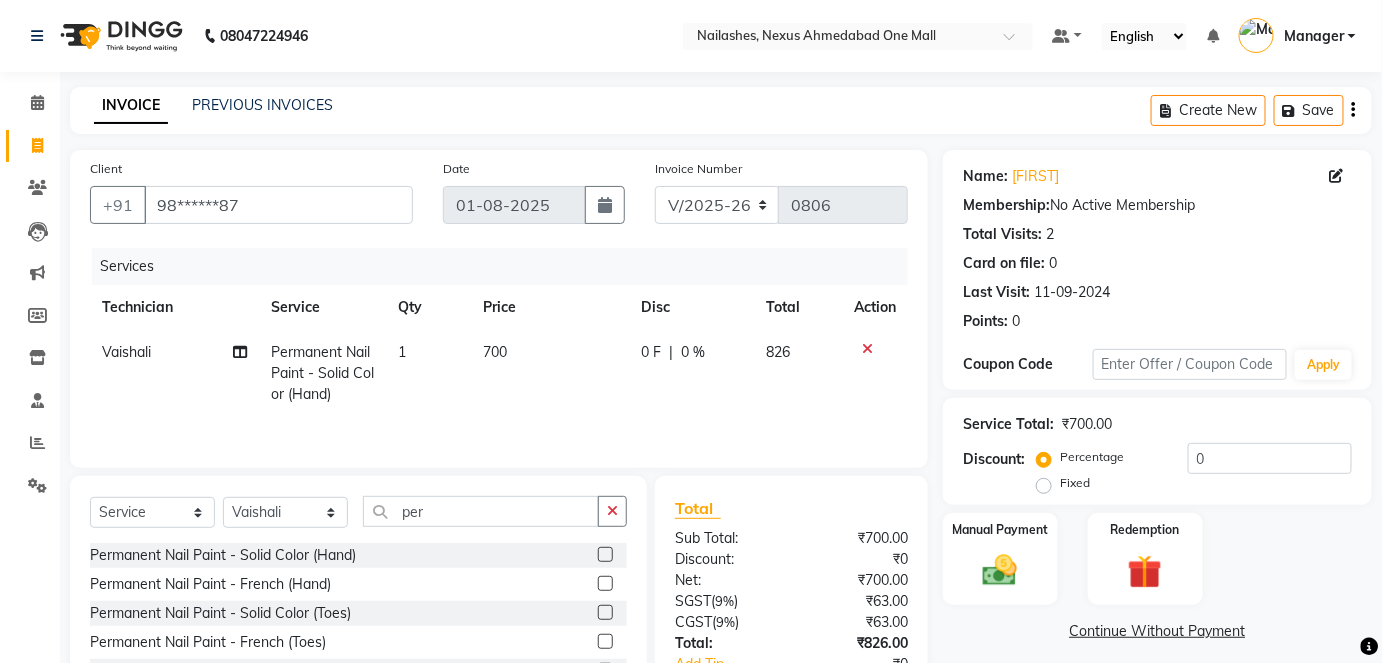 scroll, scrollTop: 137, scrollLeft: 0, axis: vertical 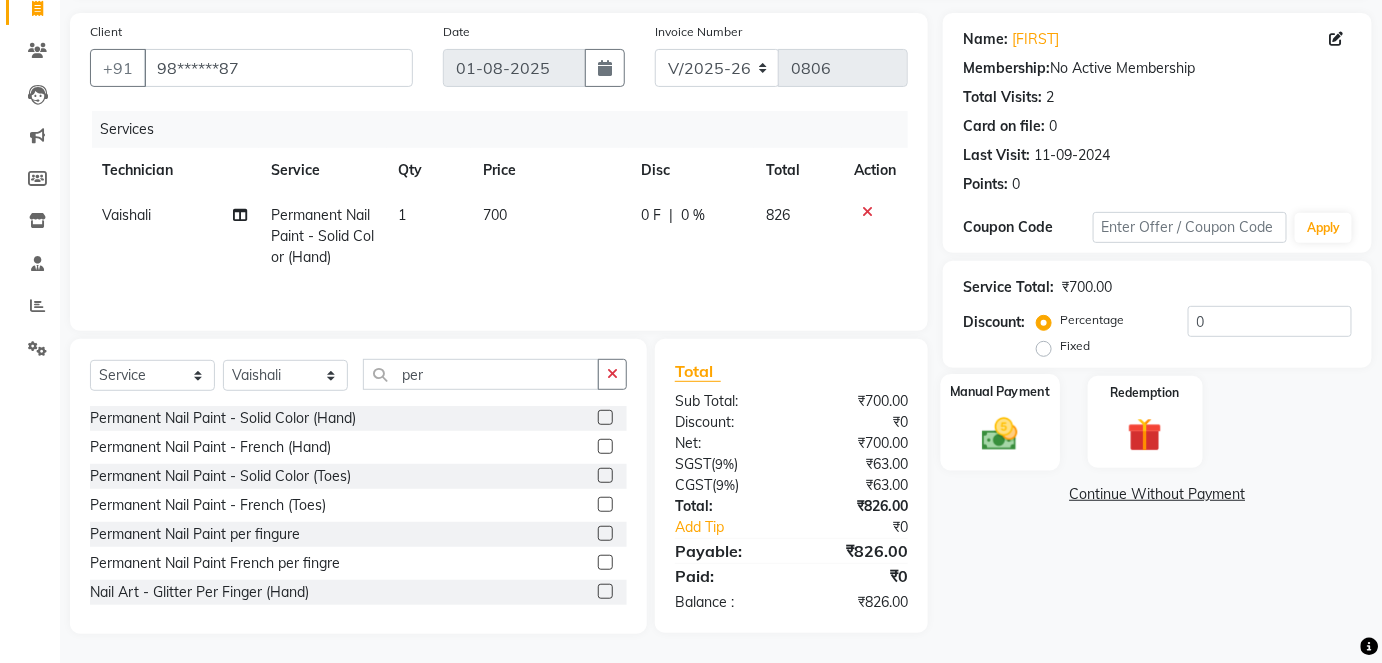 click 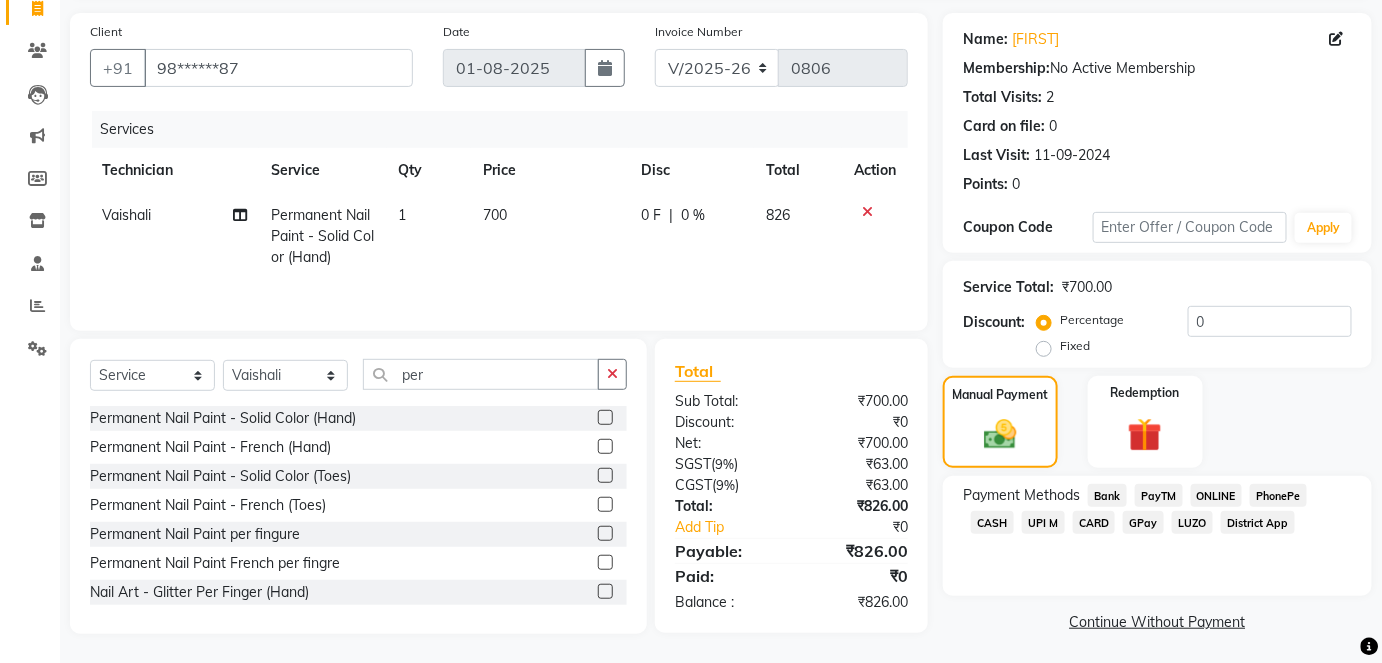 click on "CASH" 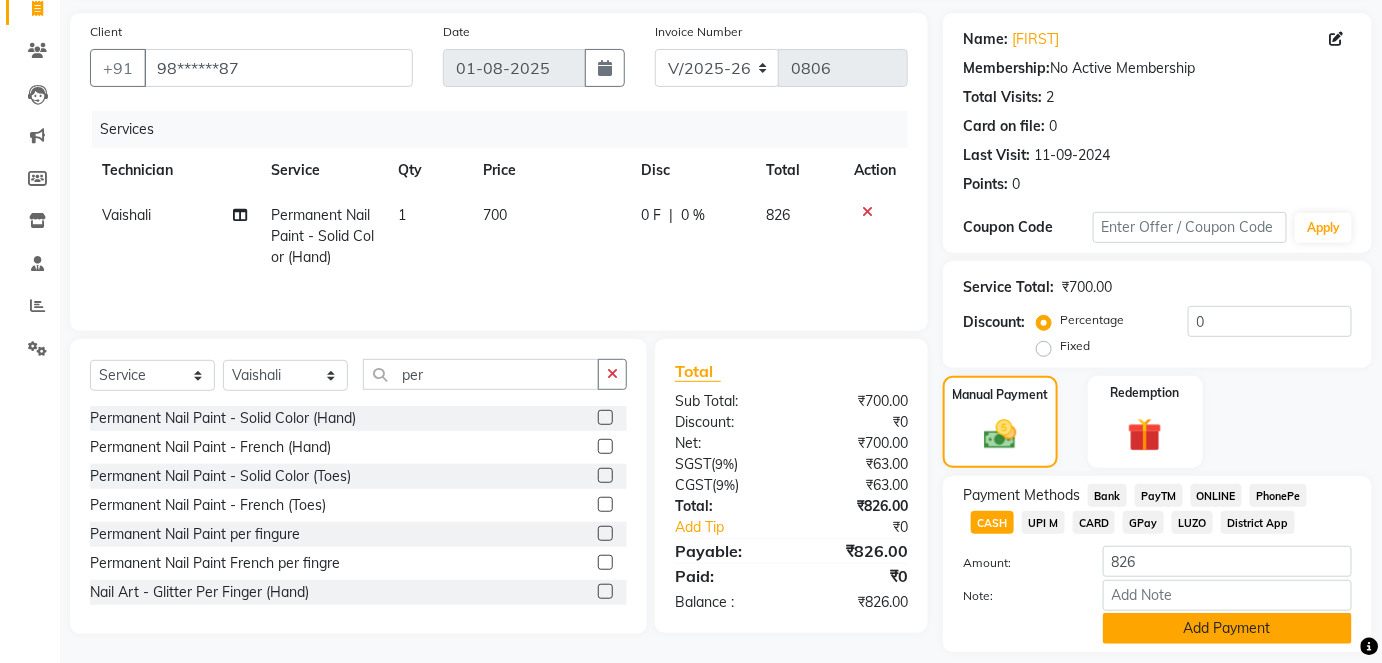 click on "Add Payment" 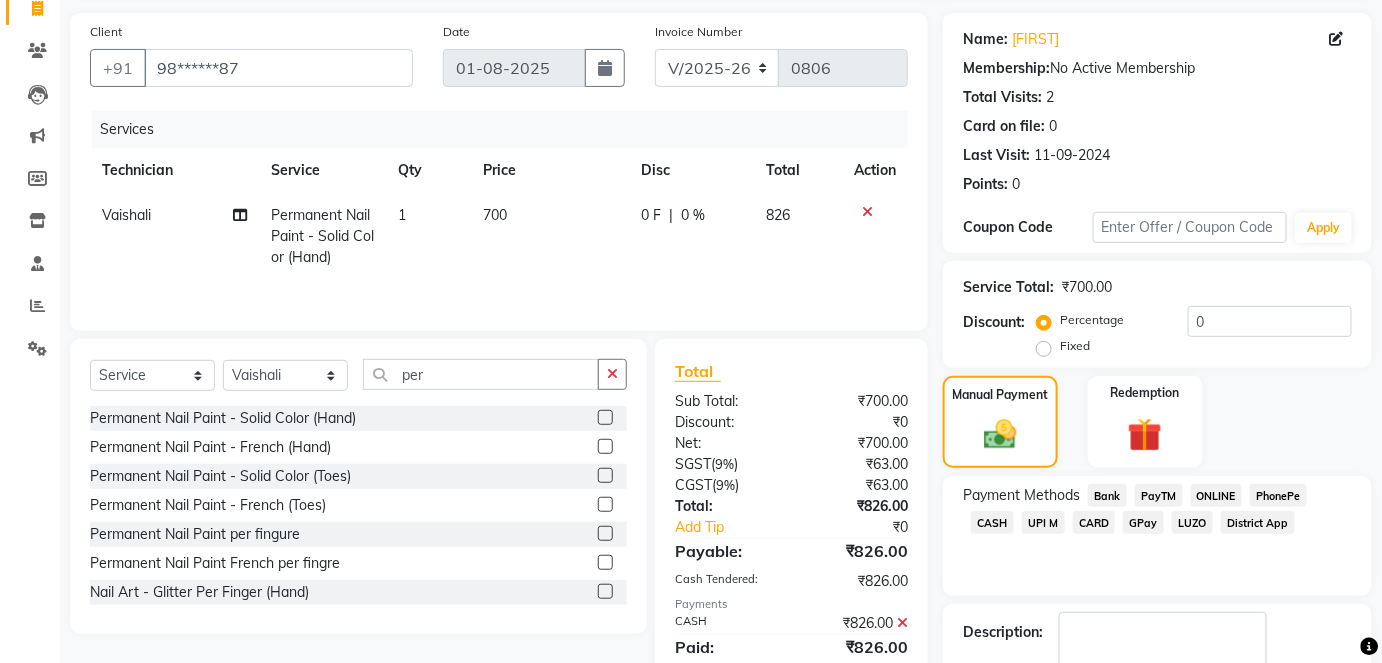 scroll, scrollTop: 252, scrollLeft: 0, axis: vertical 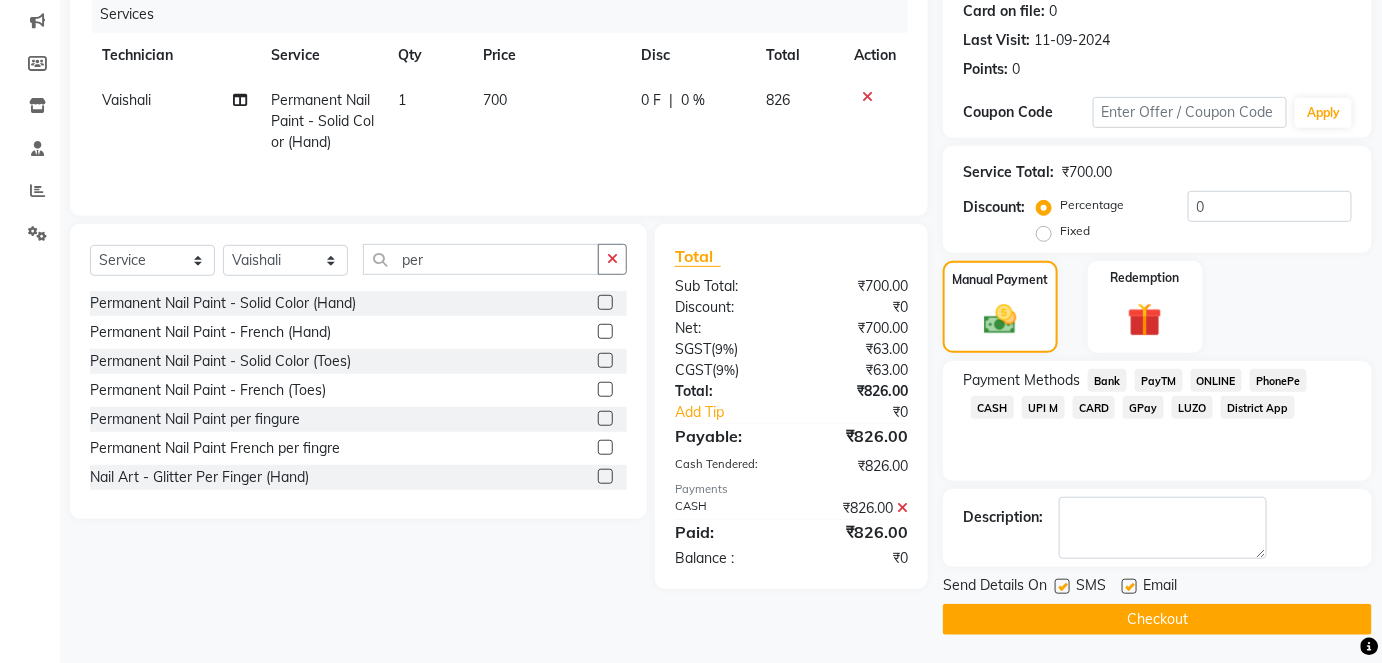click on "Checkout" 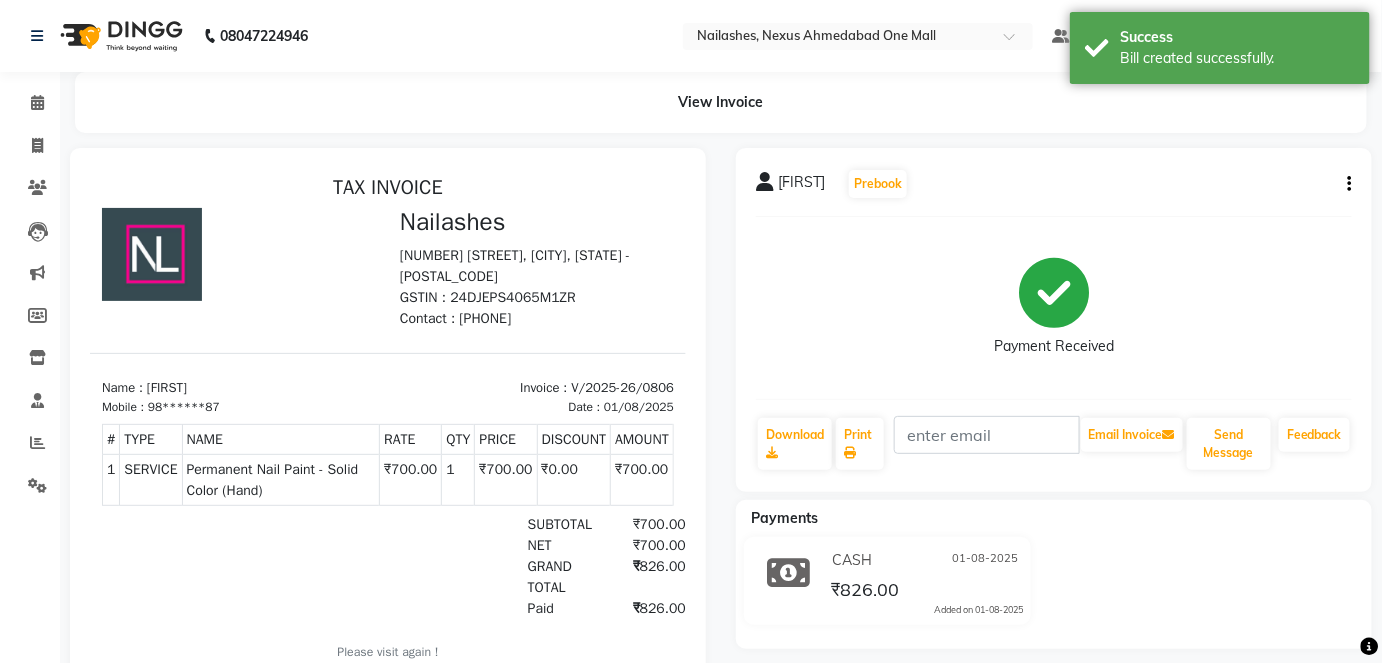 scroll, scrollTop: 0, scrollLeft: 0, axis: both 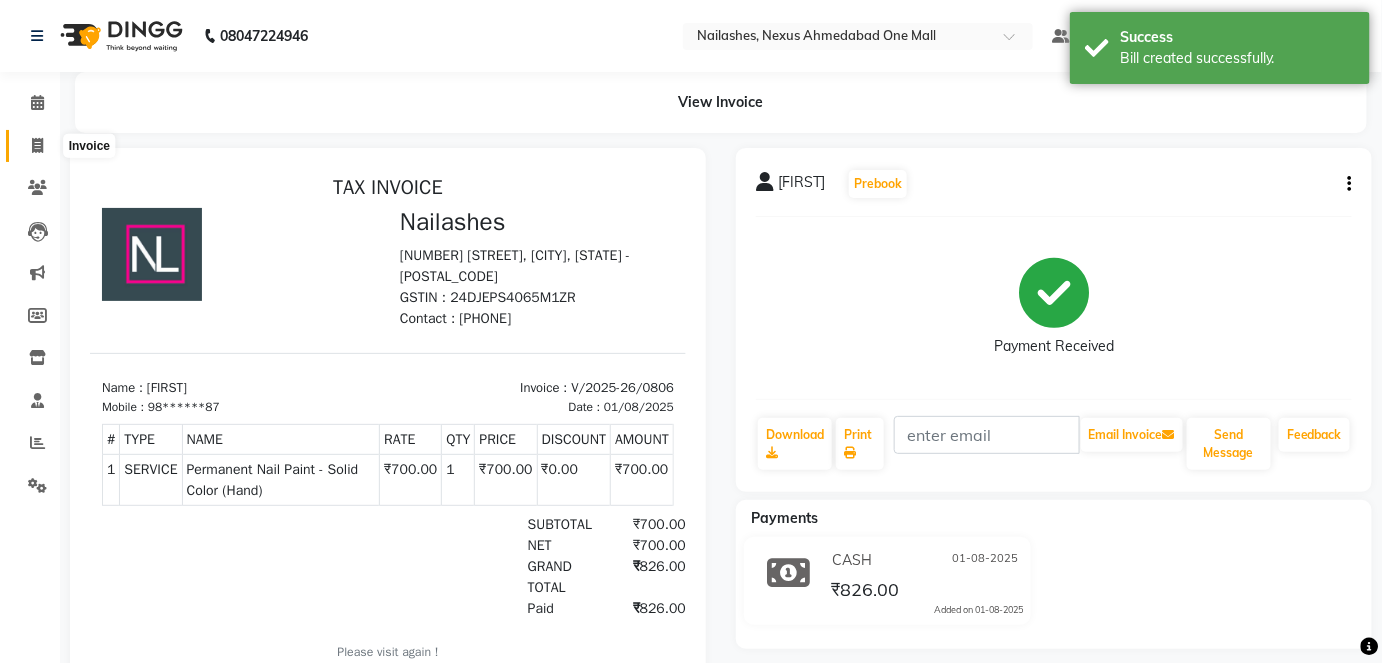 click 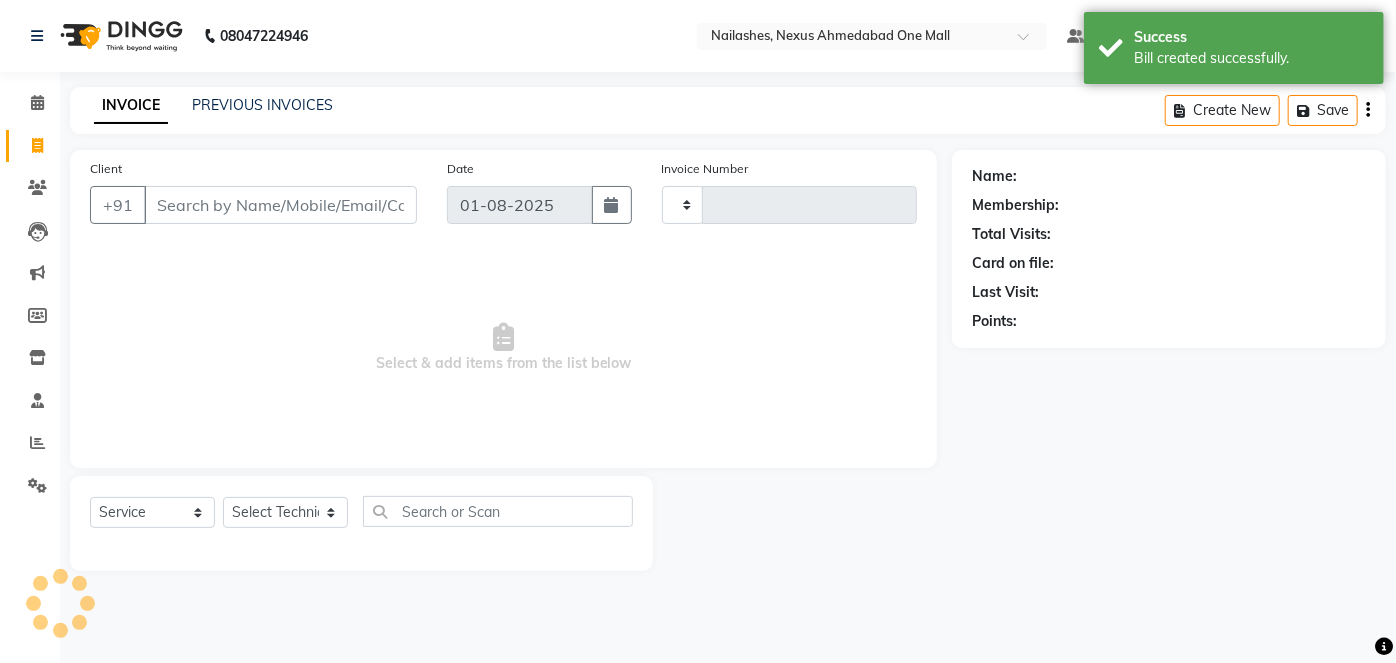 type on "0807" 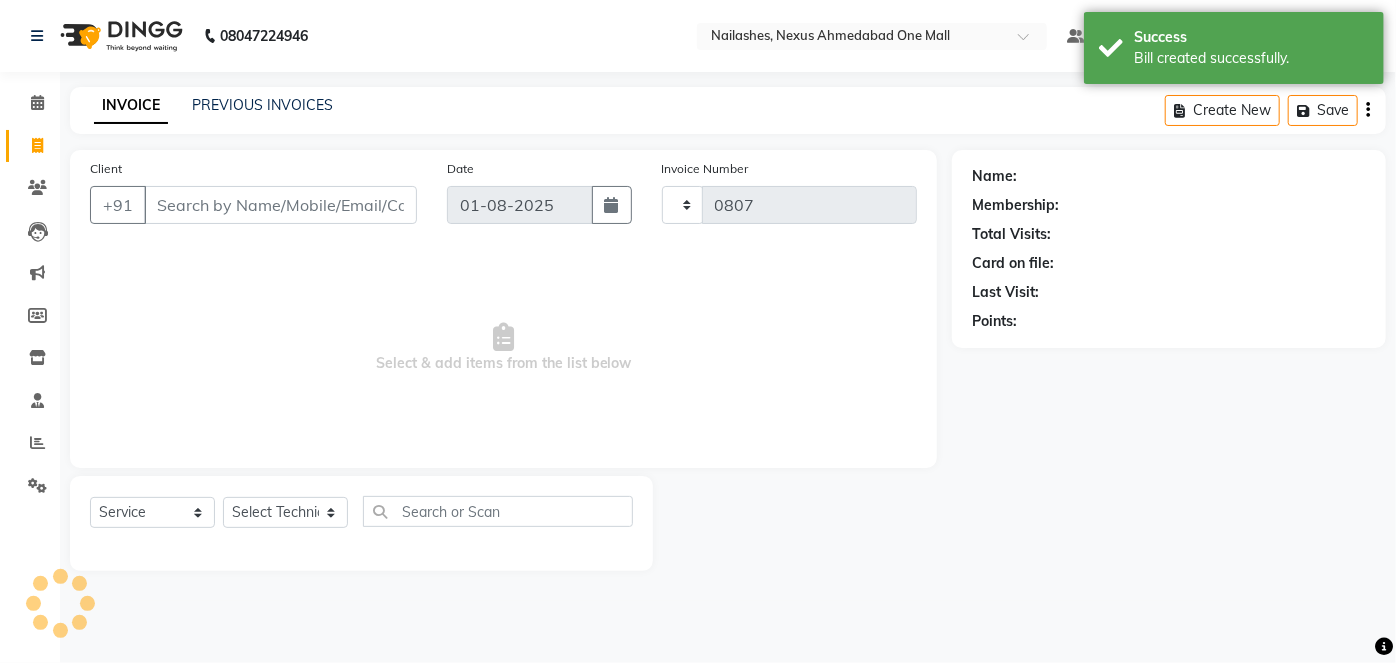 select on "4606" 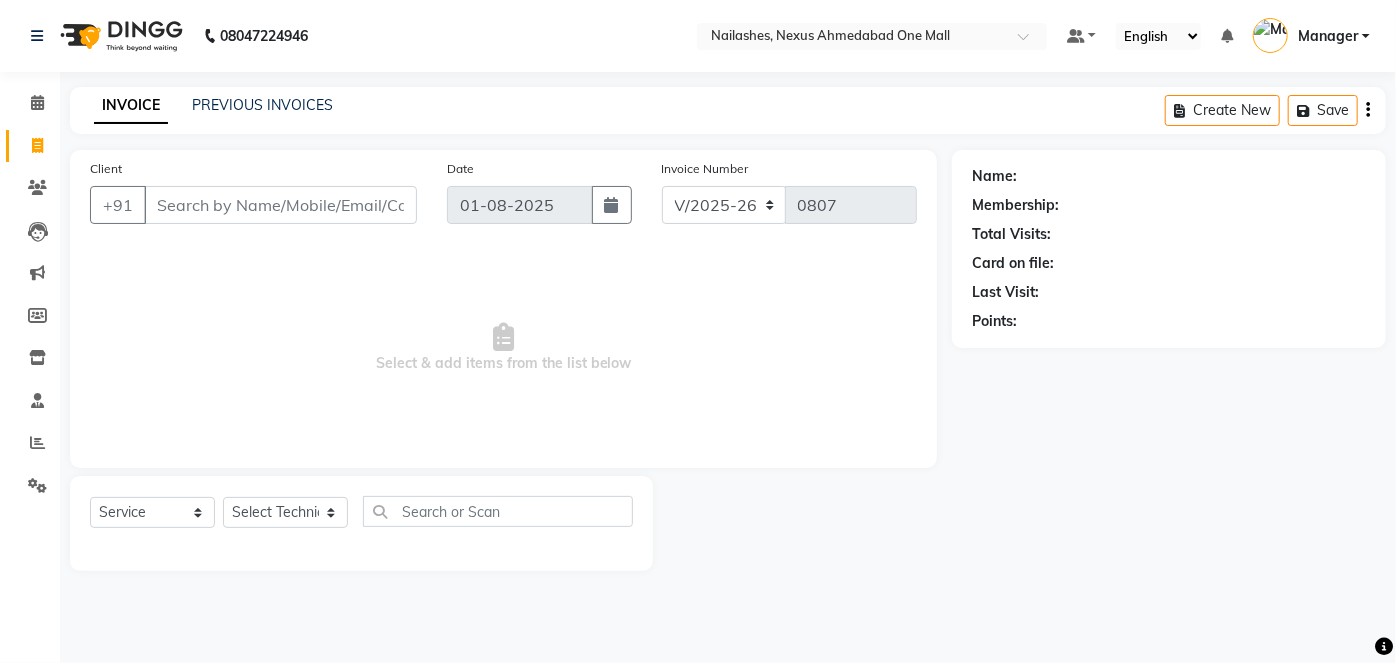 click on "Client" at bounding box center [280, 205] 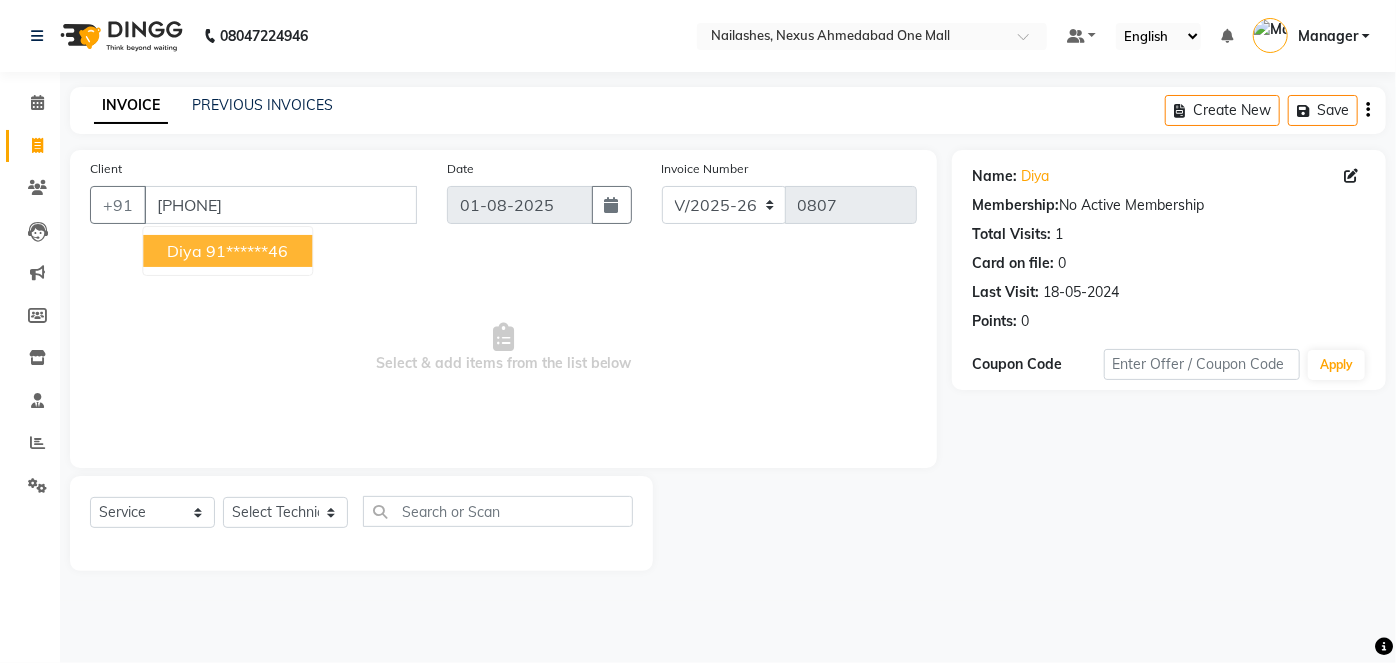 click on "91******46" at bounding box center [247, 251] 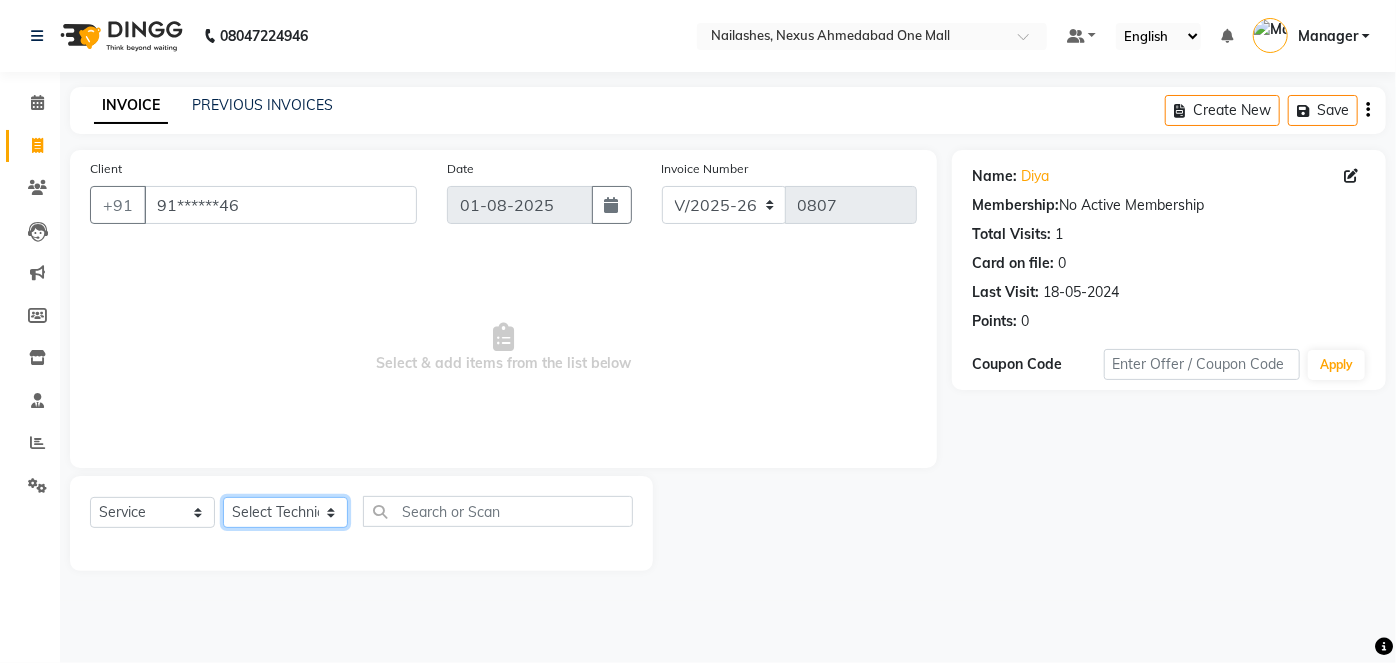 click on "Select Technician Aboto babita Deepti Kinto Manager Rakhi Rita Sita Vaishali winish Sir" 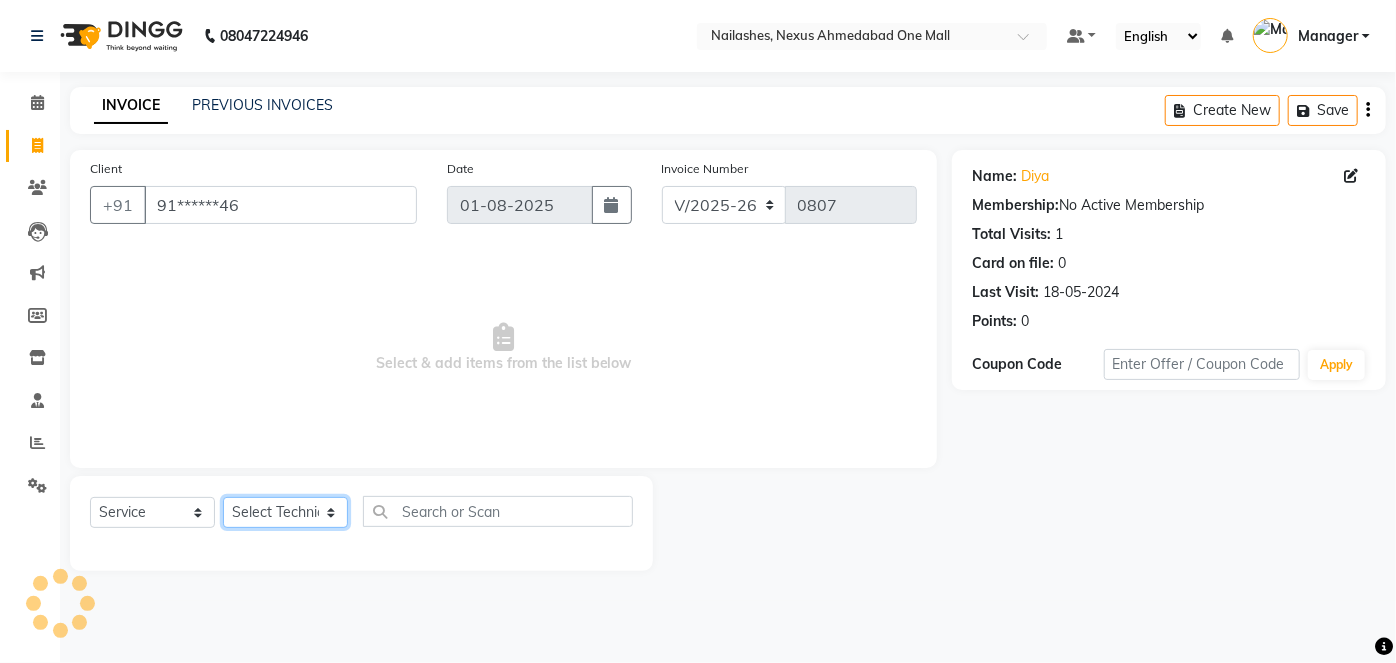 click on "Select Technician Aboto babita Deepti Kinto Manager Rakhi Rita Sita Vaishali winish Sir" 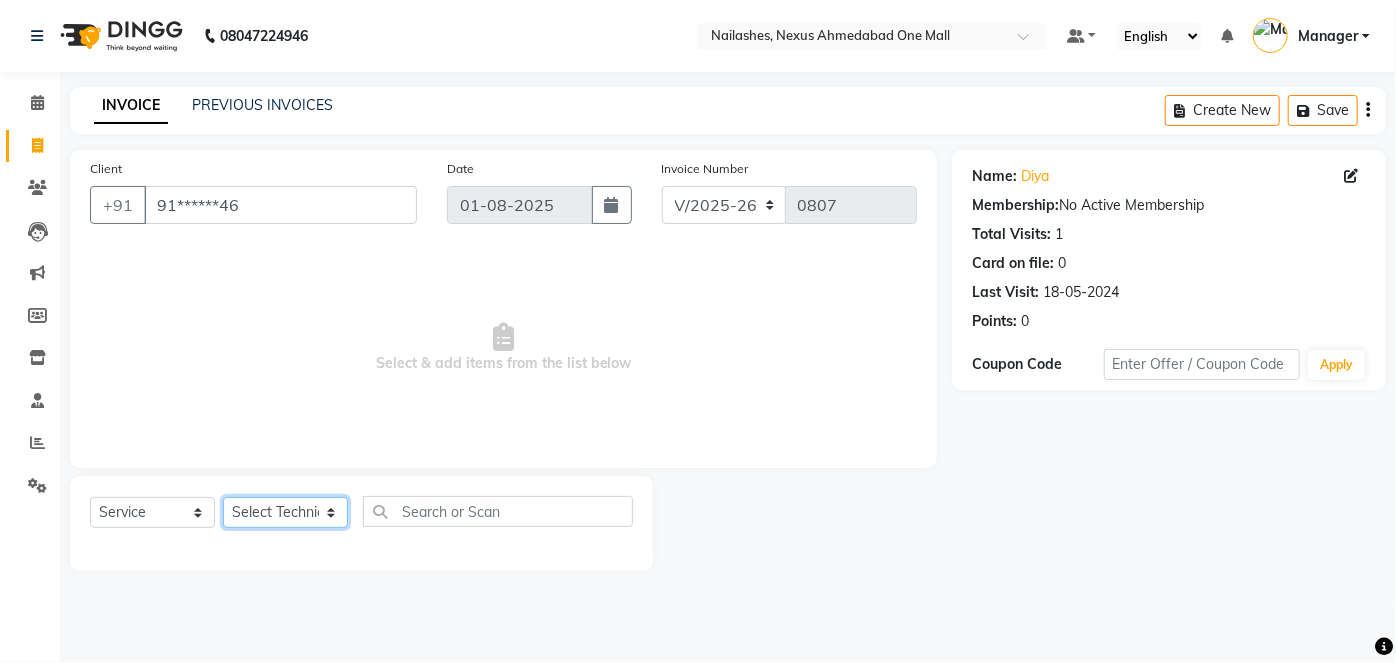click on "Select Technician Aboto babita Deepti Kinto Manager Rakhi Rita Sita Vaishali winish Sir" 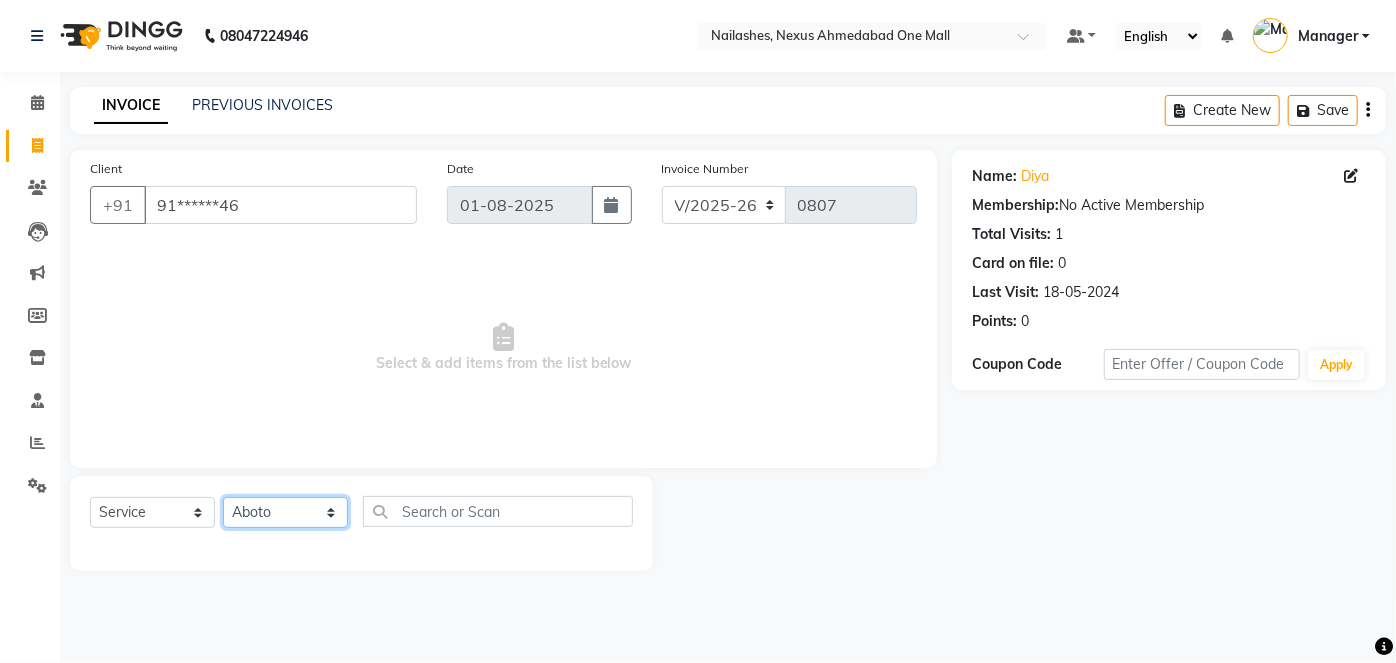 click on "Select Technician Aboto babita Deepti Kinto Manager Rakhi Rita Sita Vaishali winish Sir" 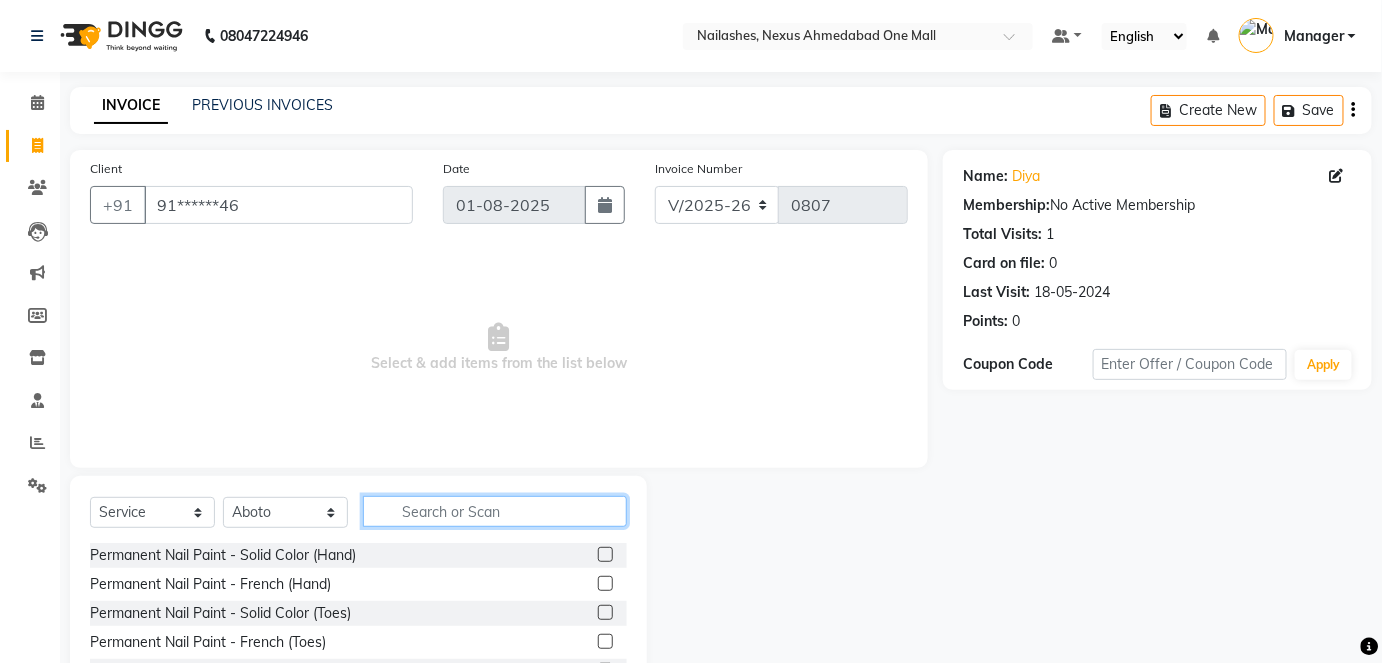 click 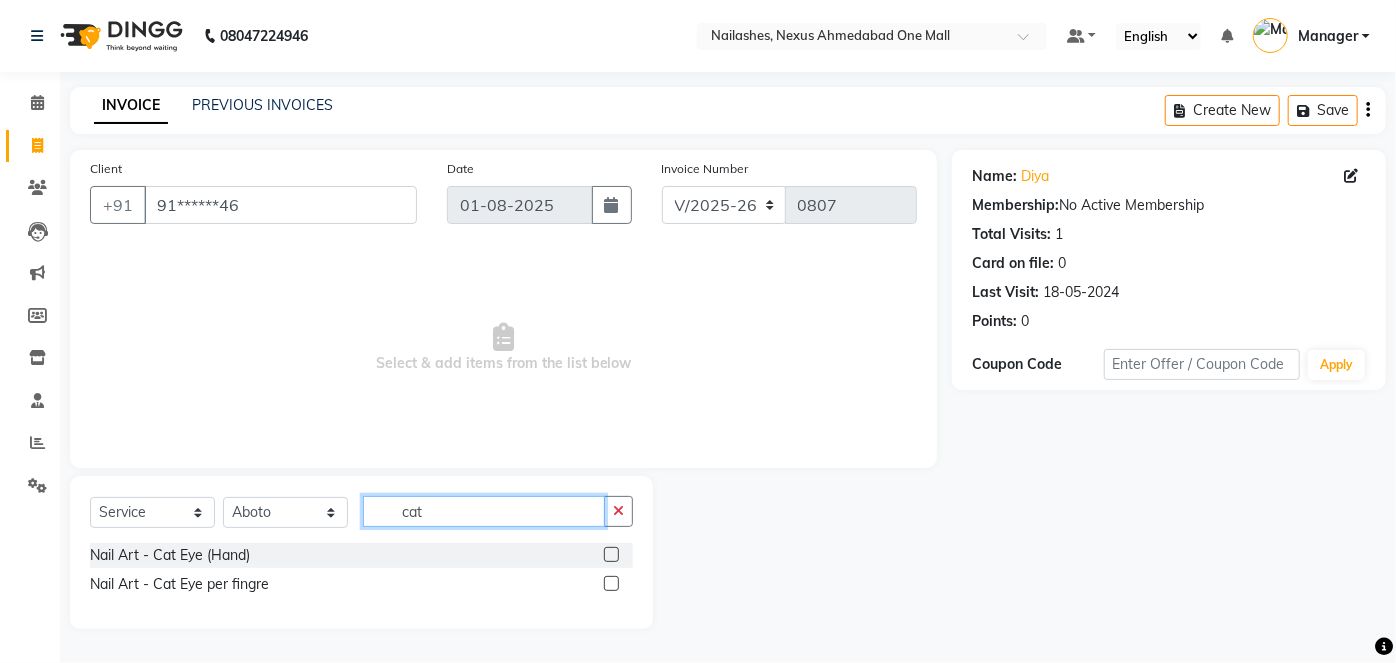 type on "cat" 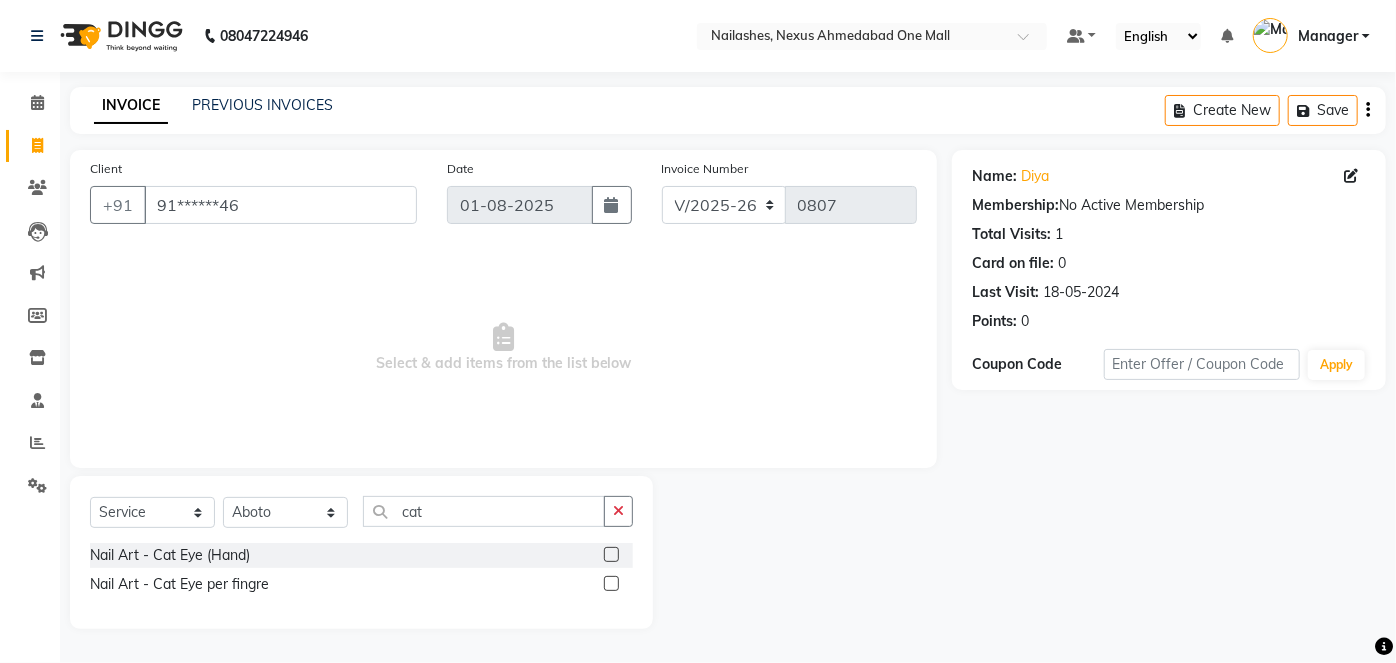 click 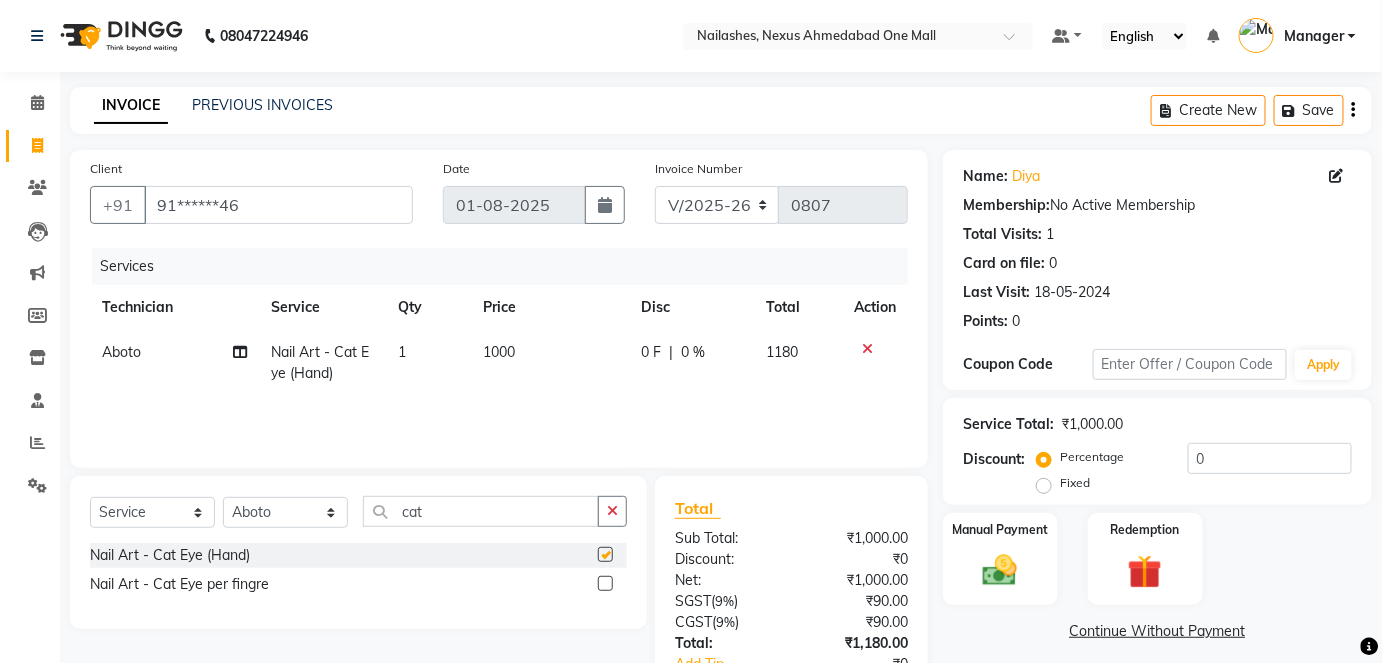 checkbox on "false" 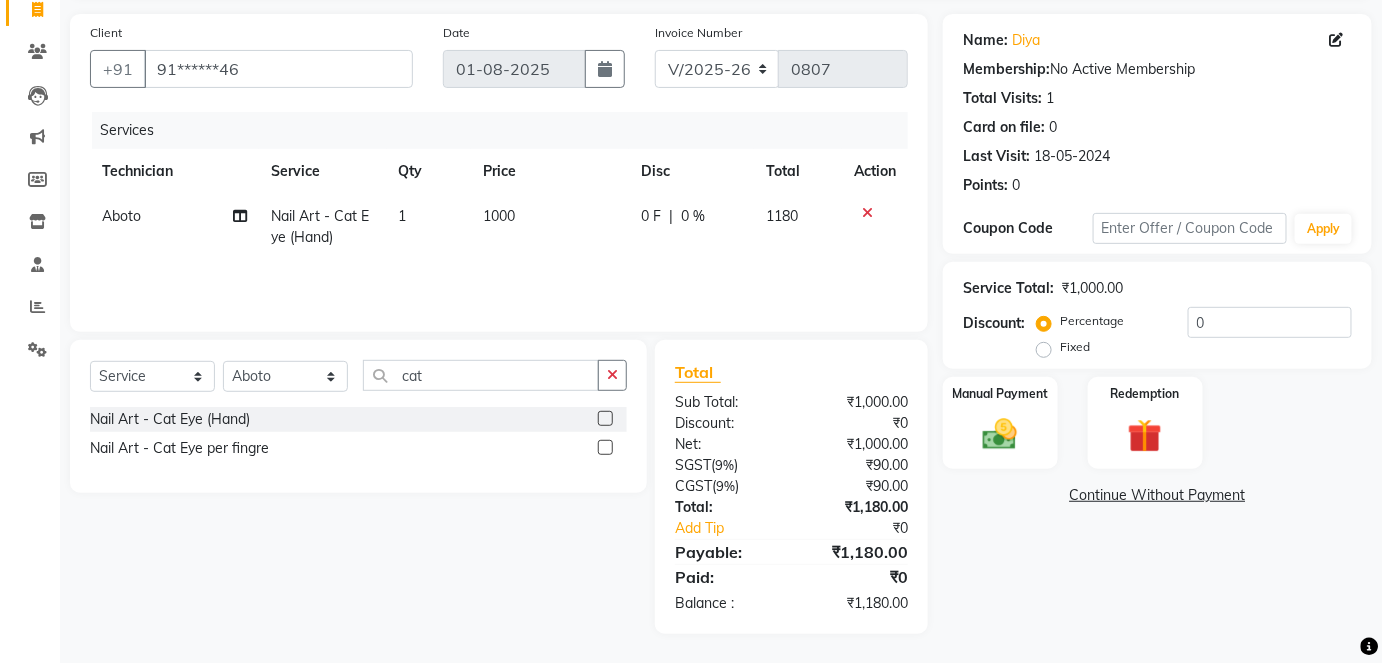 scroll, scrollTop: 136, scrollLeft: 0, axis: vertical 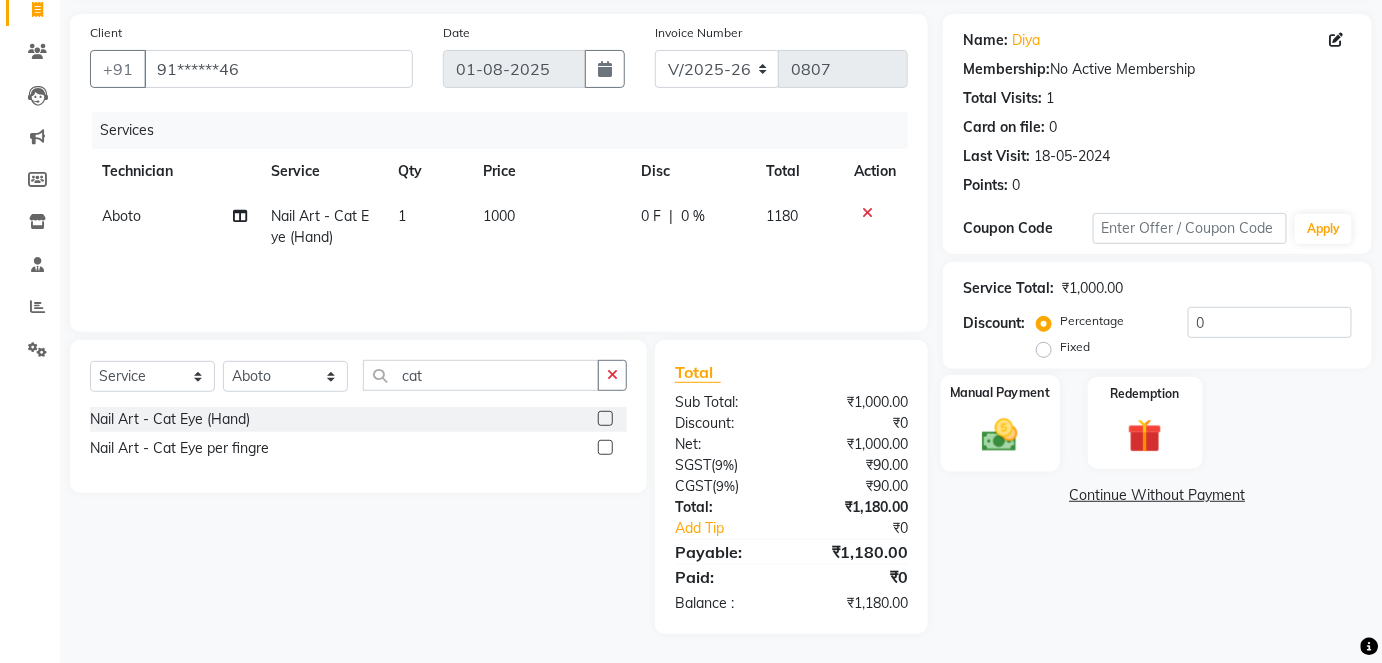 click 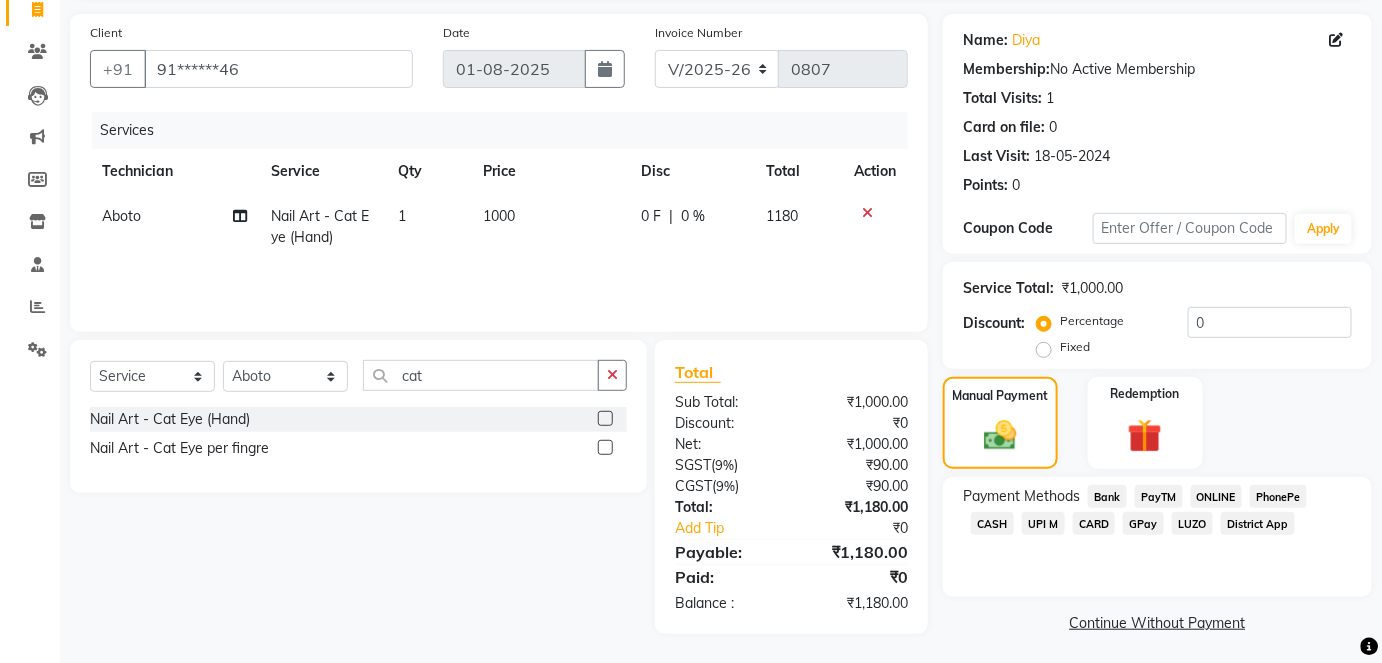 click on "ONLINE" 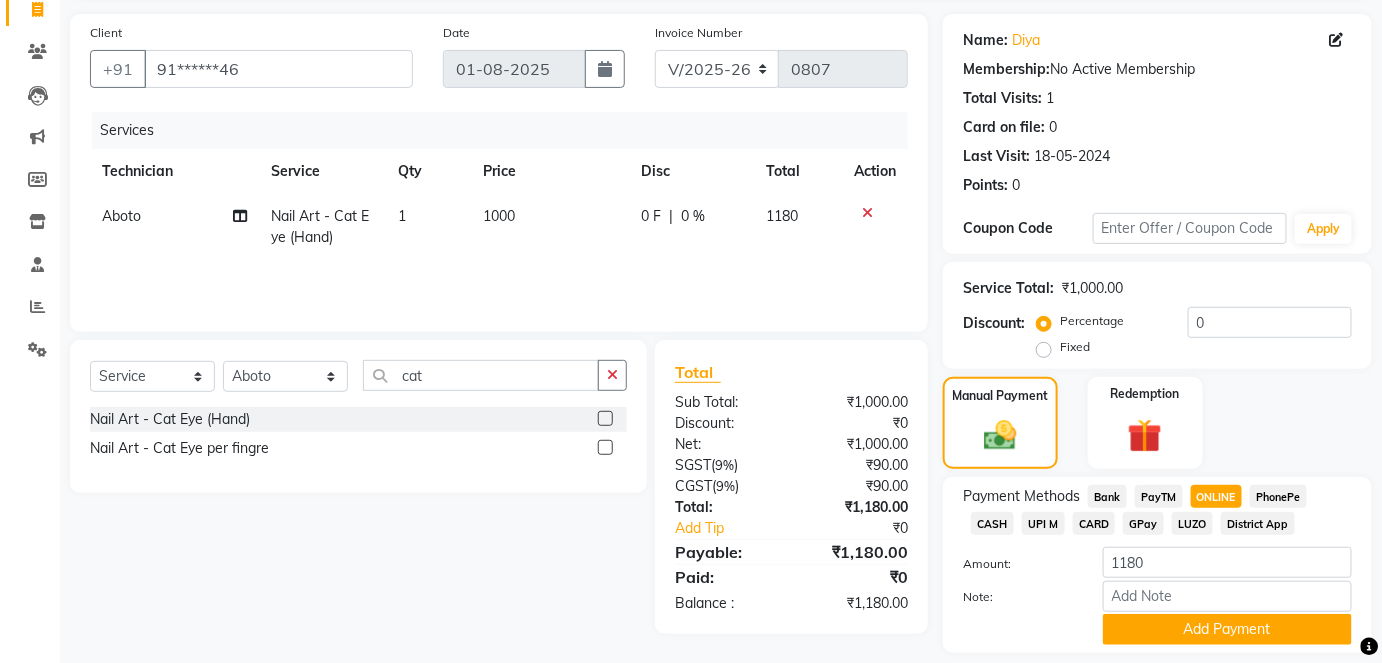 scroll, scrollTop: 196, scrollLeft: 0, axis: vertical 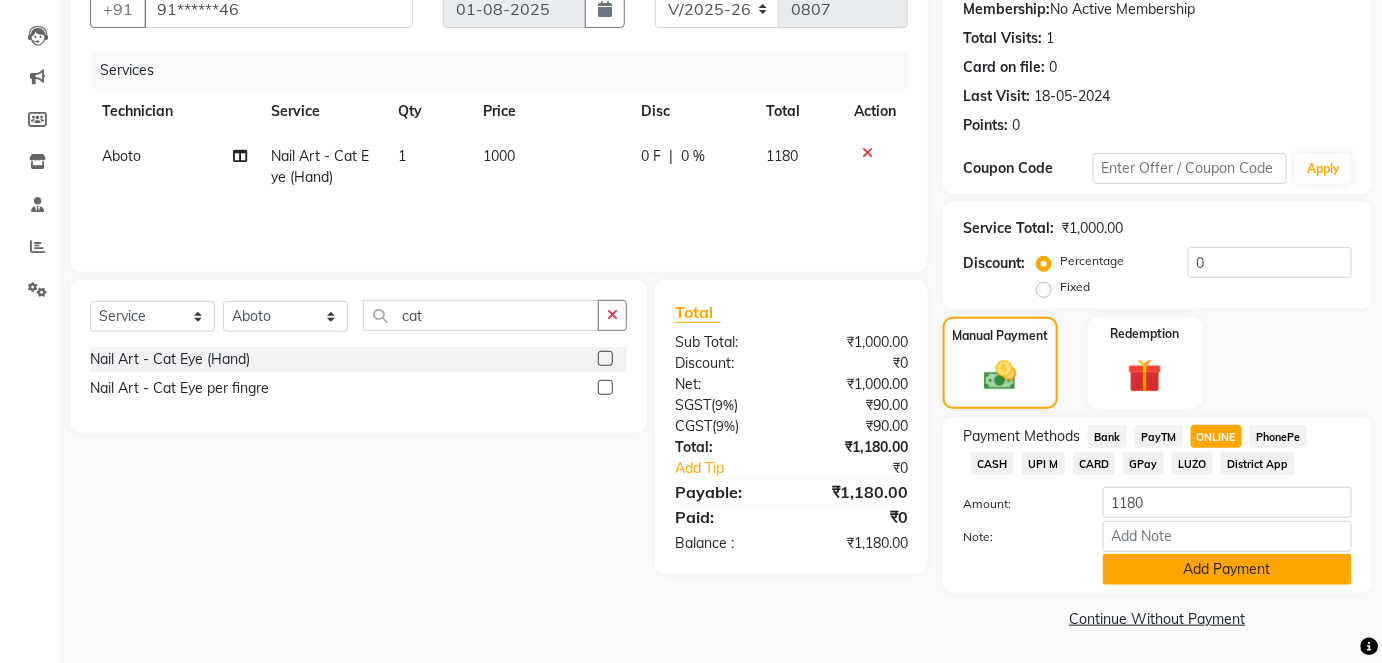 click on "Add Payment" 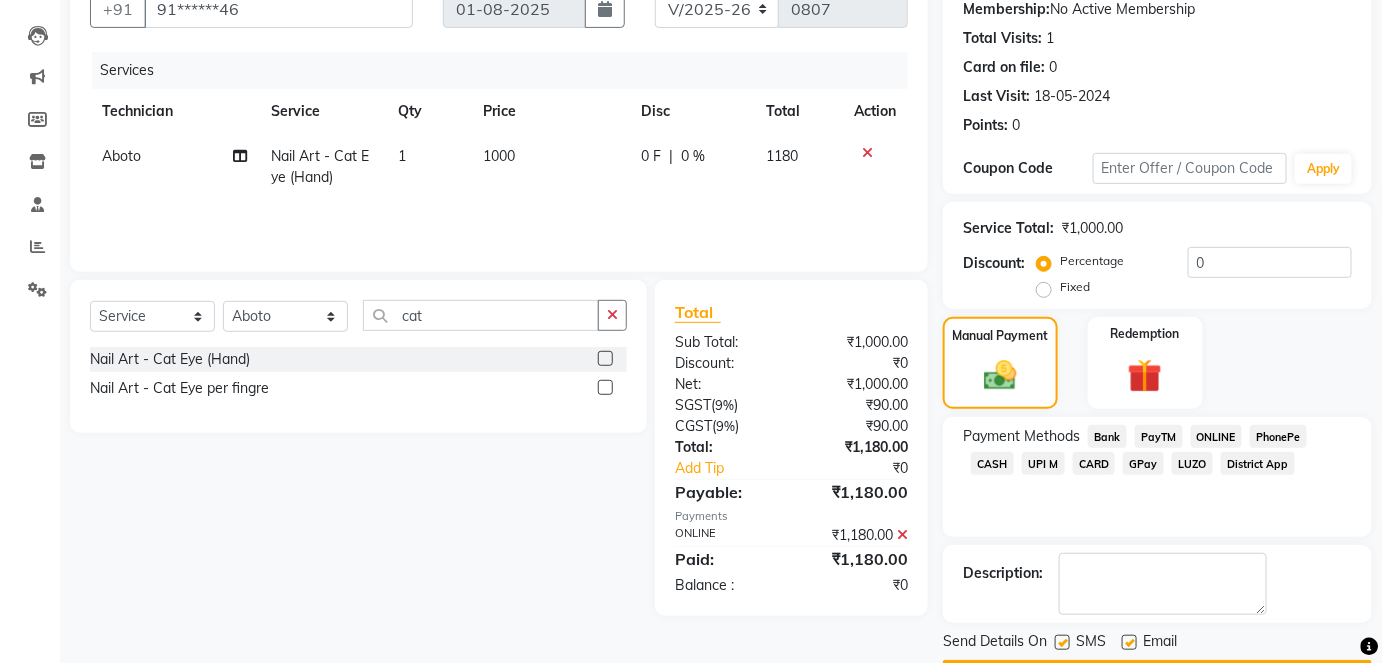 scroll, scrollTop: 252, scrollLeft: 0, axis: vertical 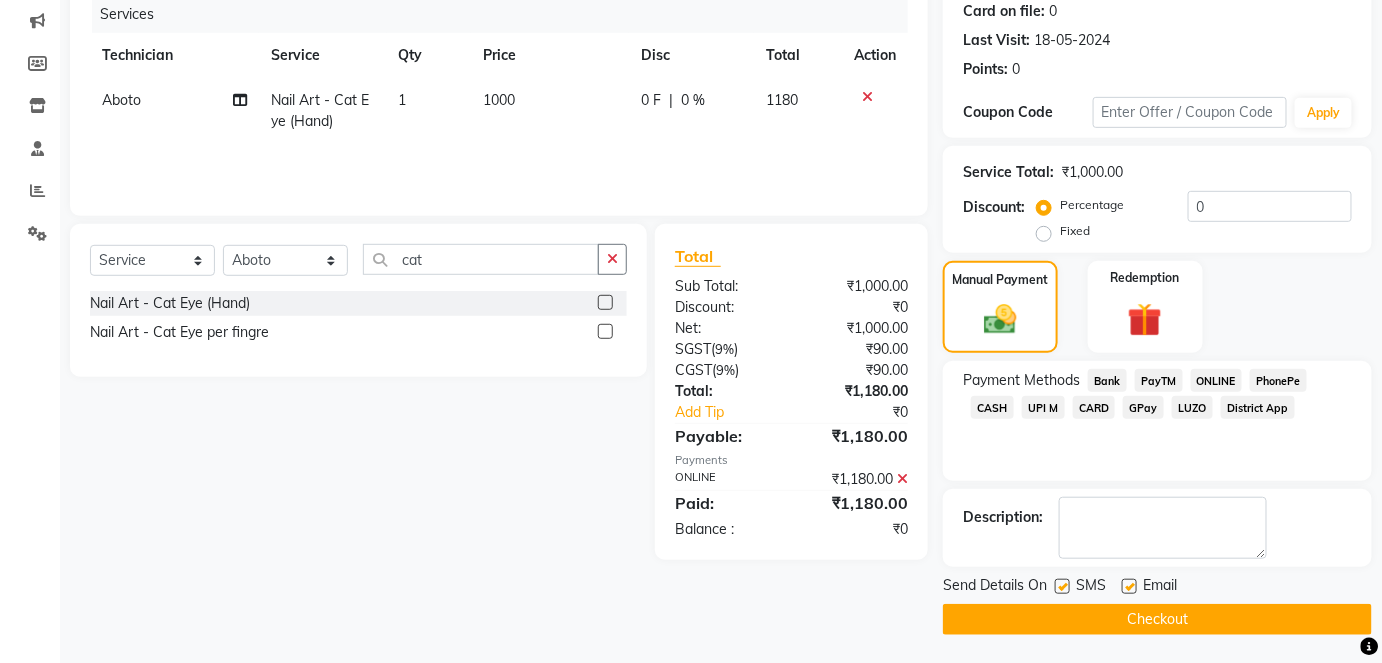 click on "Checkout" 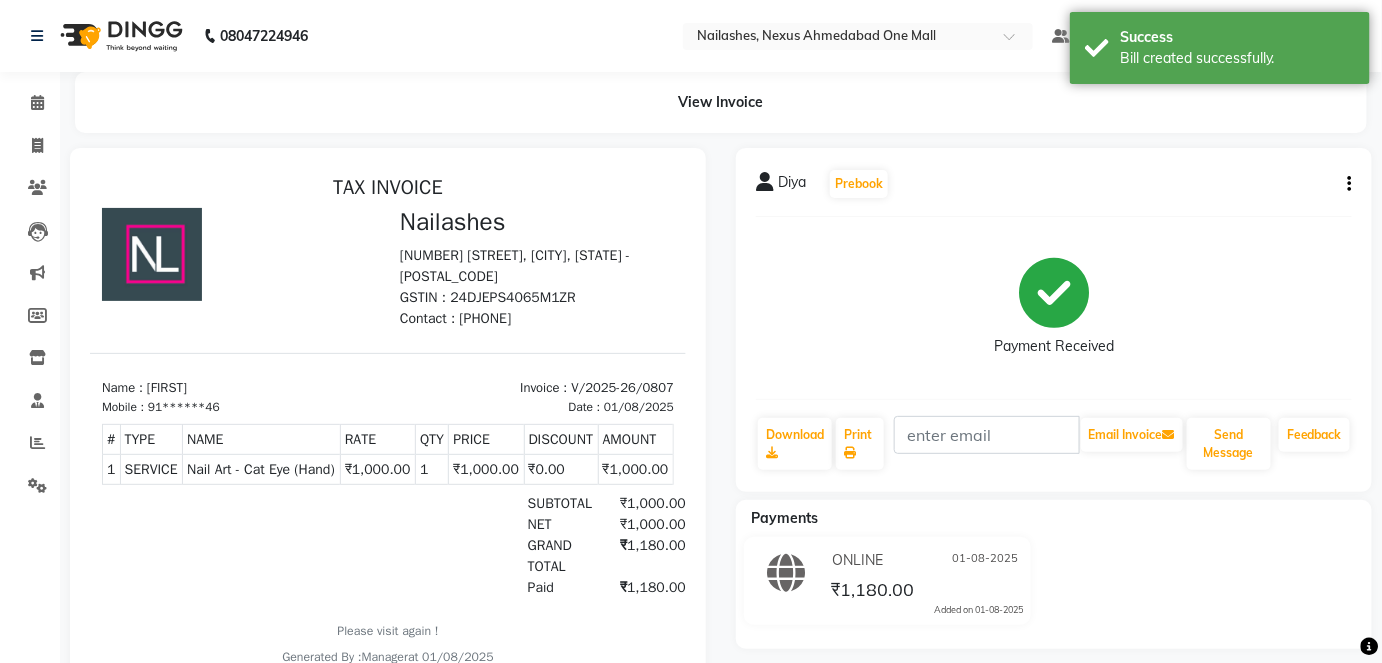 scroll, scrollTop: 0, scrollLeft: 0, axis: both 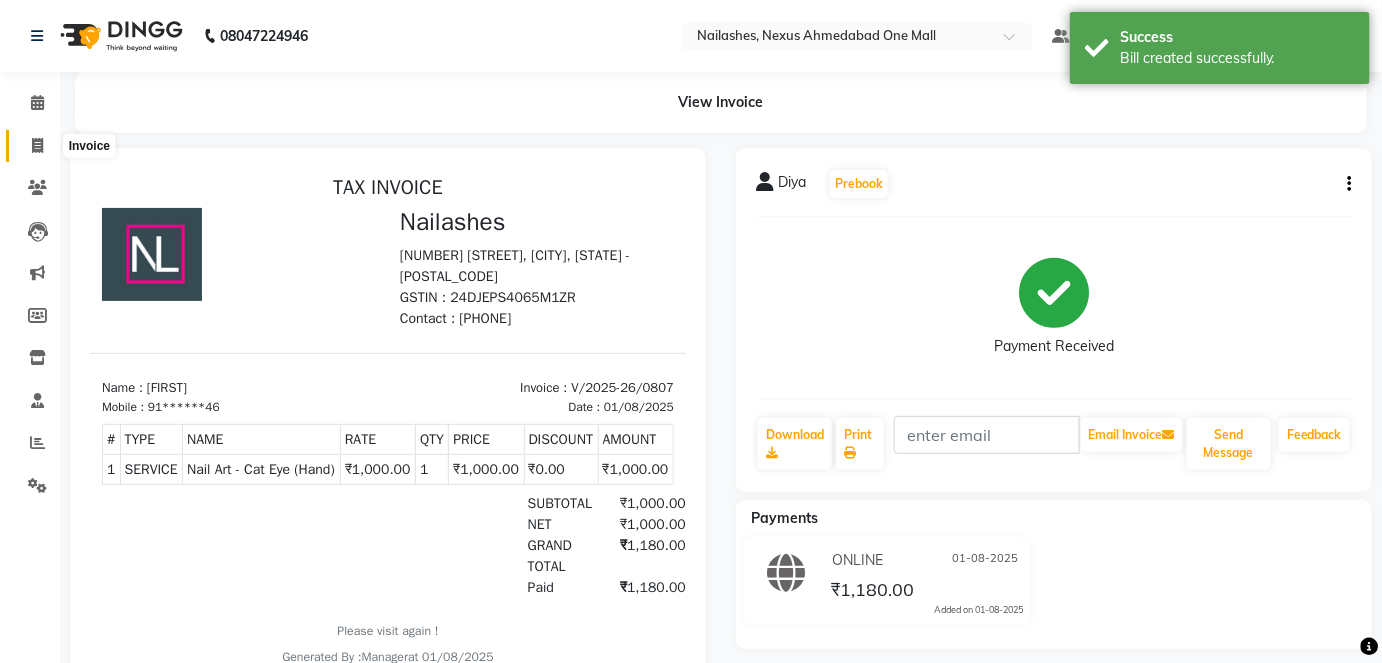 click 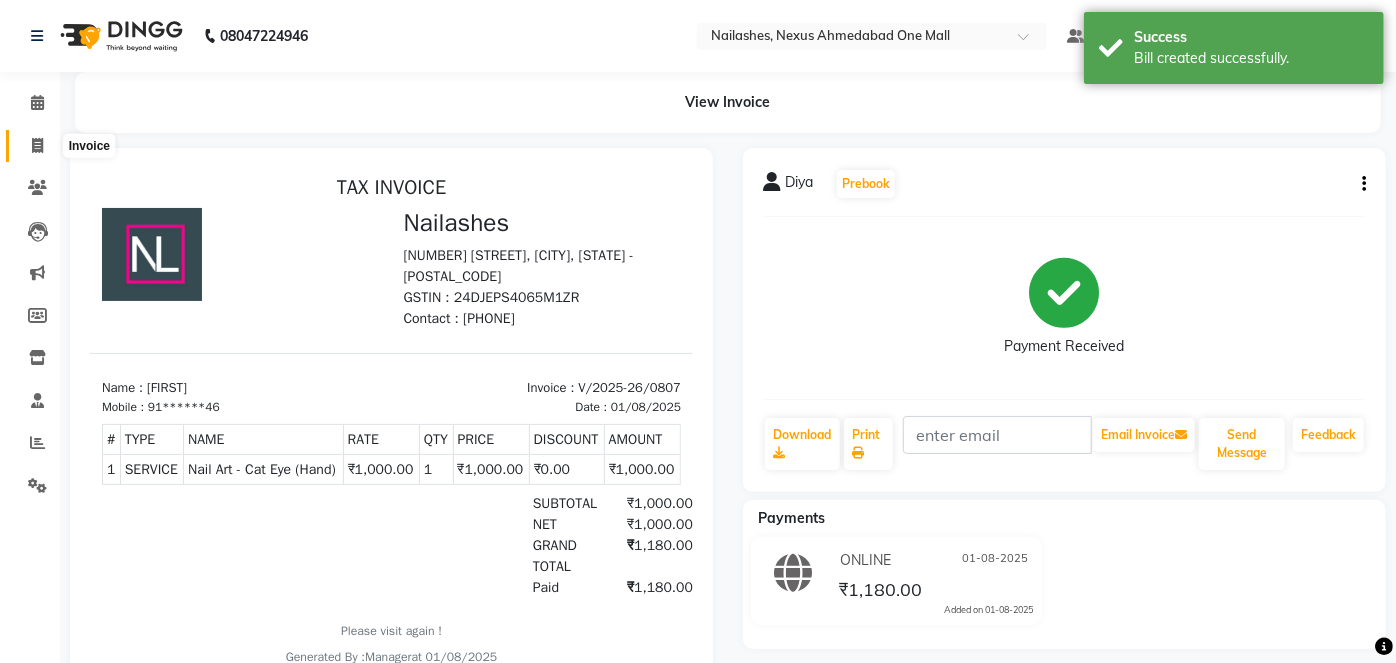 select on "4606" 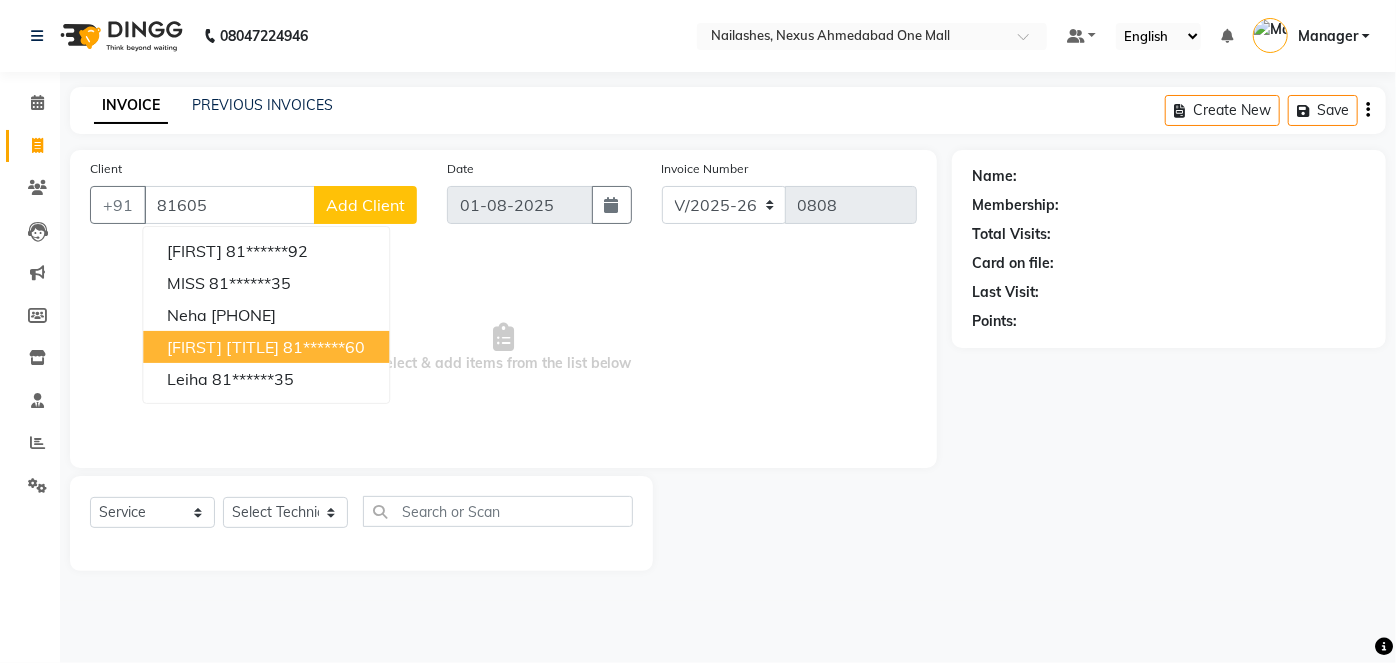 click on "[FIRST] [TITLE]" at bounding box center (223, 347) 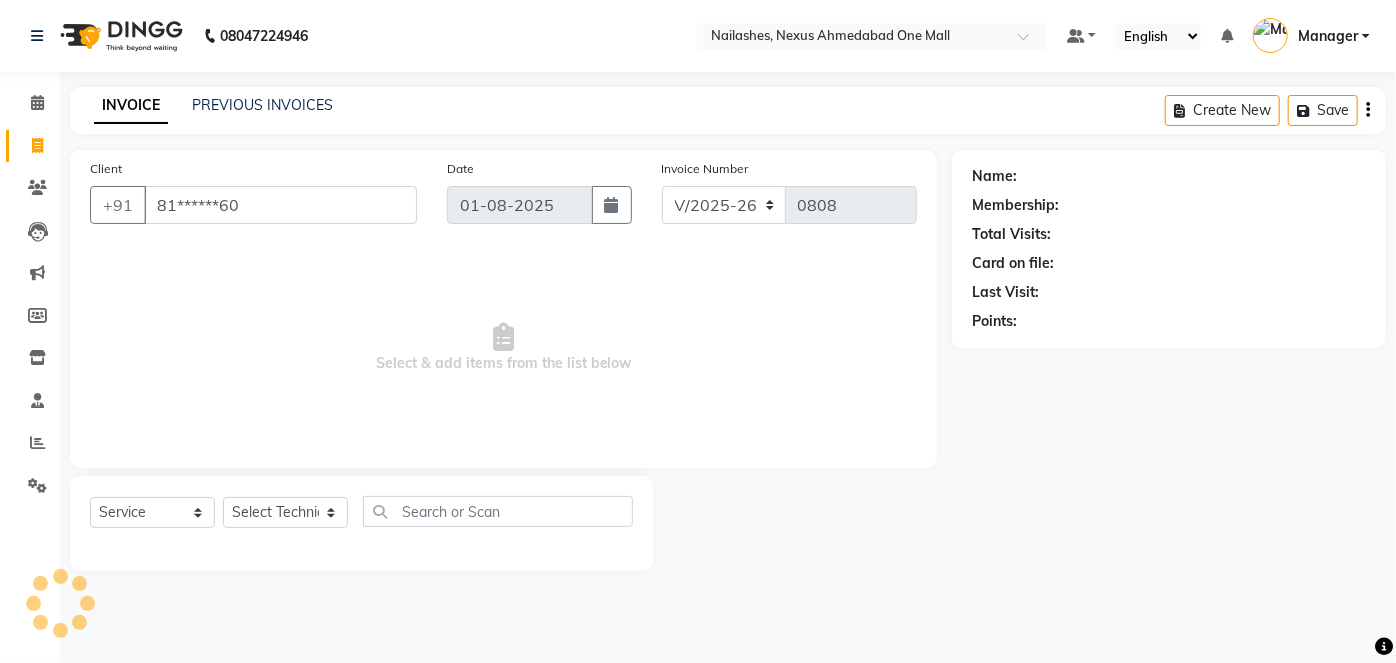 type on "81******60" 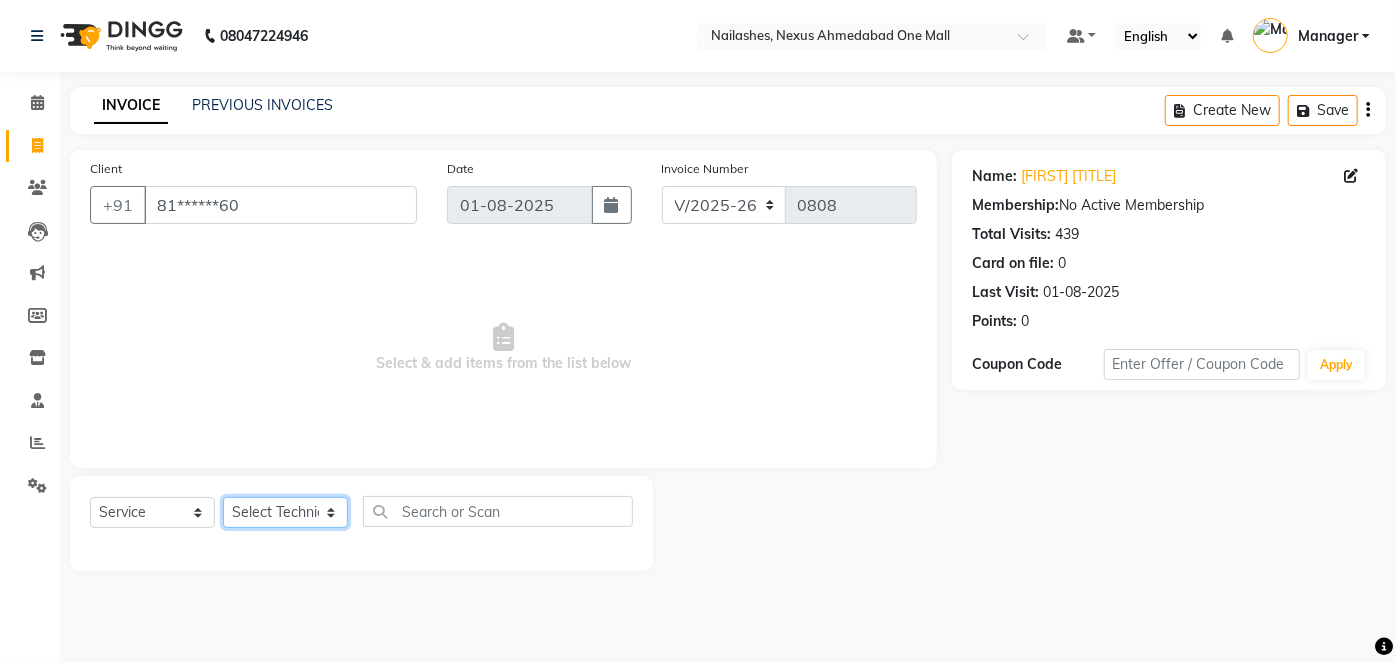click on "Select Technician Aboto babita Deepti Kinto Manager Rakhi Rita Sita Vaishali winish Sir" 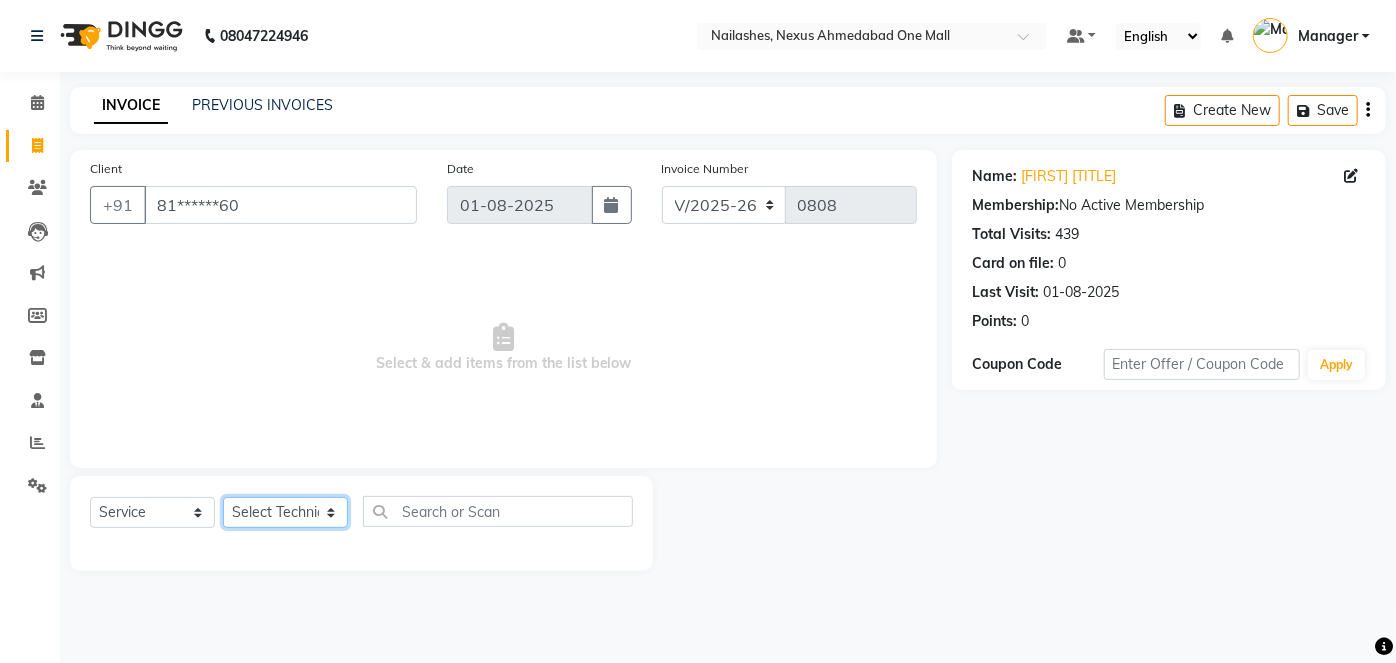 select on "77657" 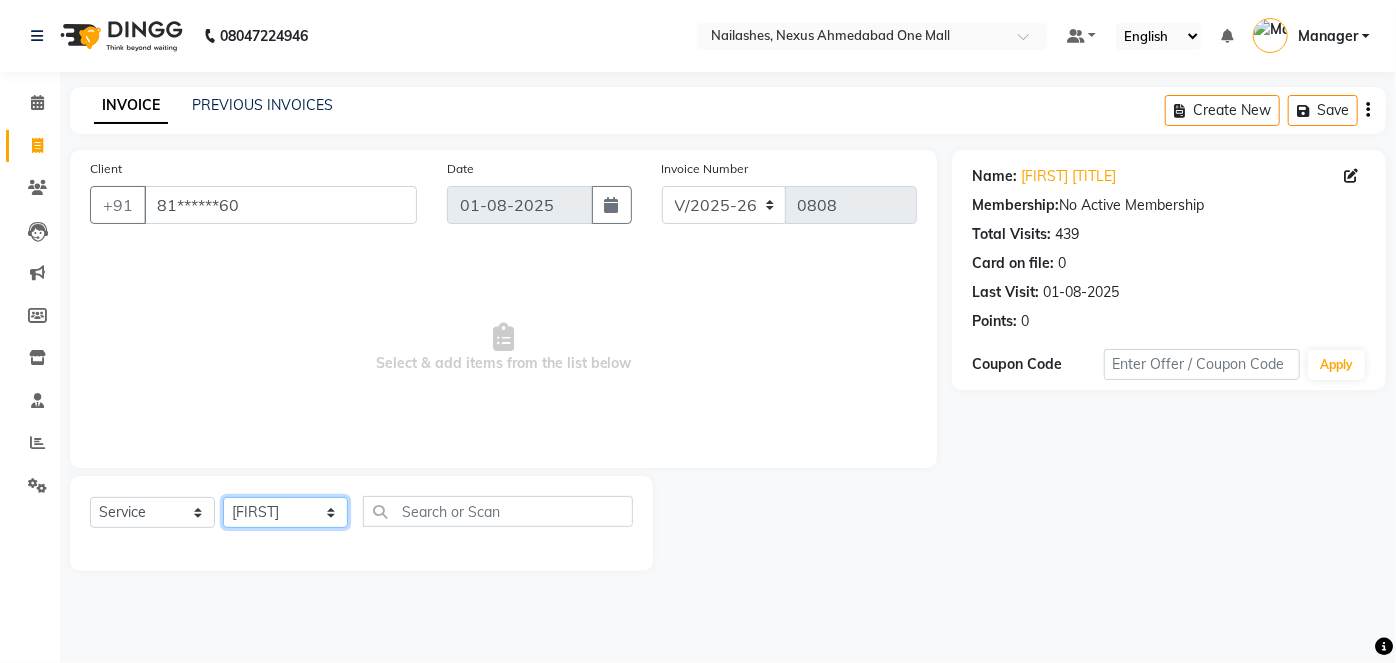 click on "Select Technician Aboto babita Deepti Kinto Manager Rakhi Rita Sita Vaishali winish Sir" 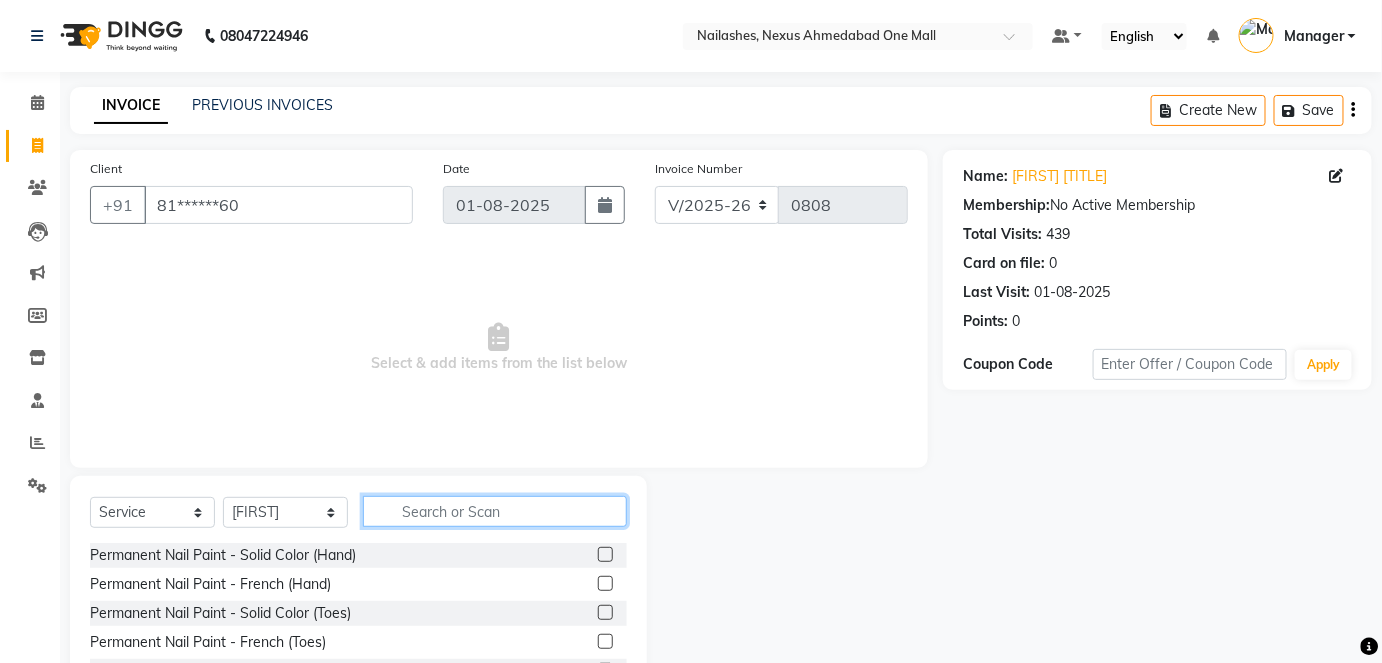 click 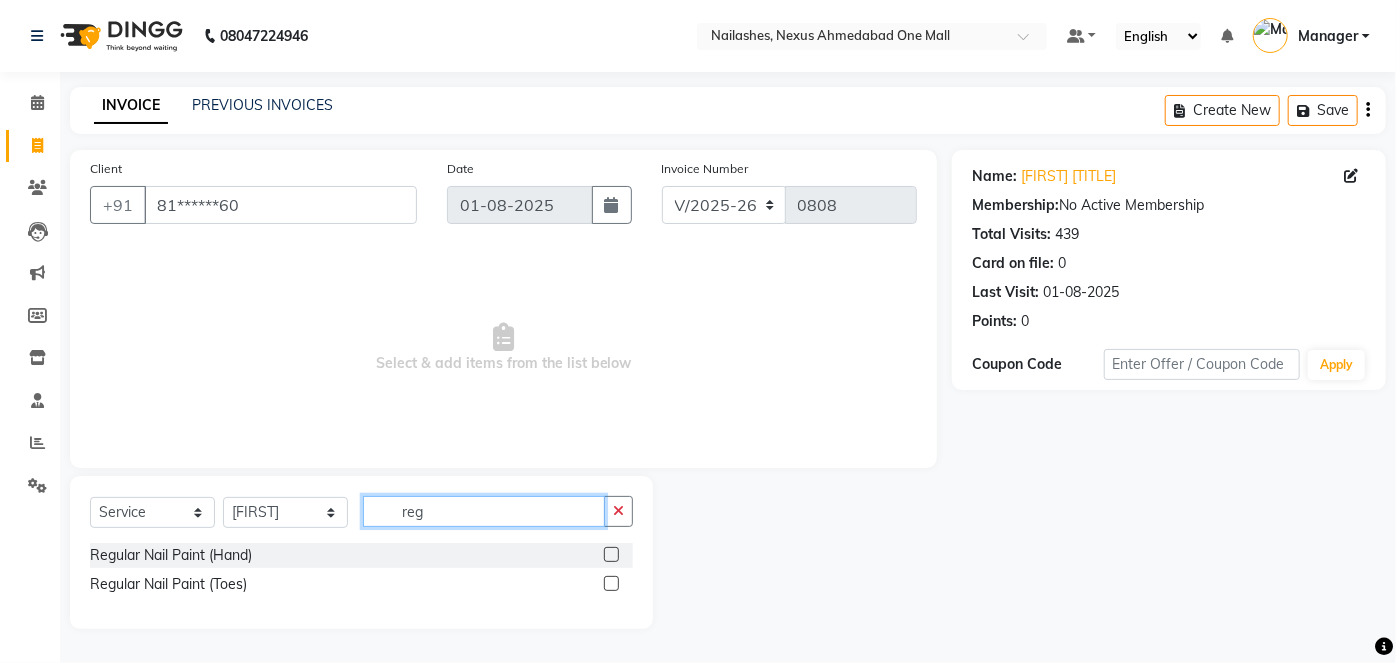 type on "reg" 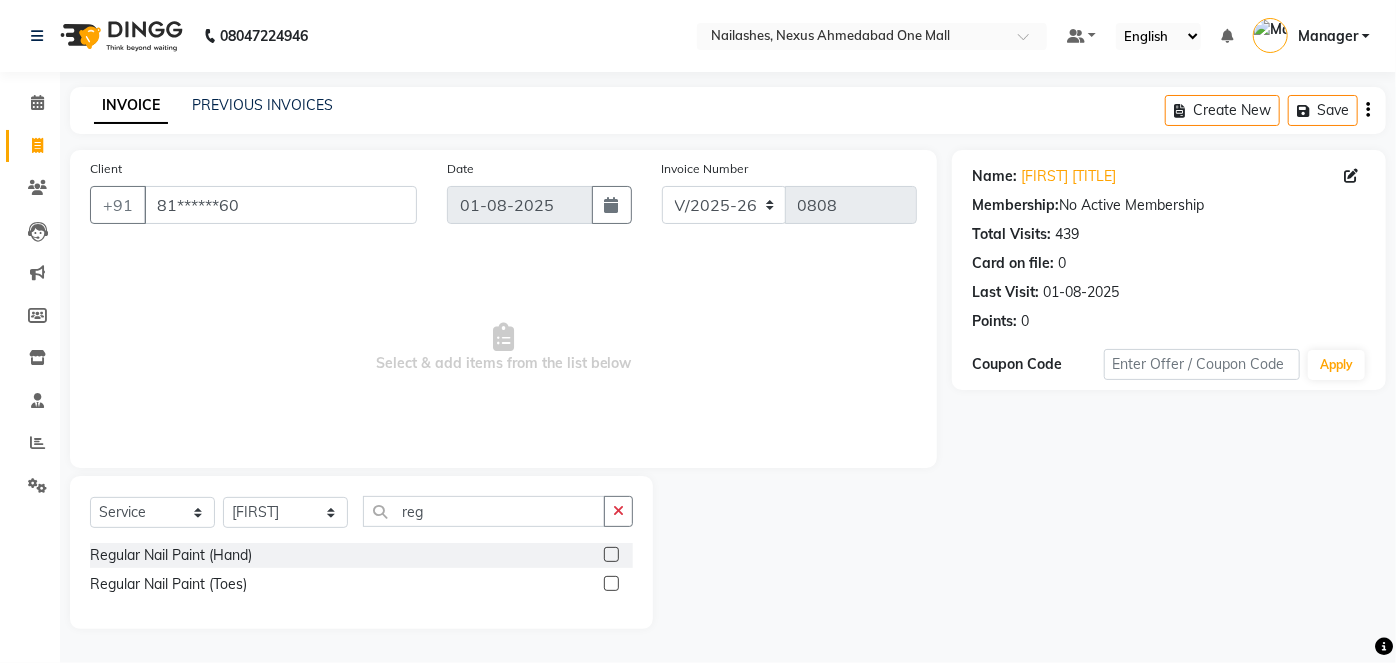 click on "Regular Nail Paint (Hand)" 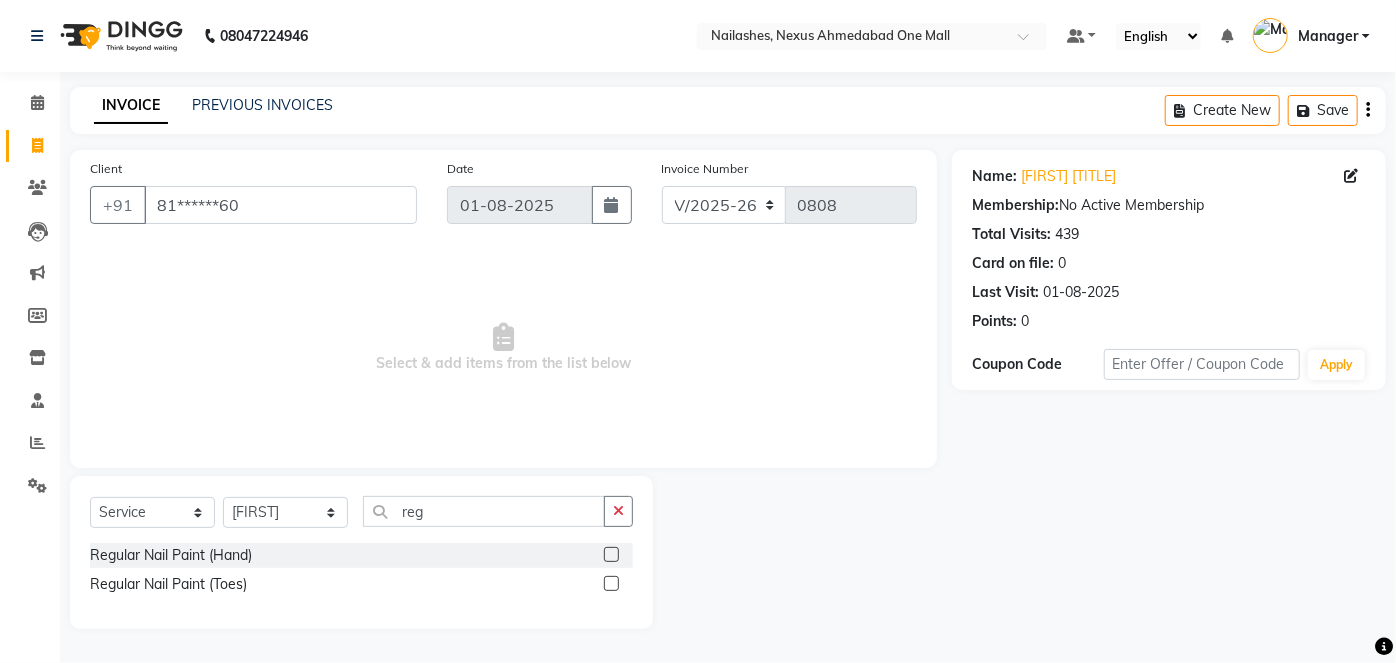click 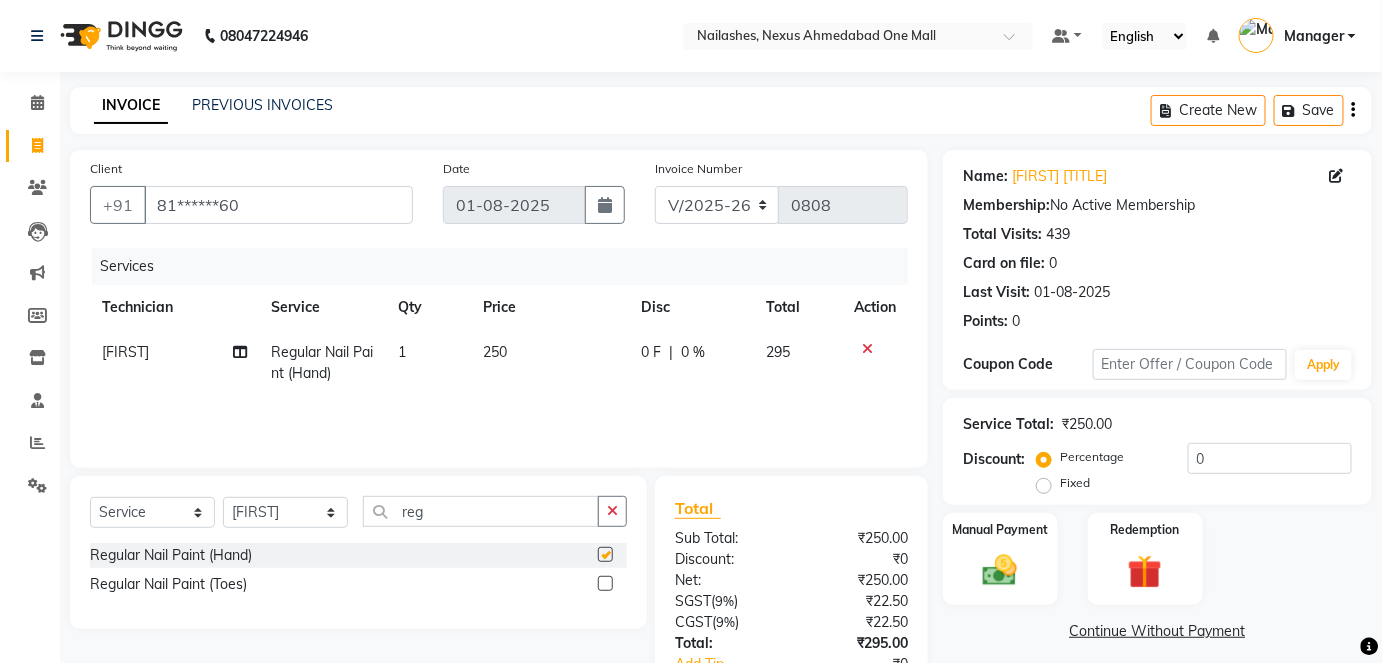 checkbox on "false" 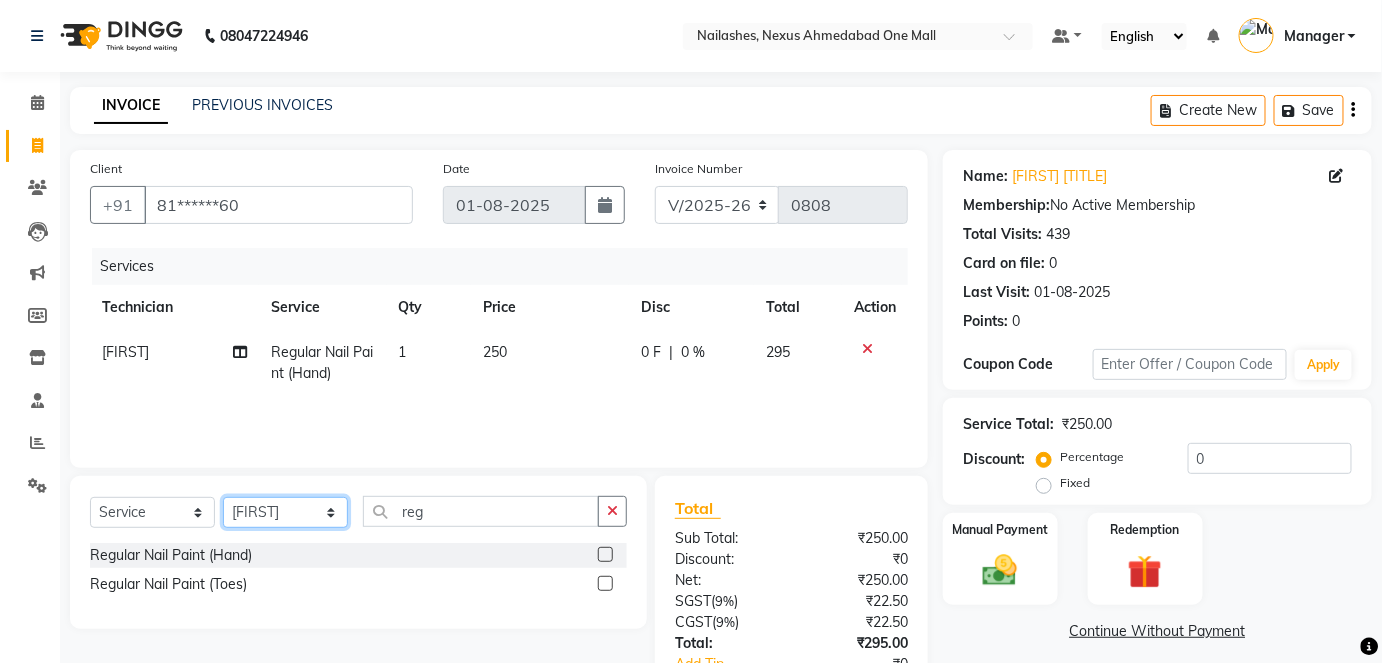 click on "Select Technician Aboto babita Deepti Kinto Manager Rakhi Rita Sita Vaishali winish Sir" 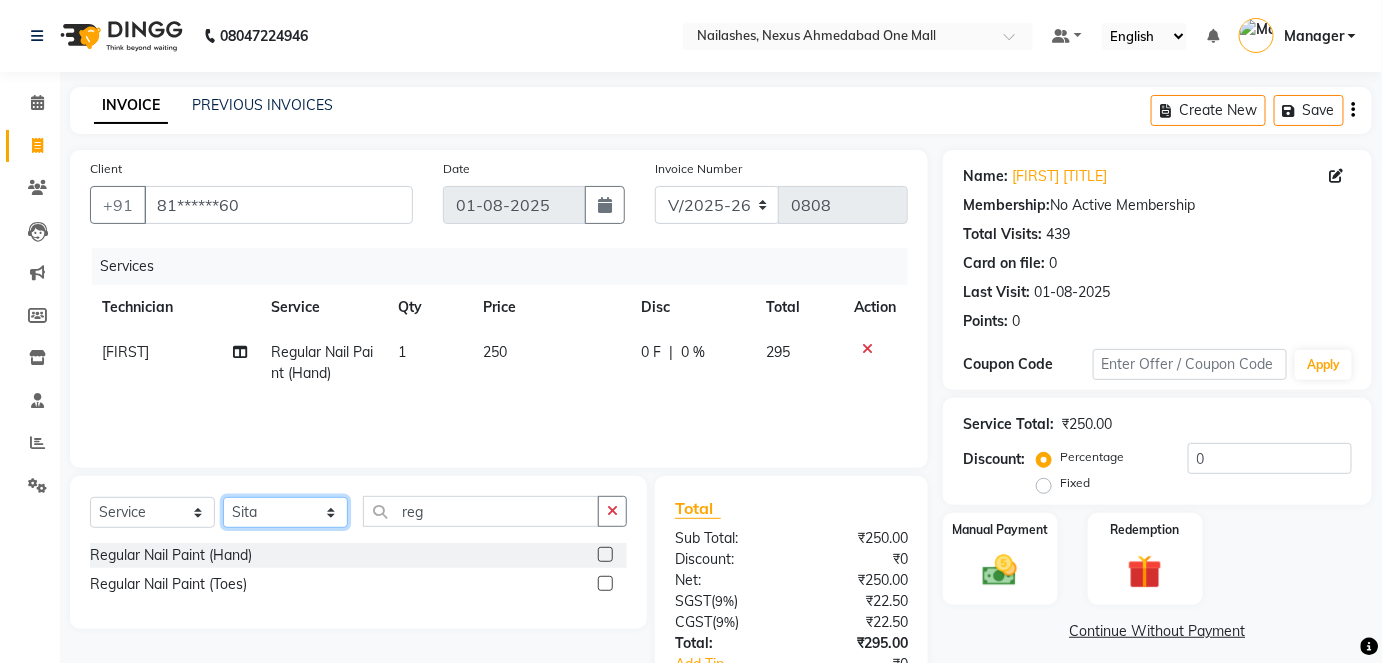 click on "Select Technician Aboto babita Deepti Kinto Manager Rakhi Rita Sita Vaishali winish Sir" 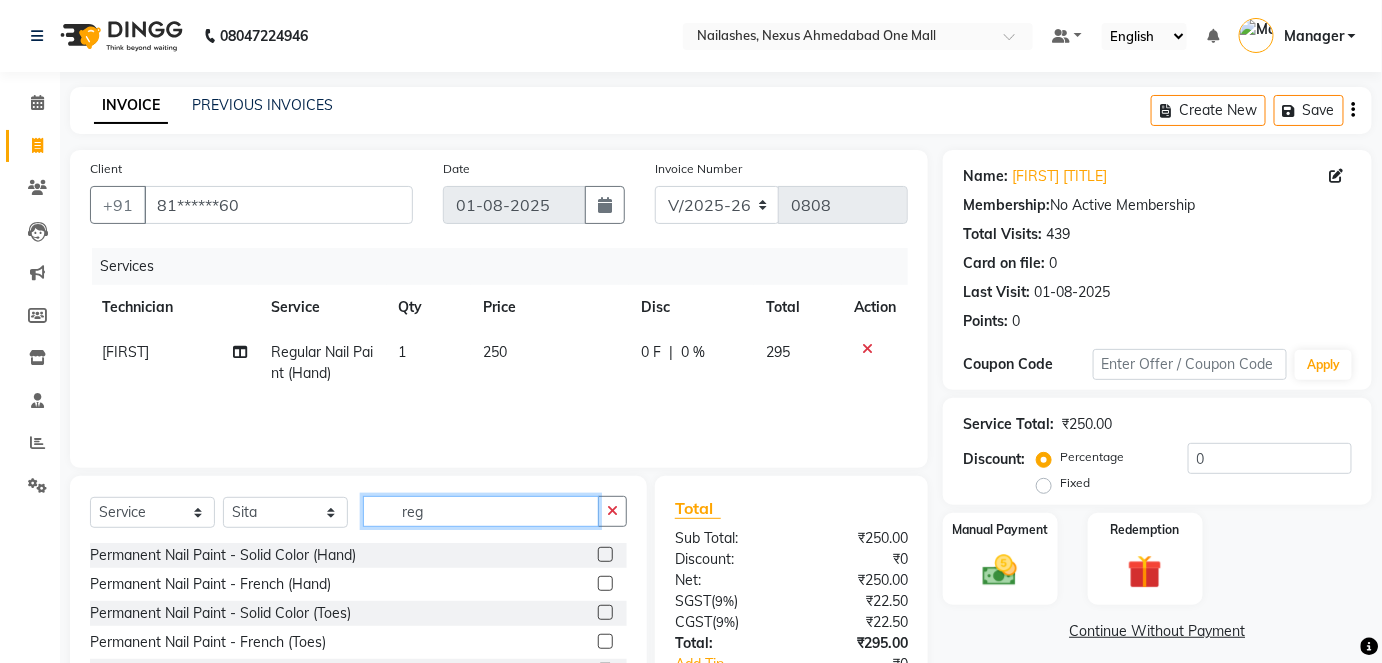 click on "reg" 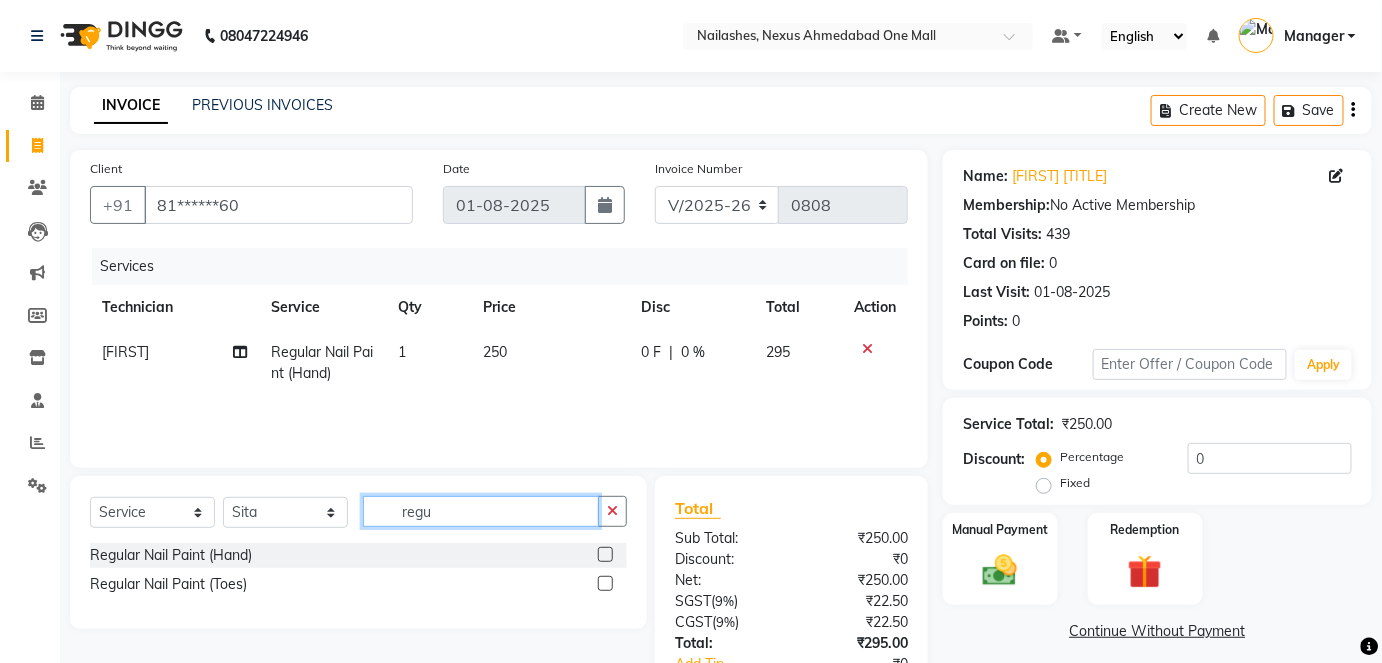 type on "regu" 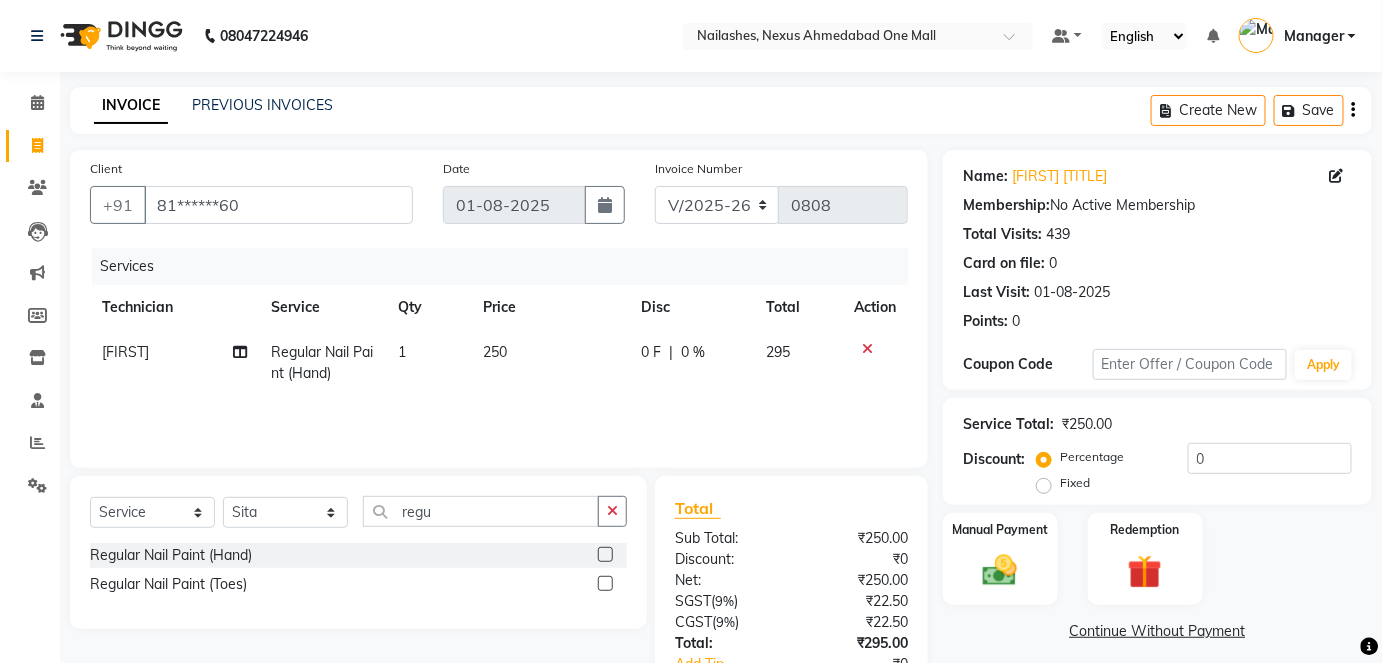click 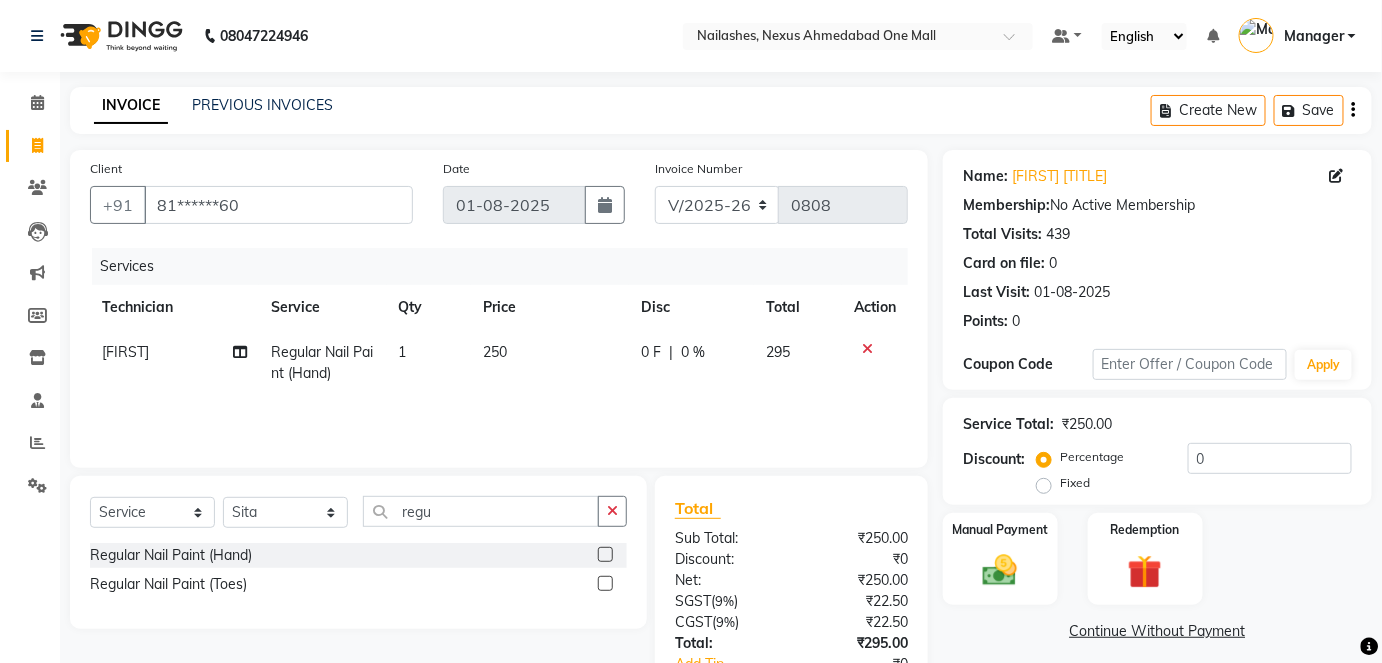 click 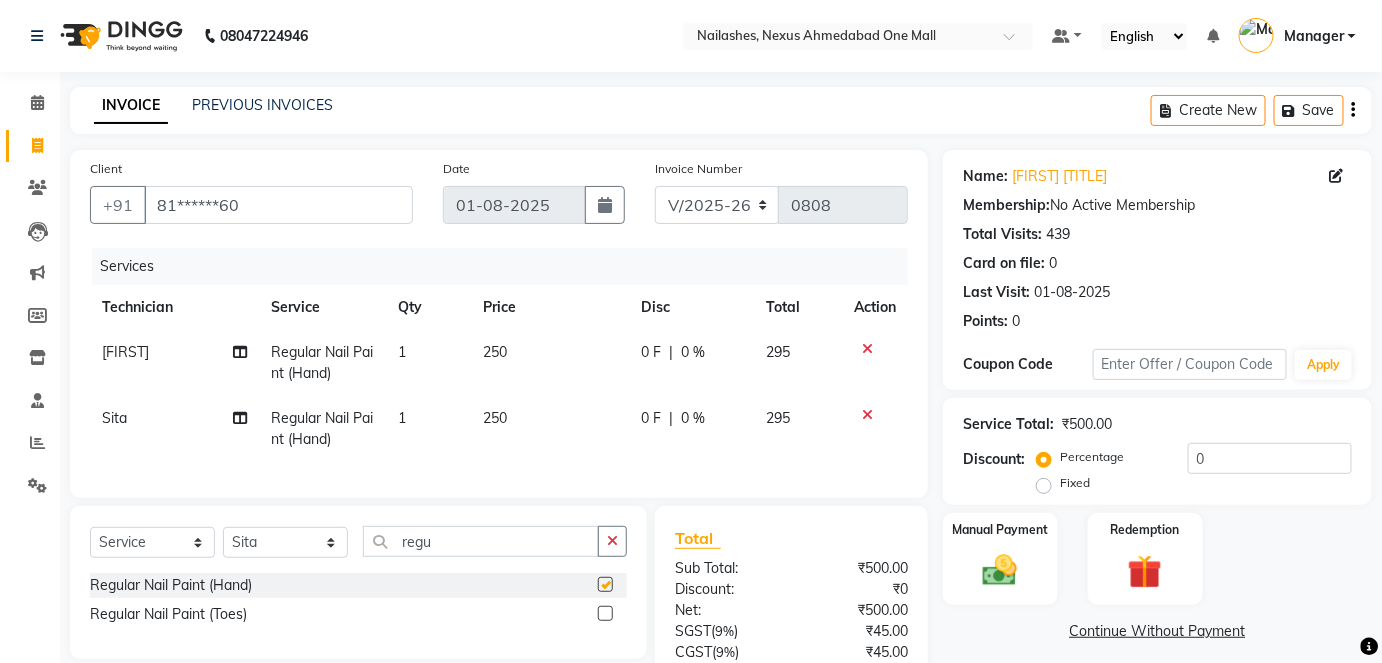 checkbox on "false" 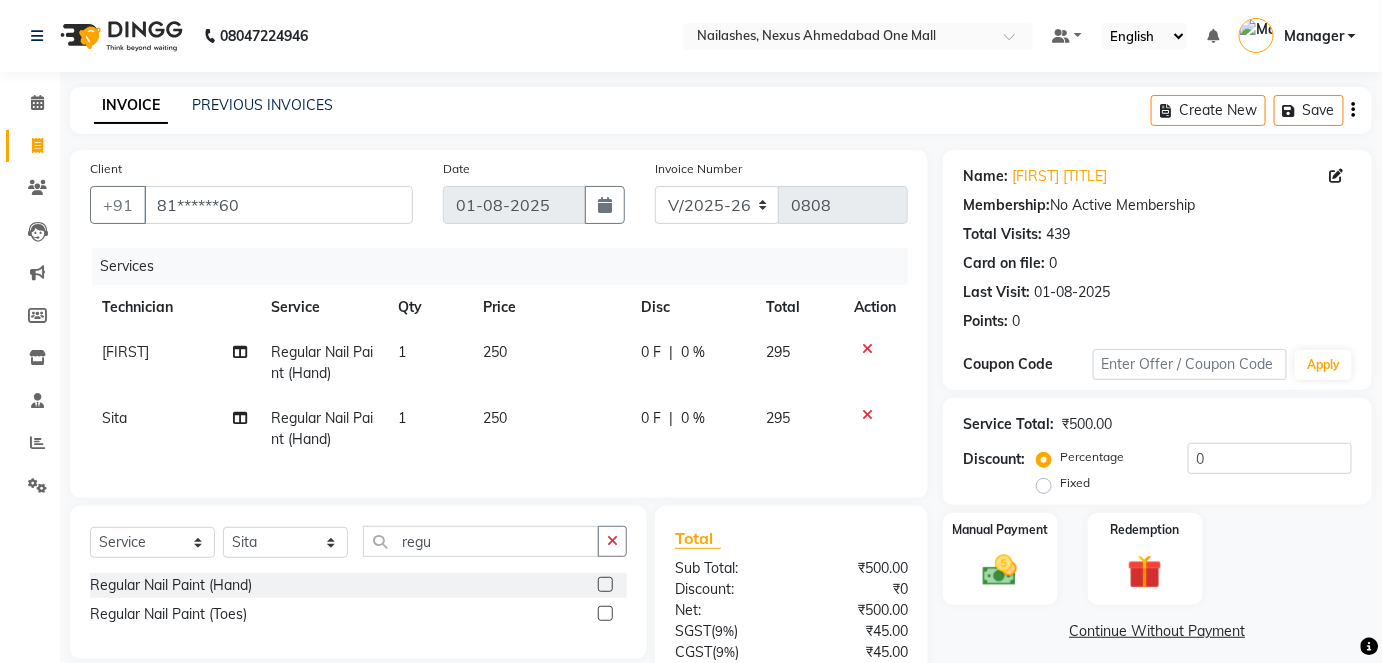 scroll, scrollTop: 169, scrollLeft: 0, axis: vertical 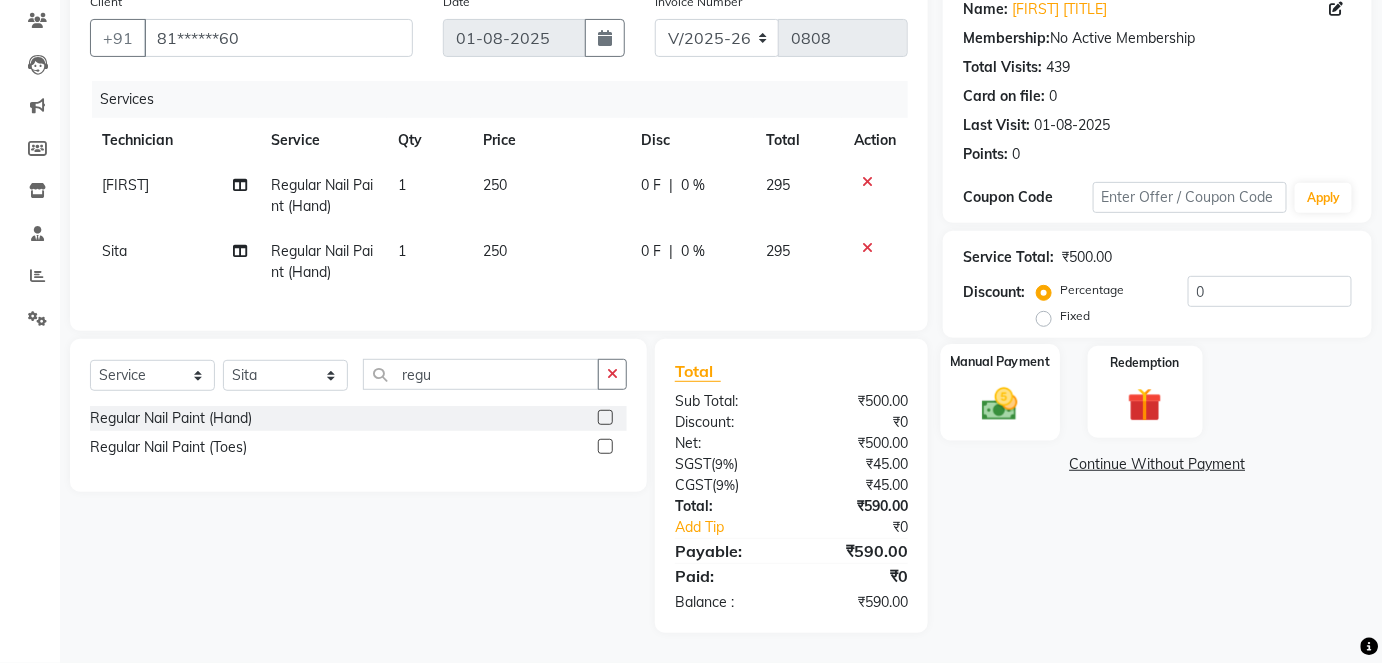 click 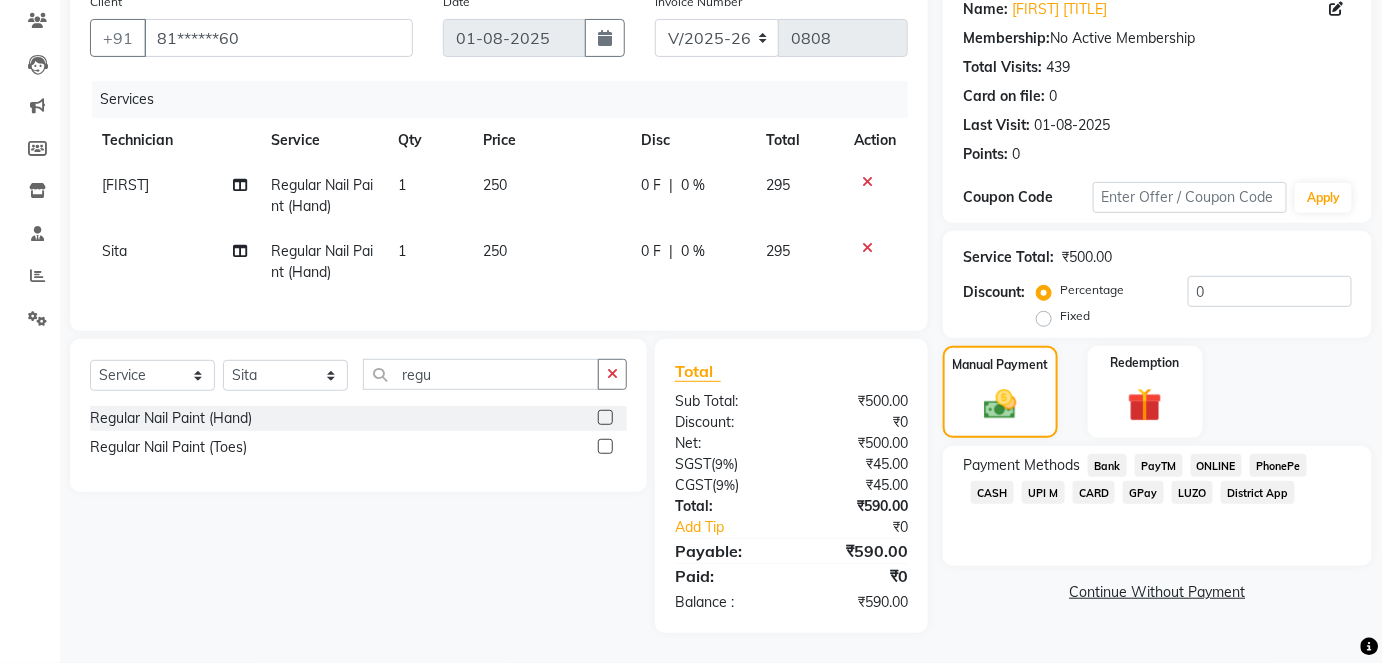 click on "CASH" 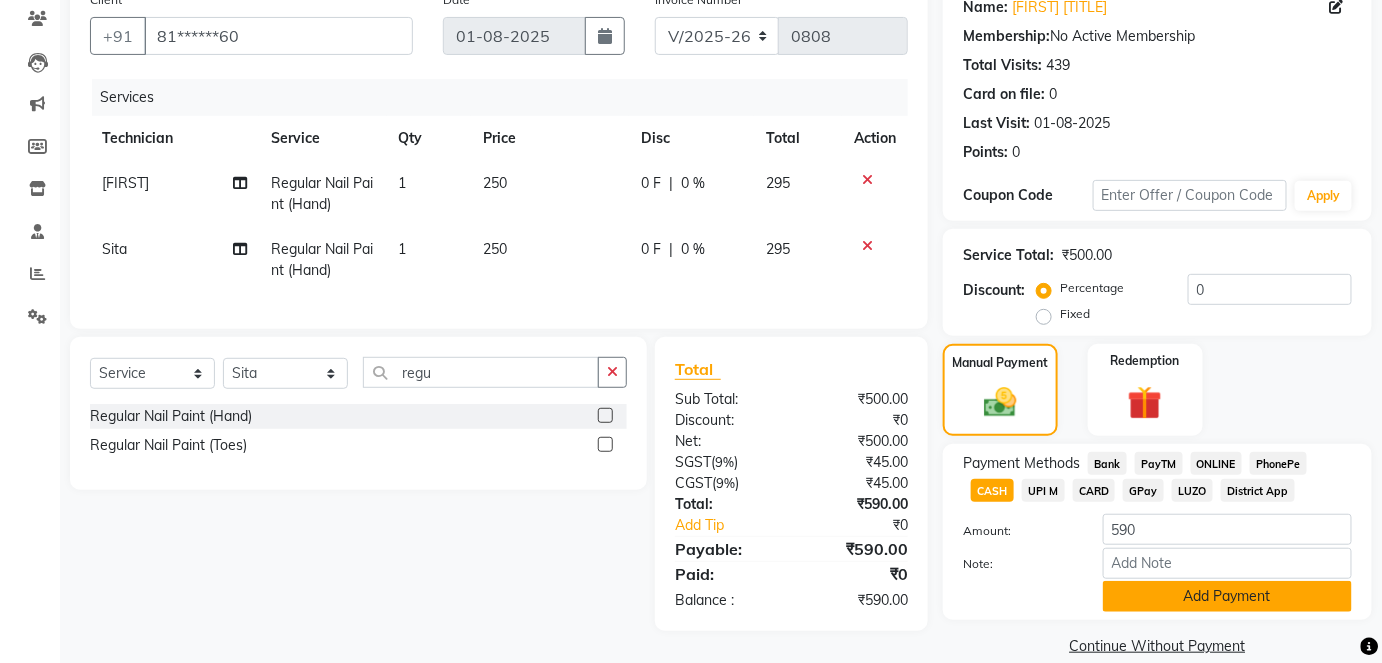 click on "Add Payment" 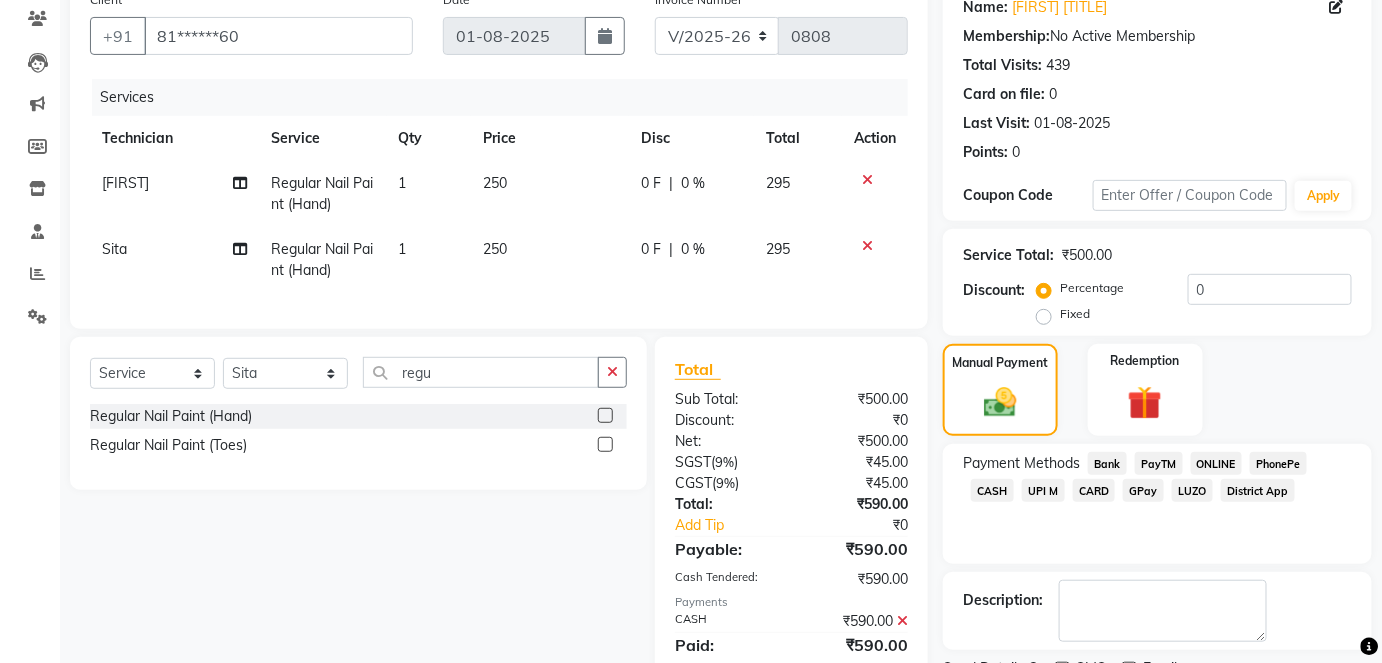 scroll, scrollTop: 252, scrollLeft: 0, axis: vertical 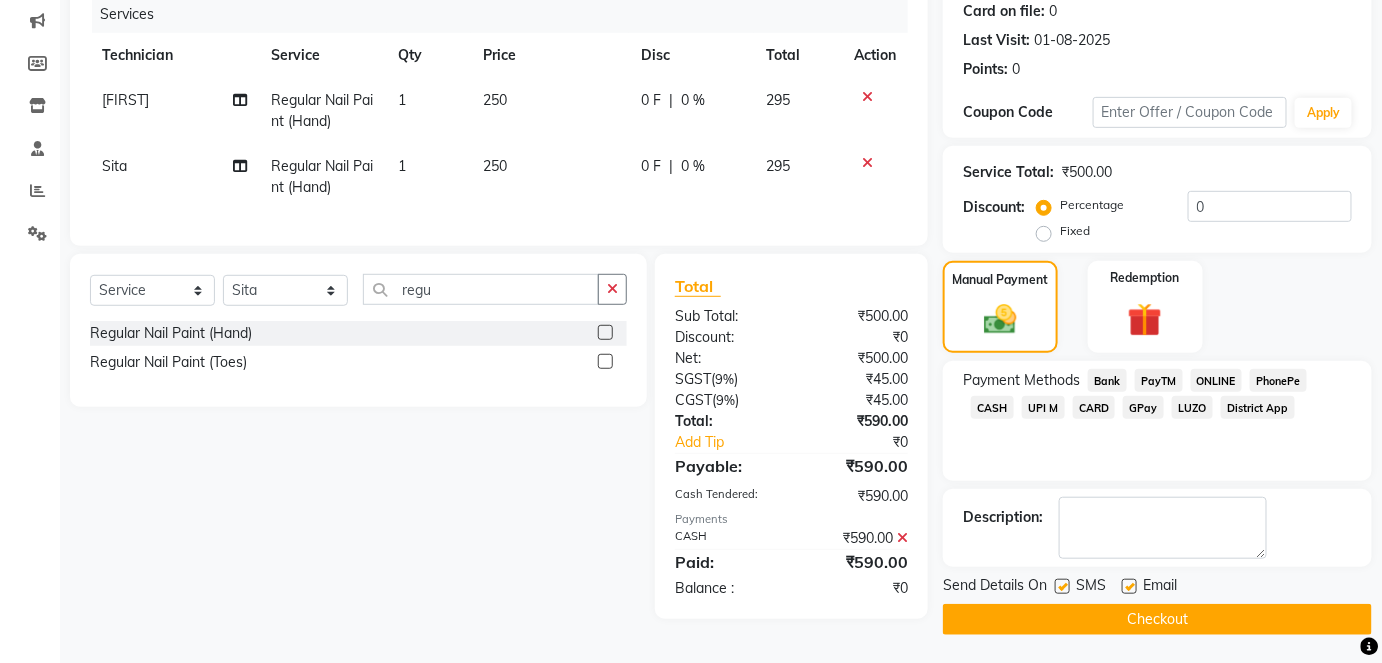 click on "Checkout" 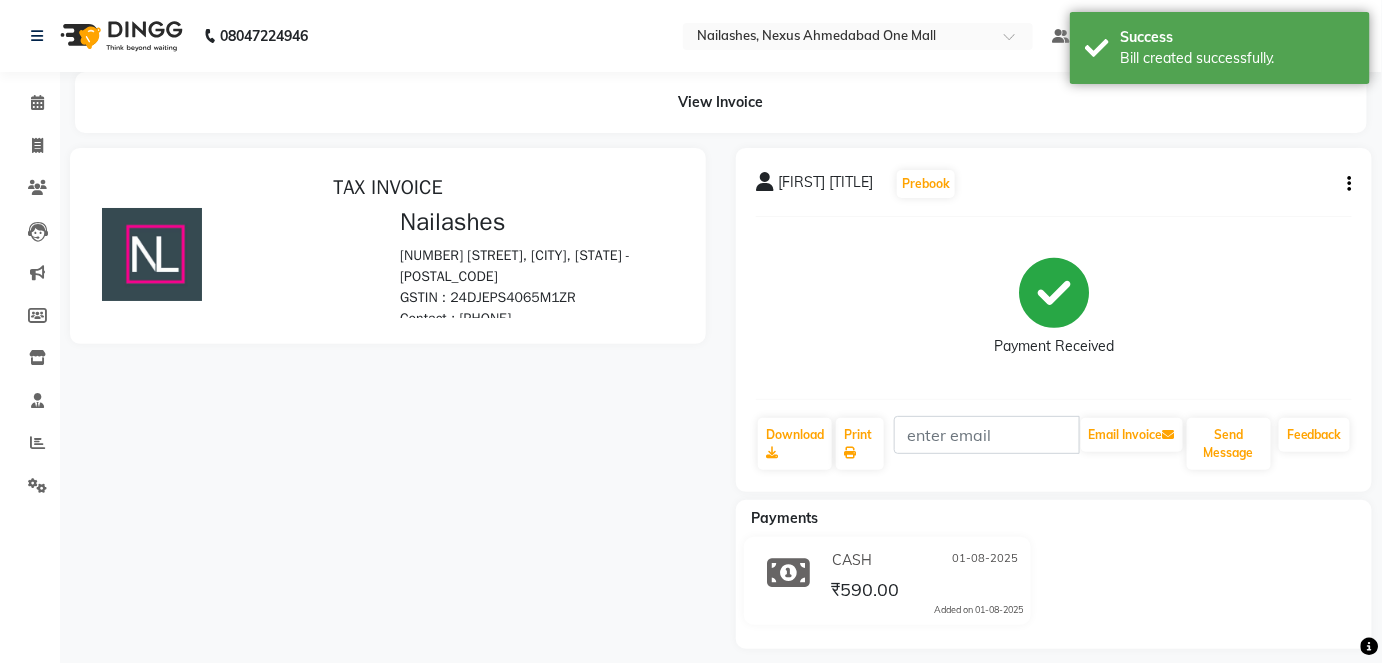 scroll, scrollTop: 0, scrollLeft: 0, axis: both 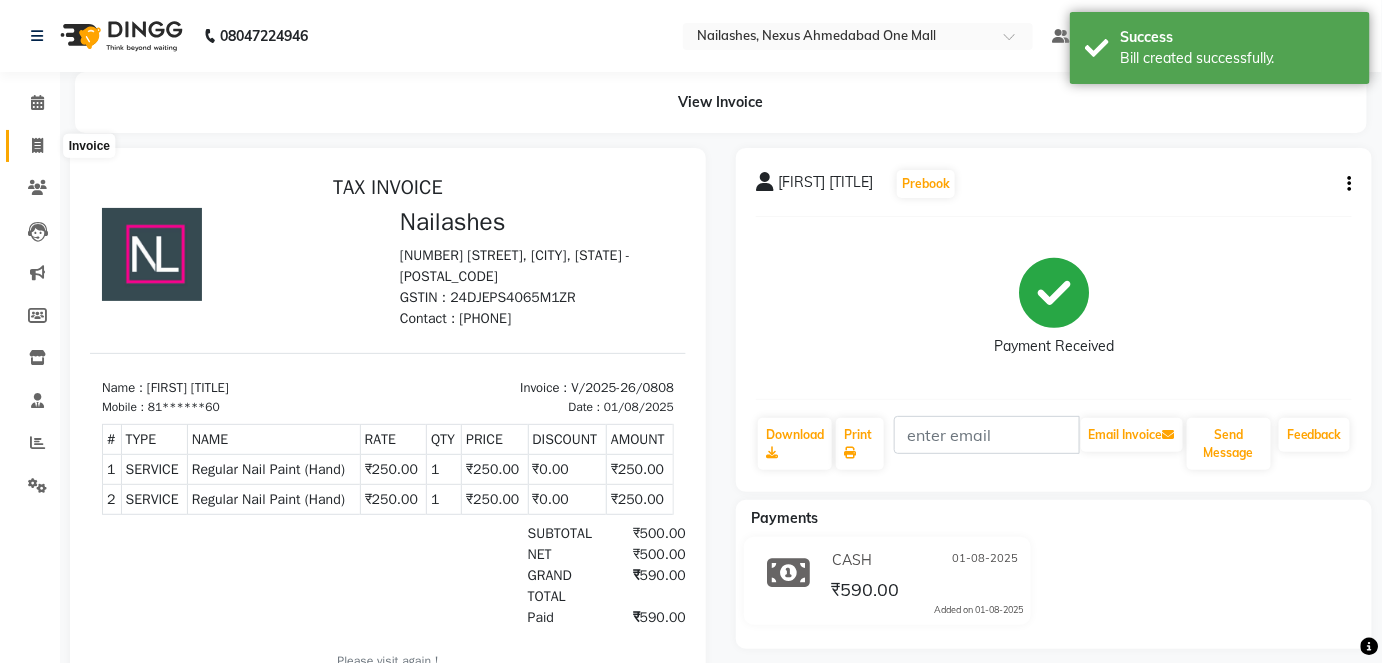 click 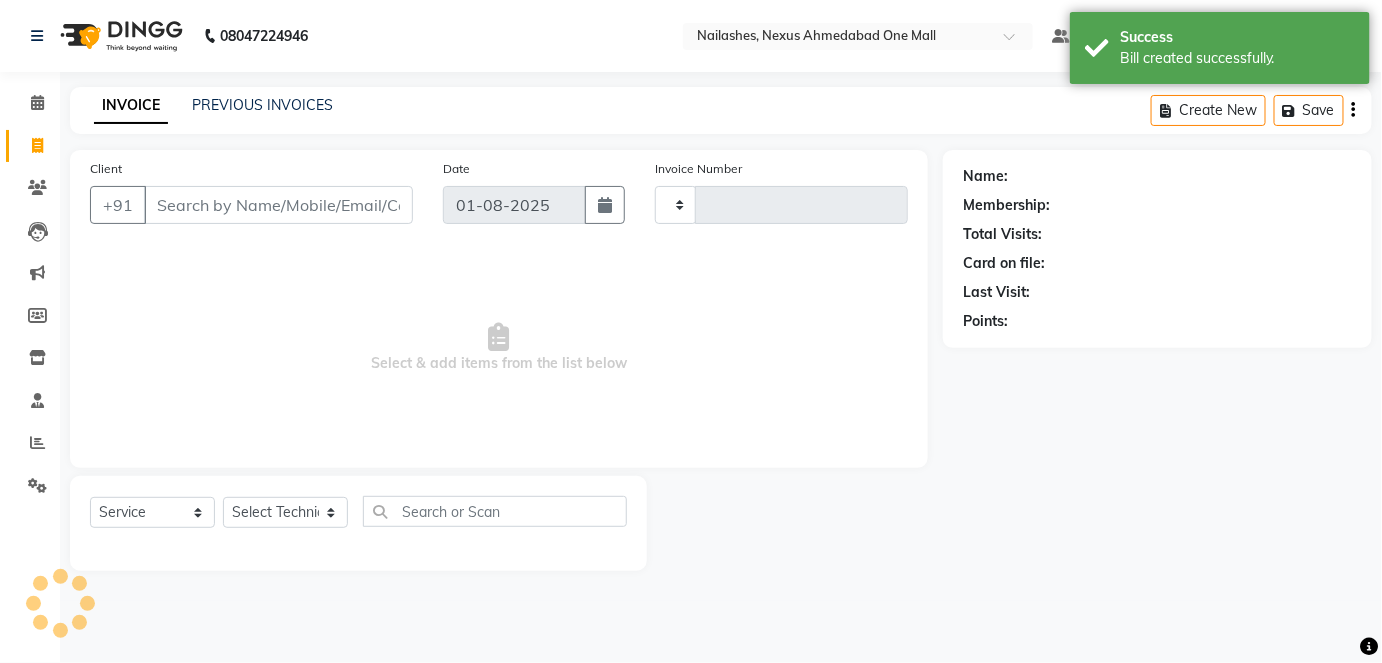 type on "0809" 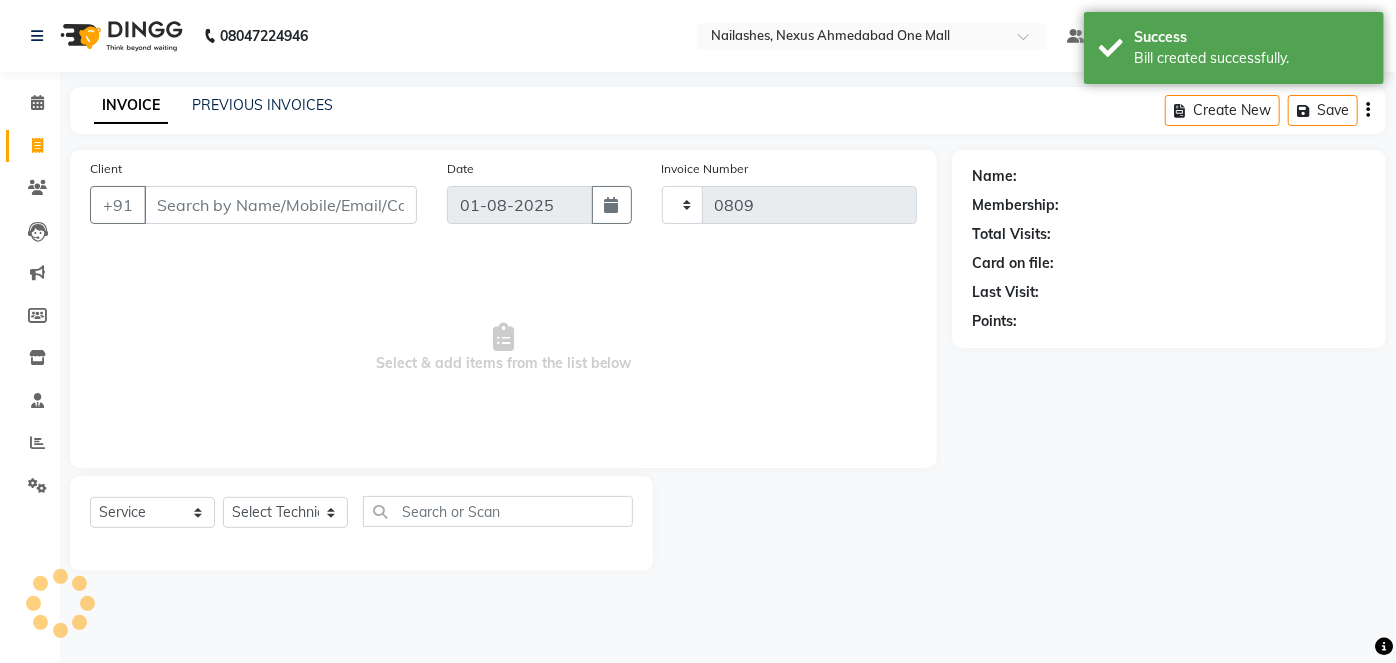 select on "4606" 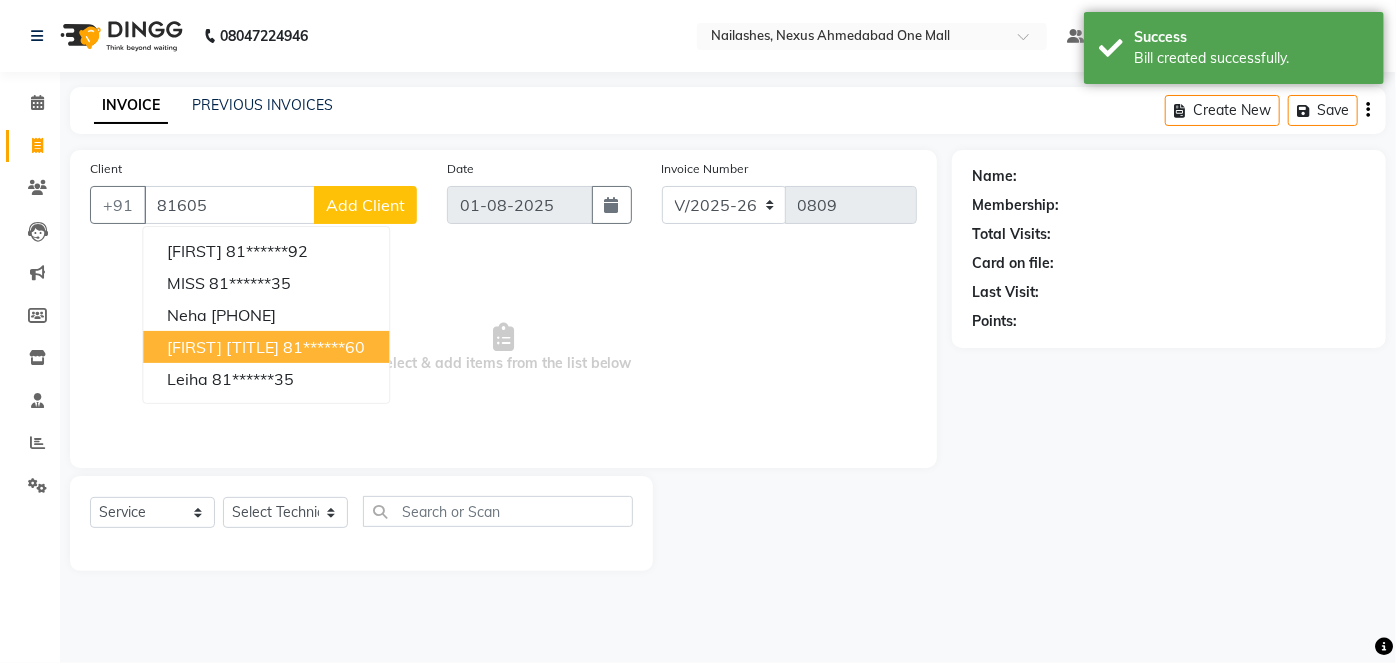 click on "[FIRST] [TITLE]" at bounding box center (223, 347) 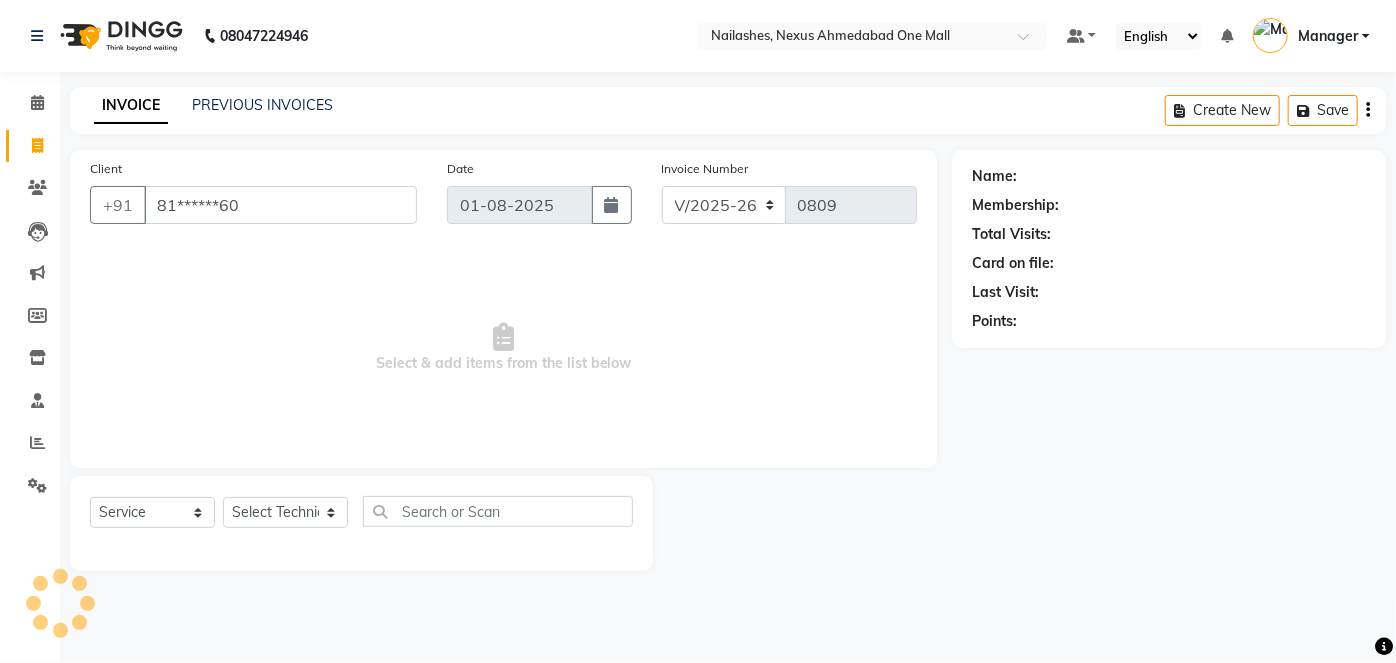 type on "81******60" 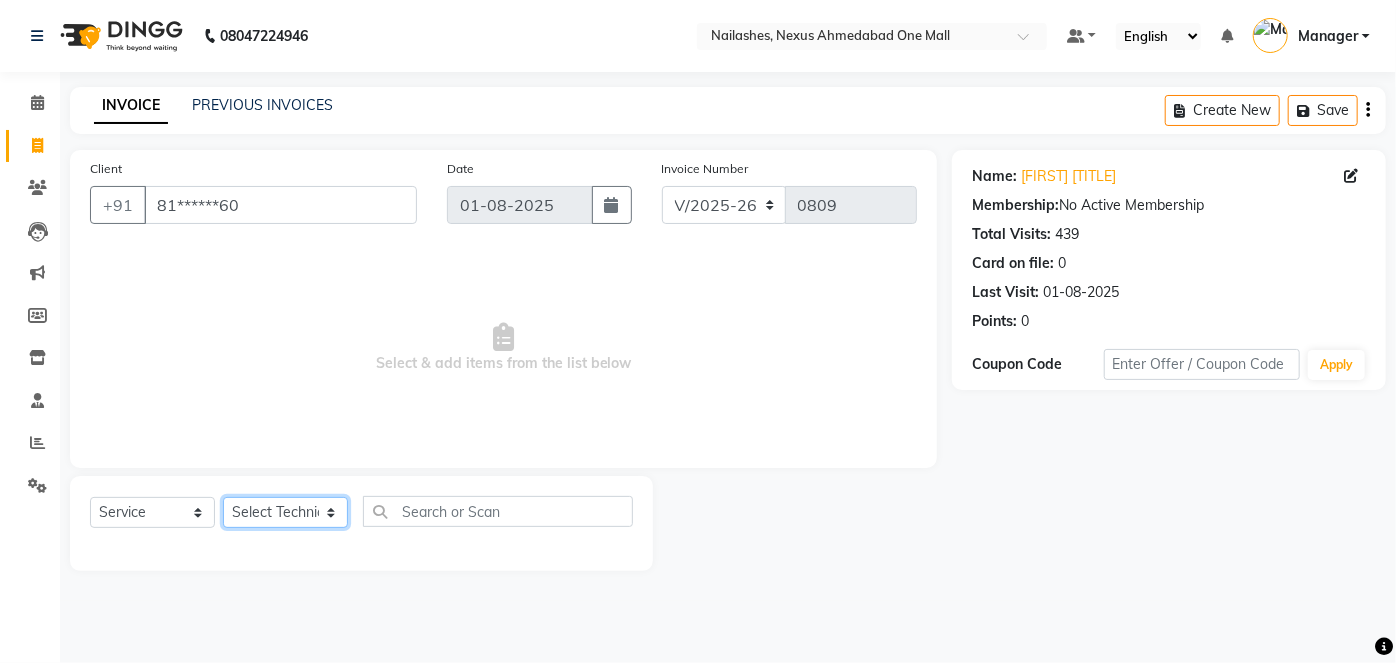 click on "Select Technician Aboto babita Deepti Kinto Manager Rakhi Rita Sita Vaishali winish Sir" 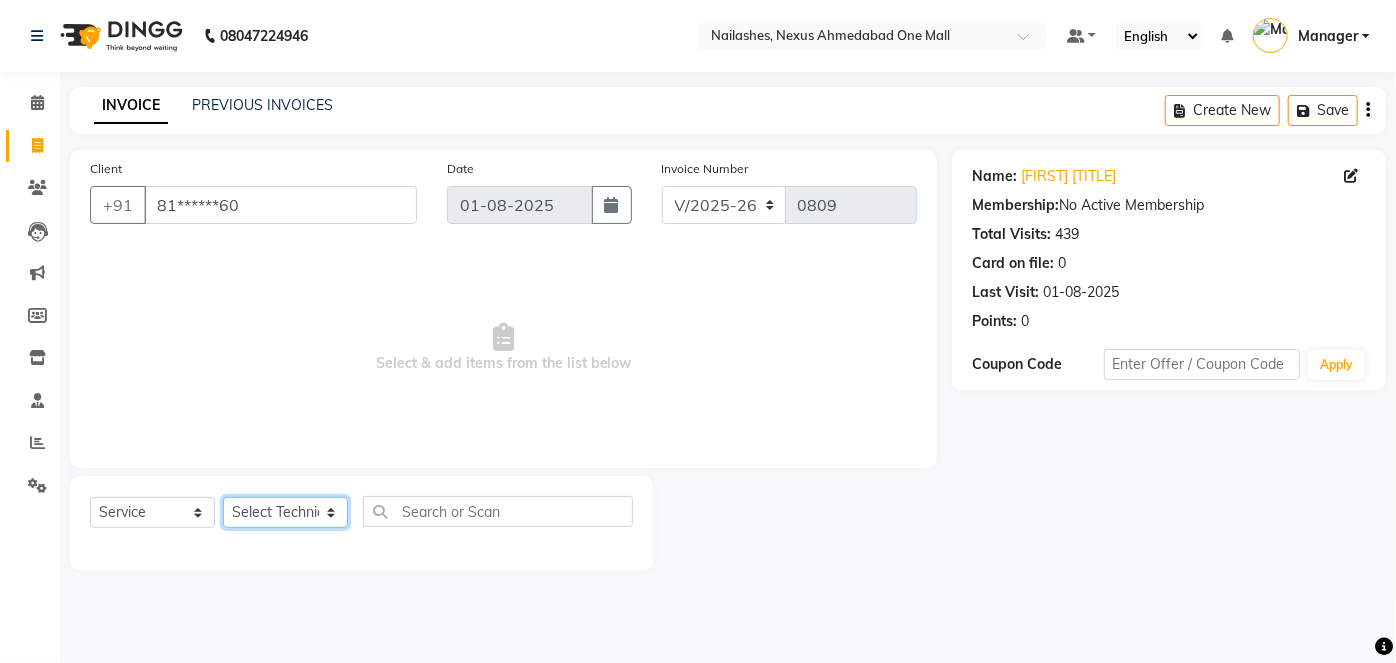 select on "69866" 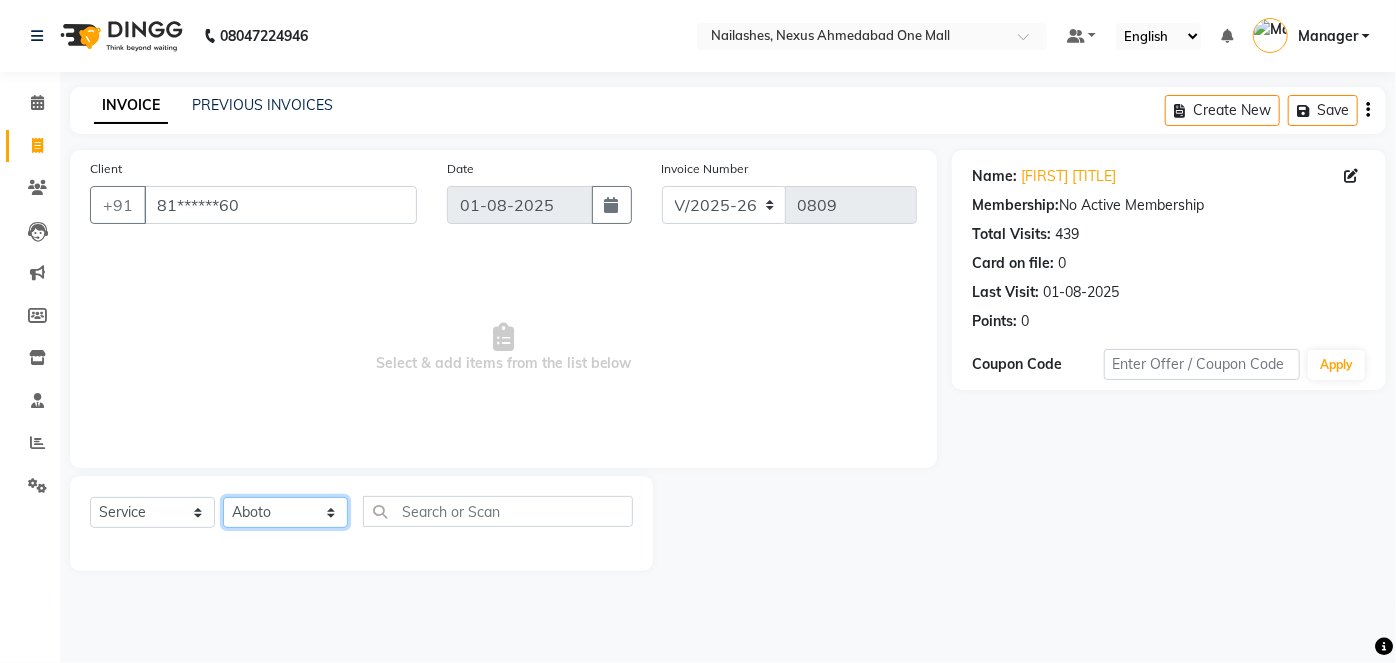click on "Select Technician Aboto babita Deepti Kinto Manager Rakhi Rita Sita Vaishali winish Sir" 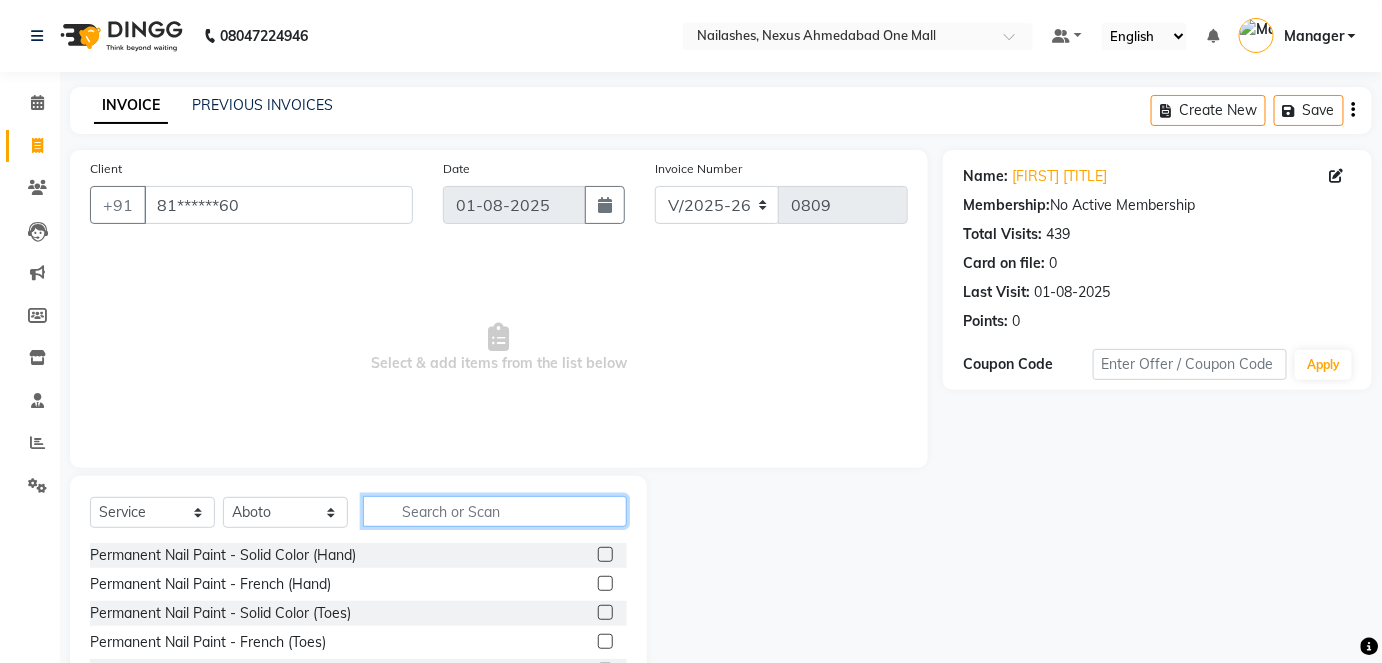 click 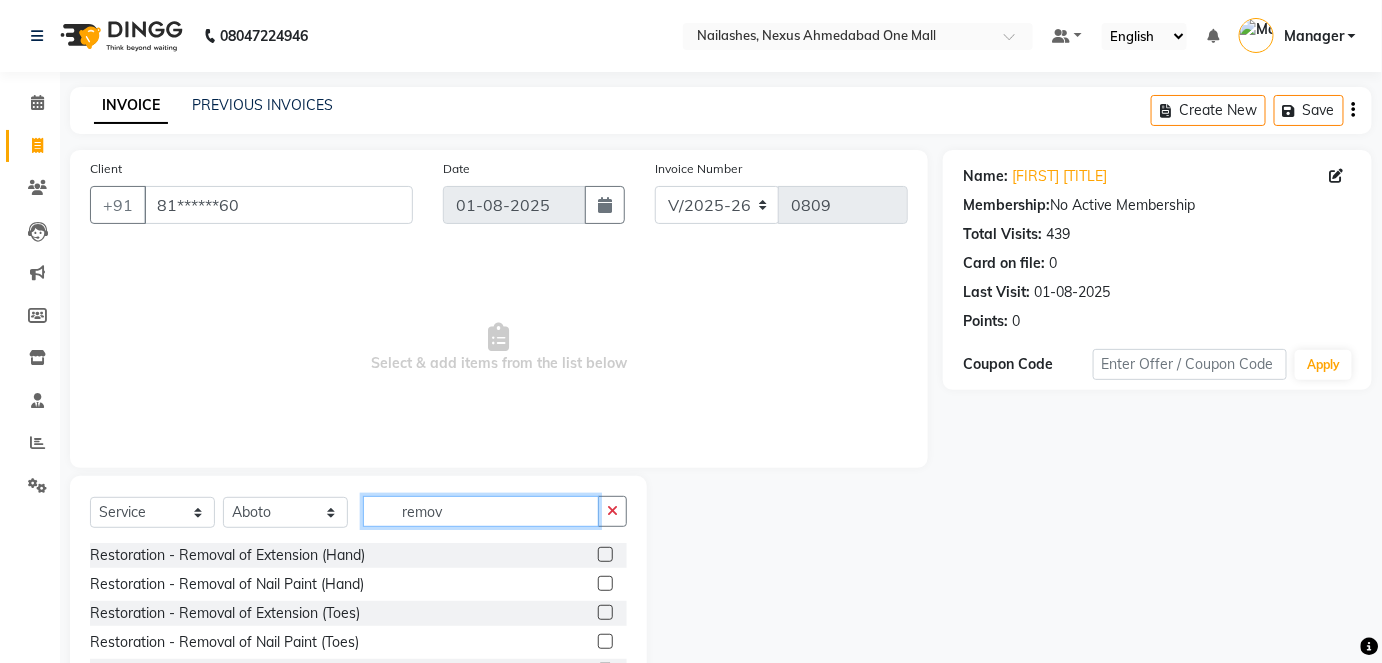 type on "remov" 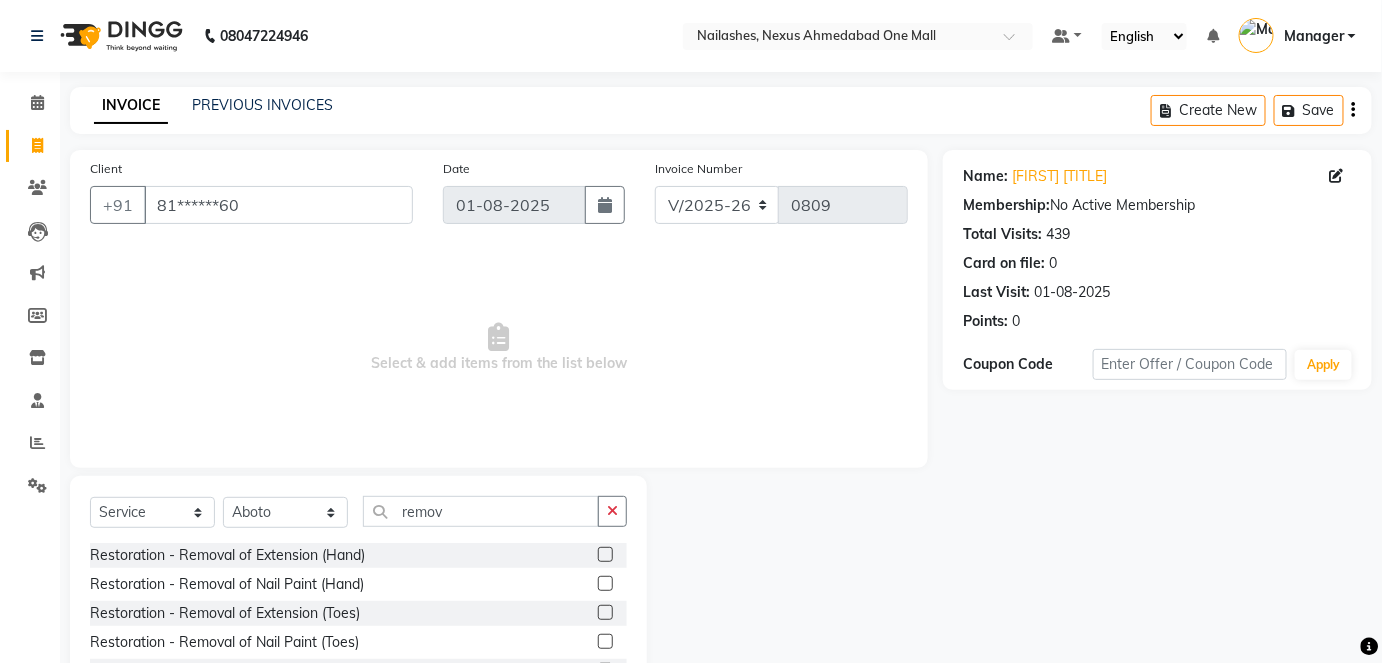 click 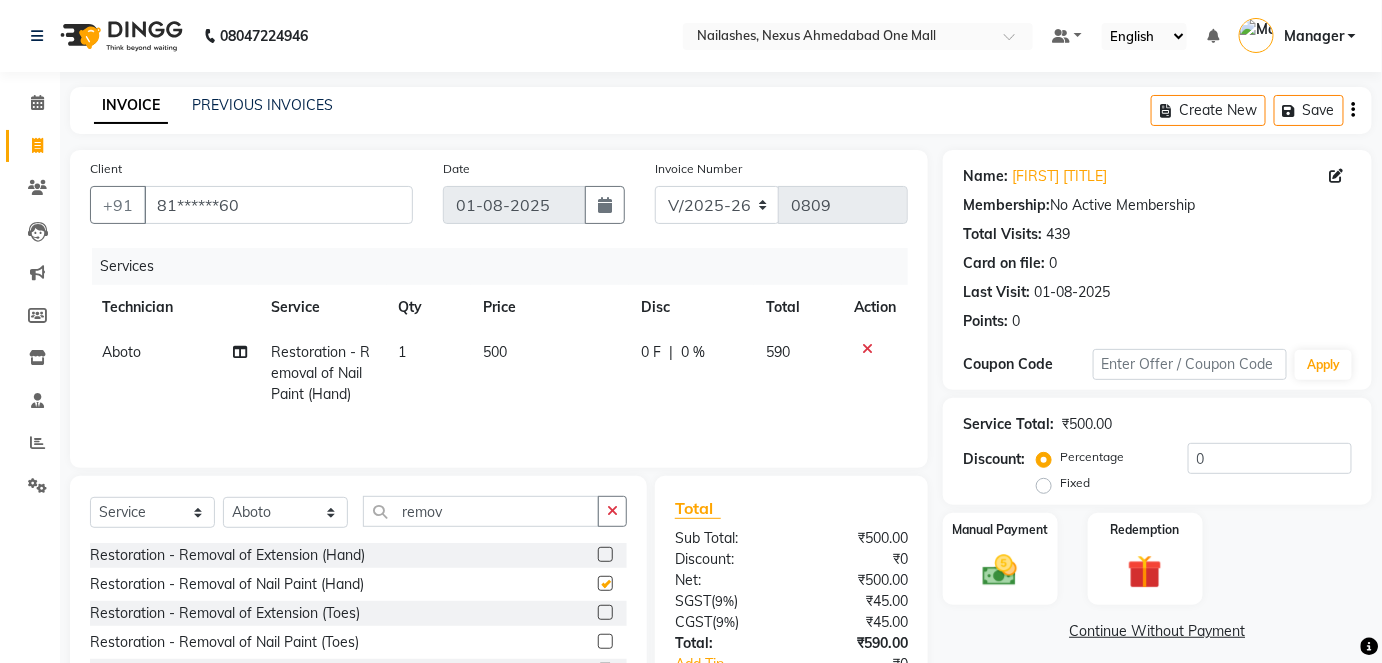 checkbox on "false" 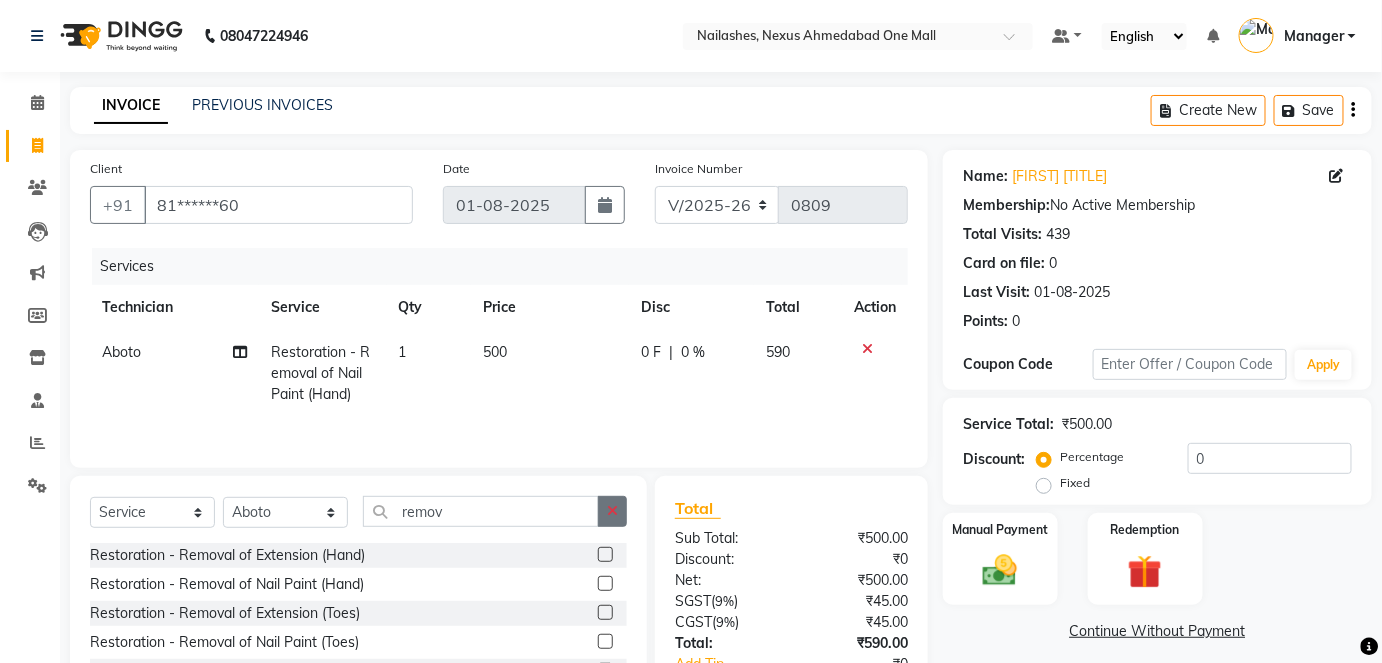 click 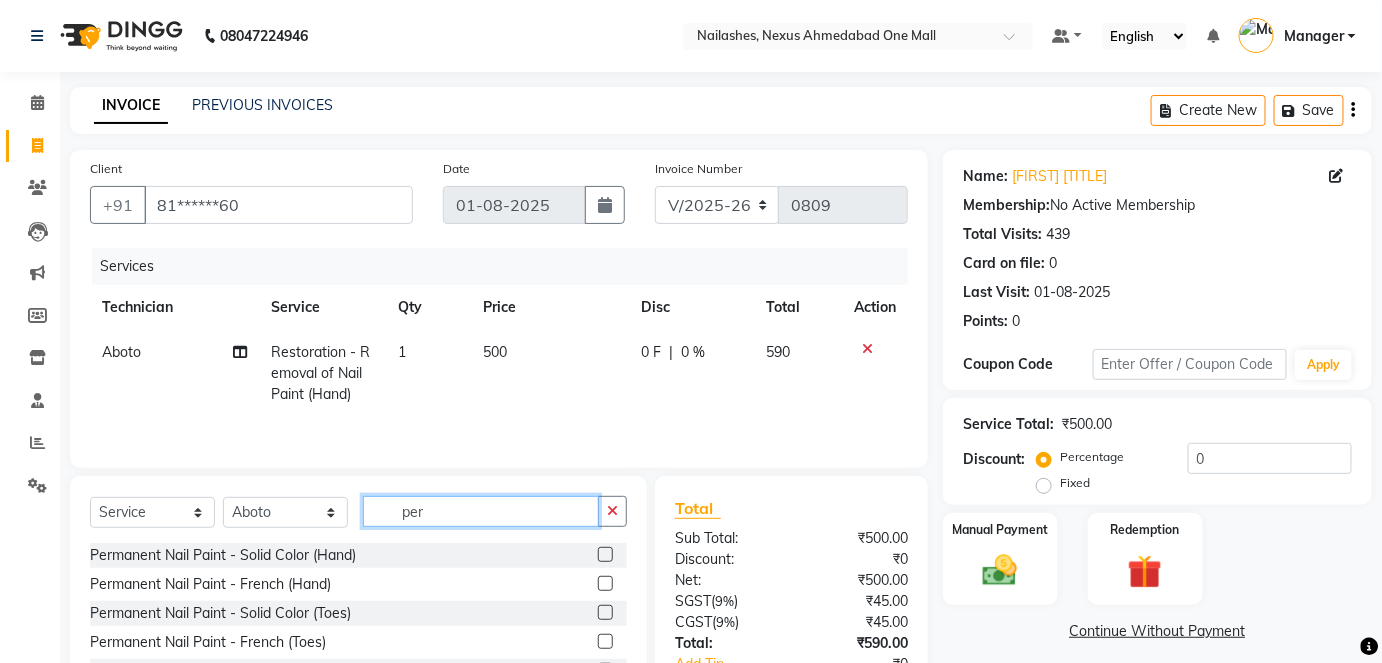 type on "per" 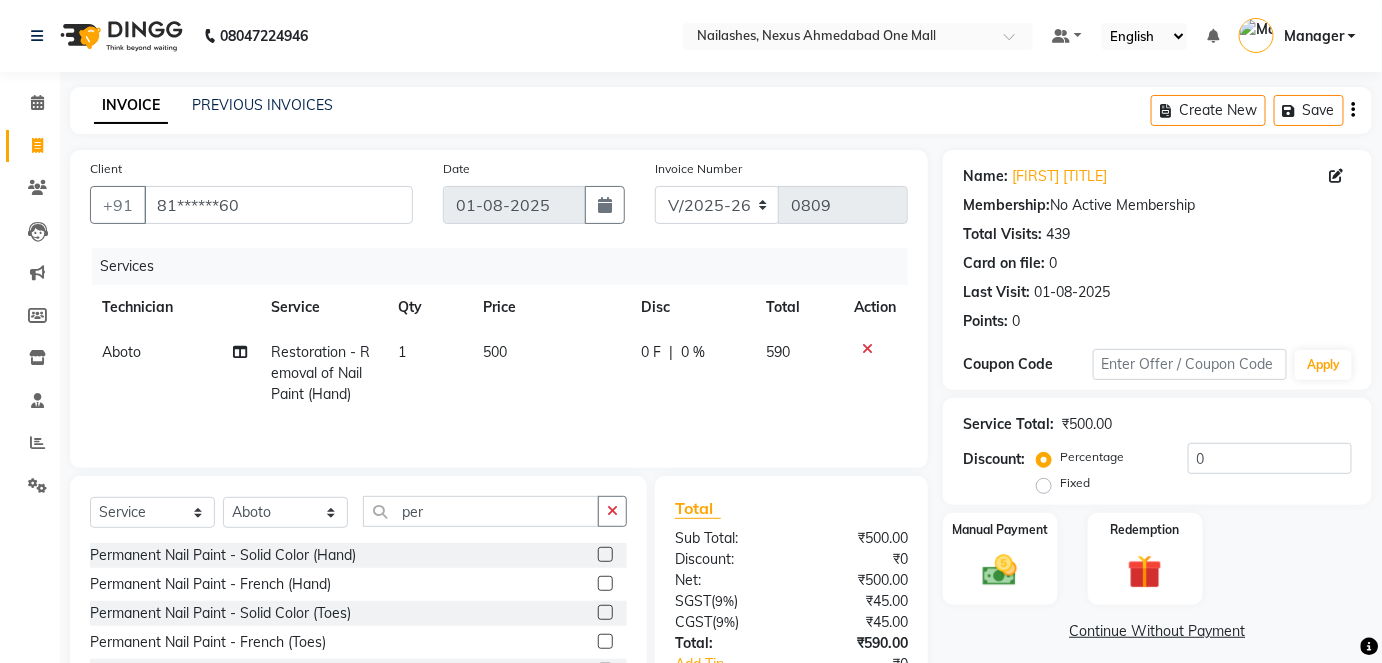 click 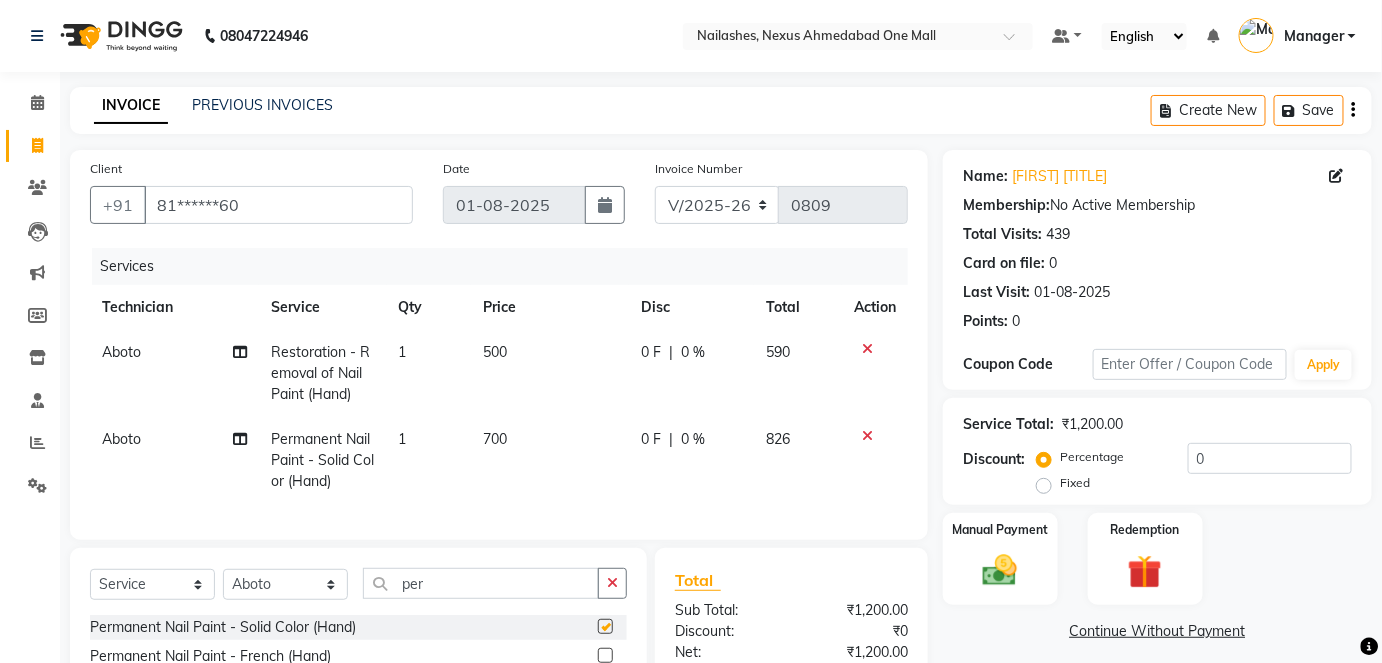 checkbox on "false" 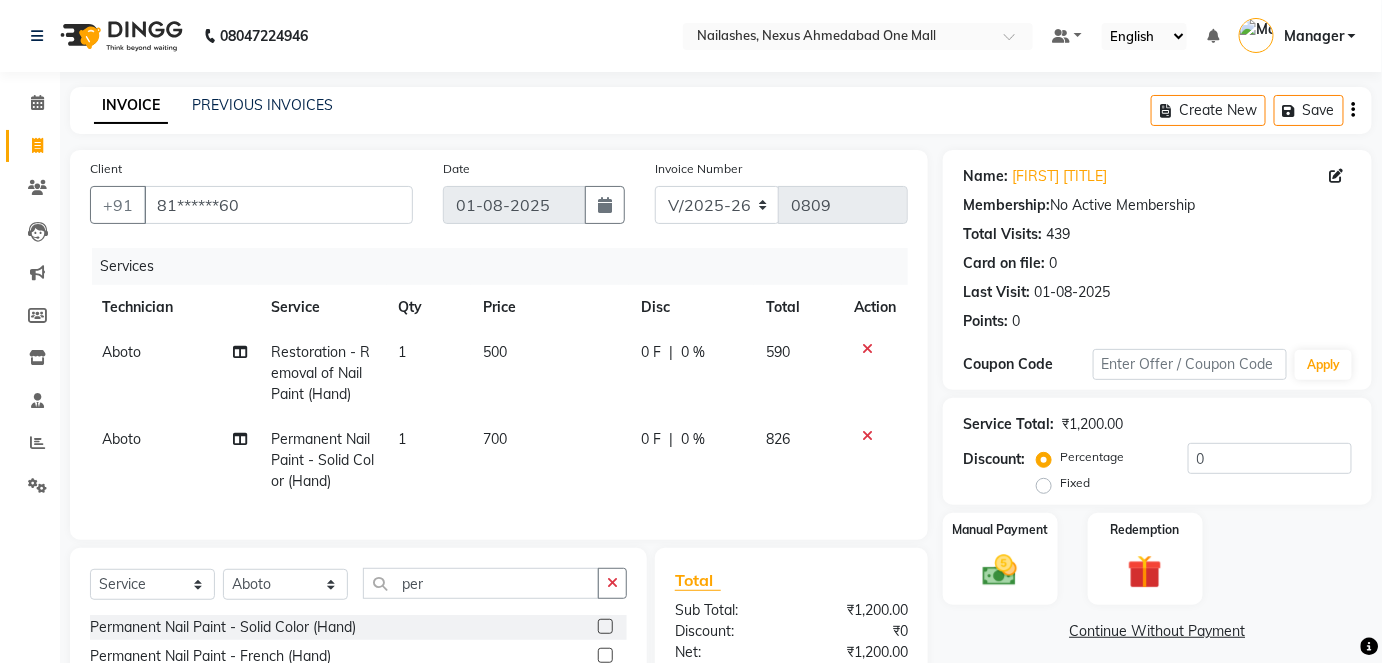 scroll, scrollTop: 223, scrollLeft: 0, axis: vertical 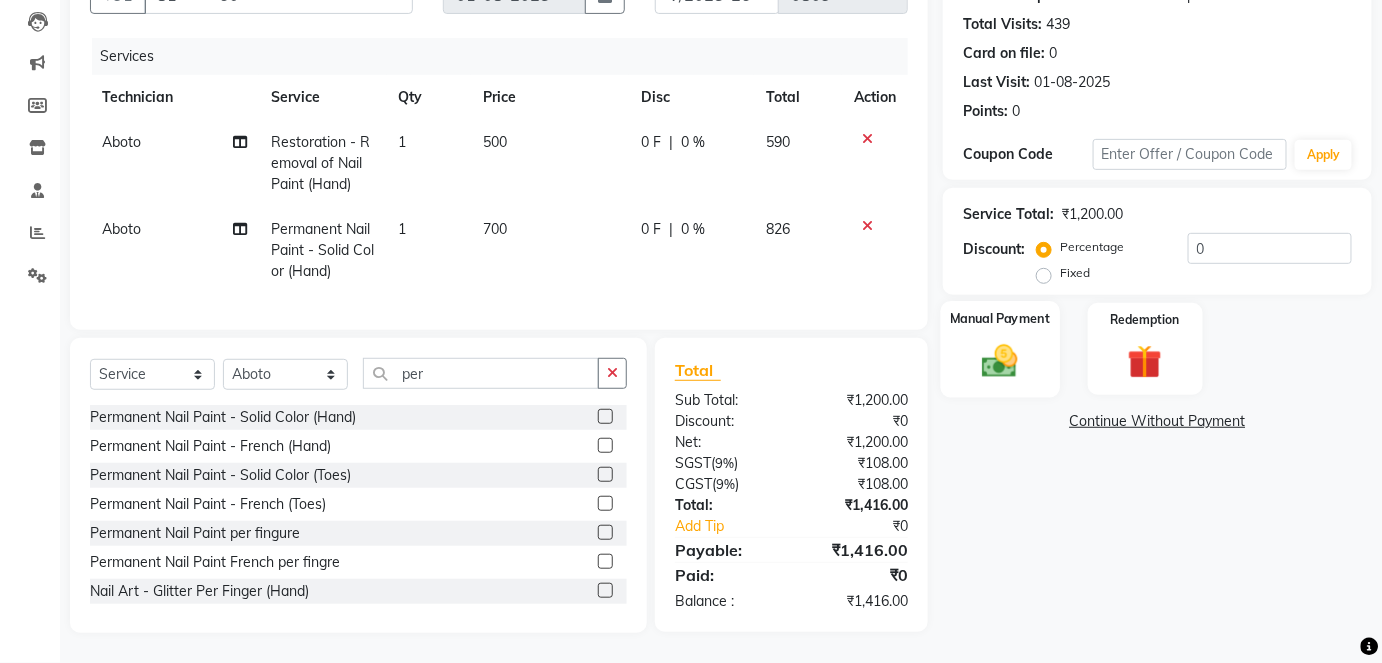 click 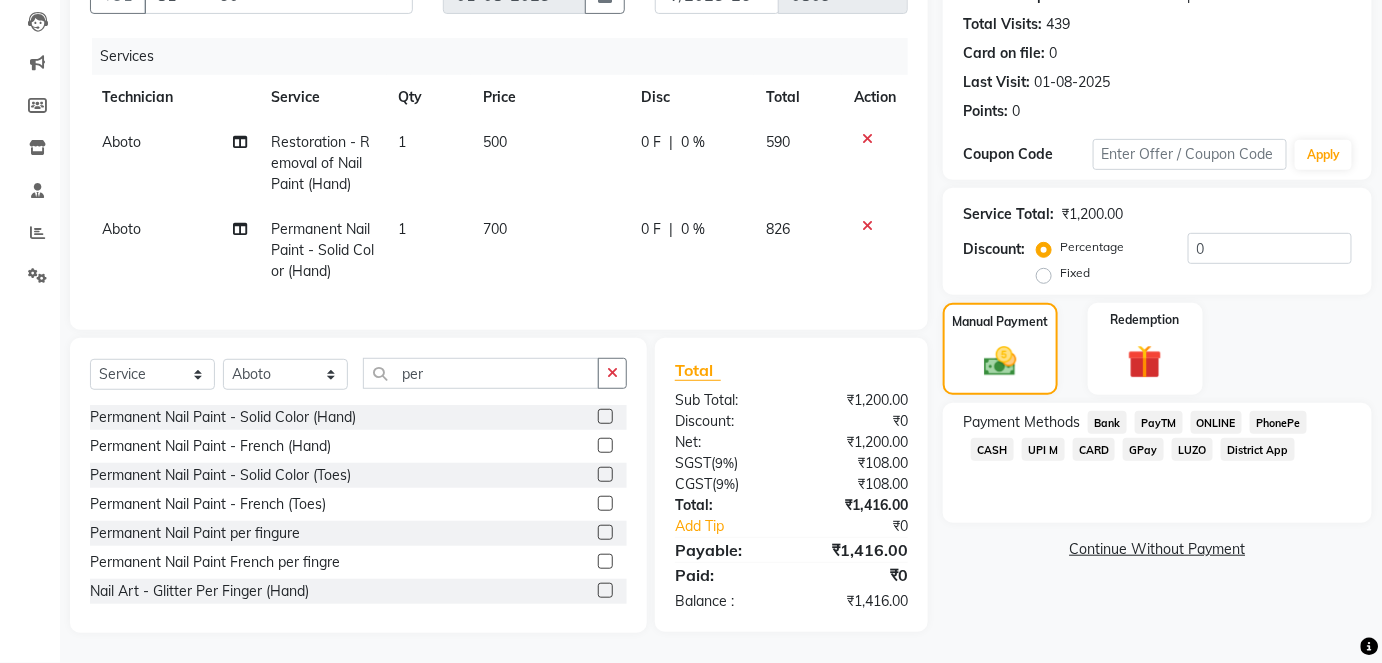 click on "CASH" 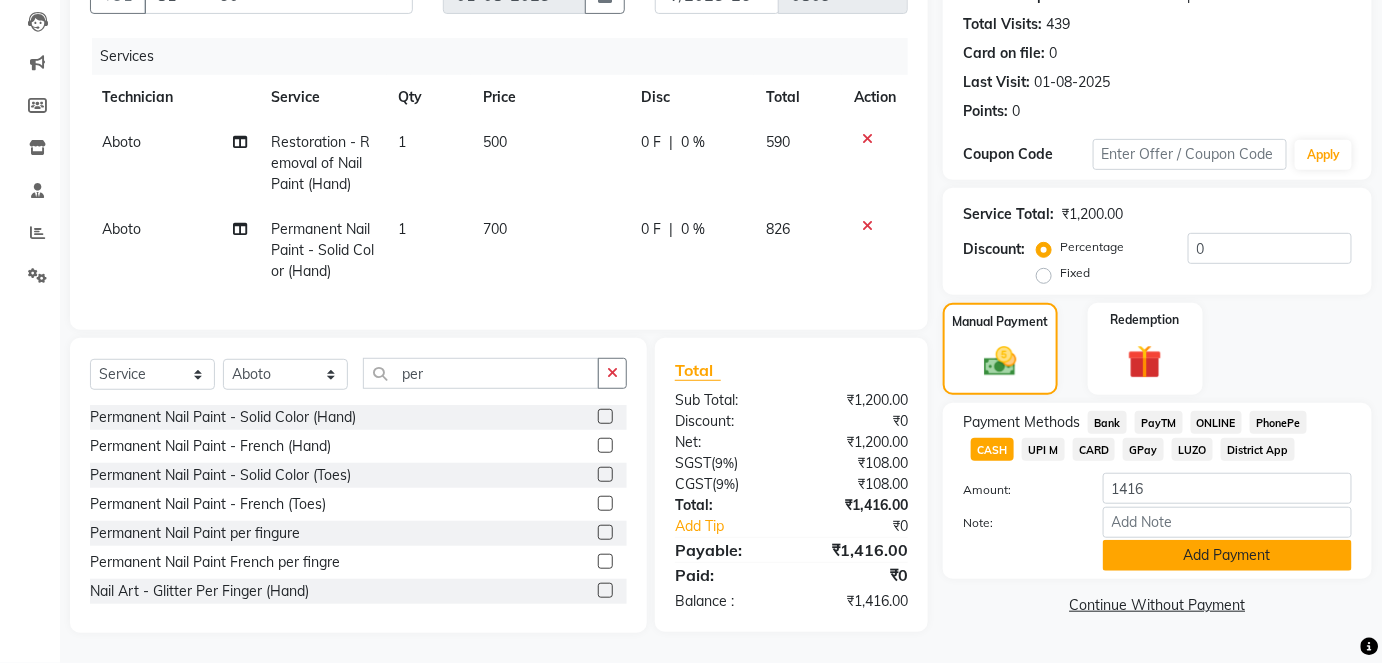 click on "Add Payment" 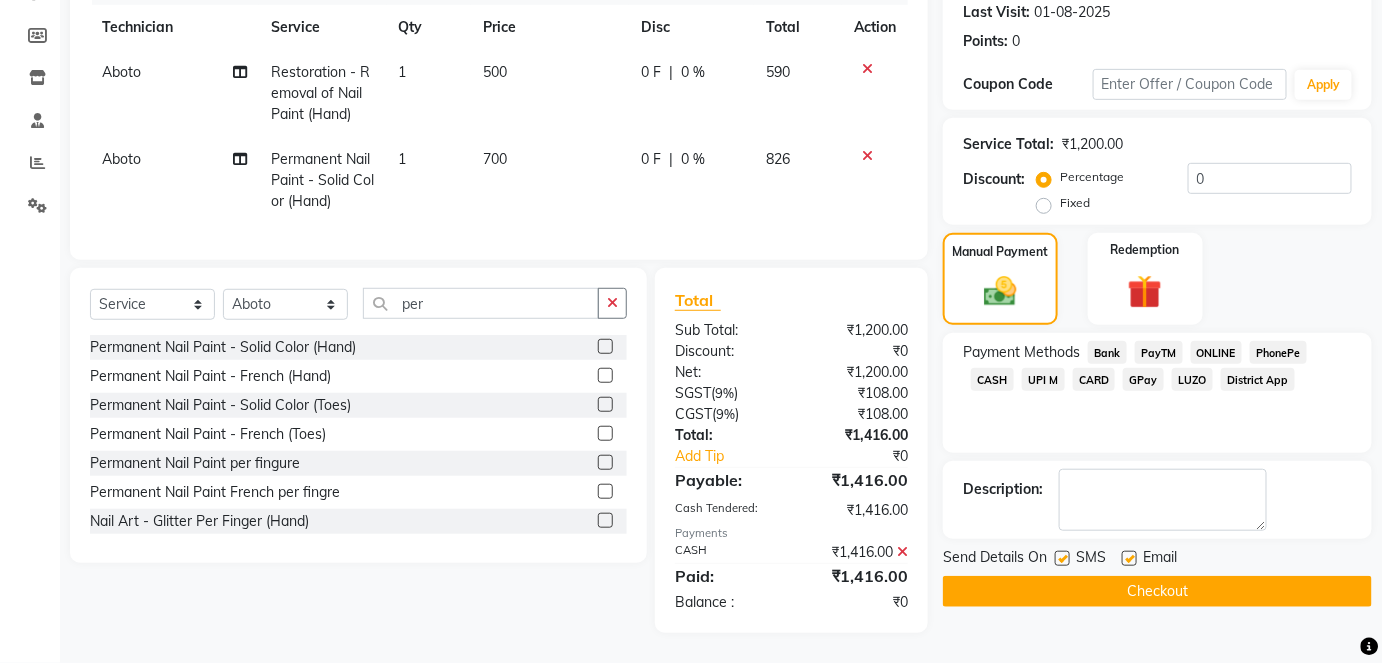 scroll, scrollTop: 292, scrollLeft: 0, axis: vertical 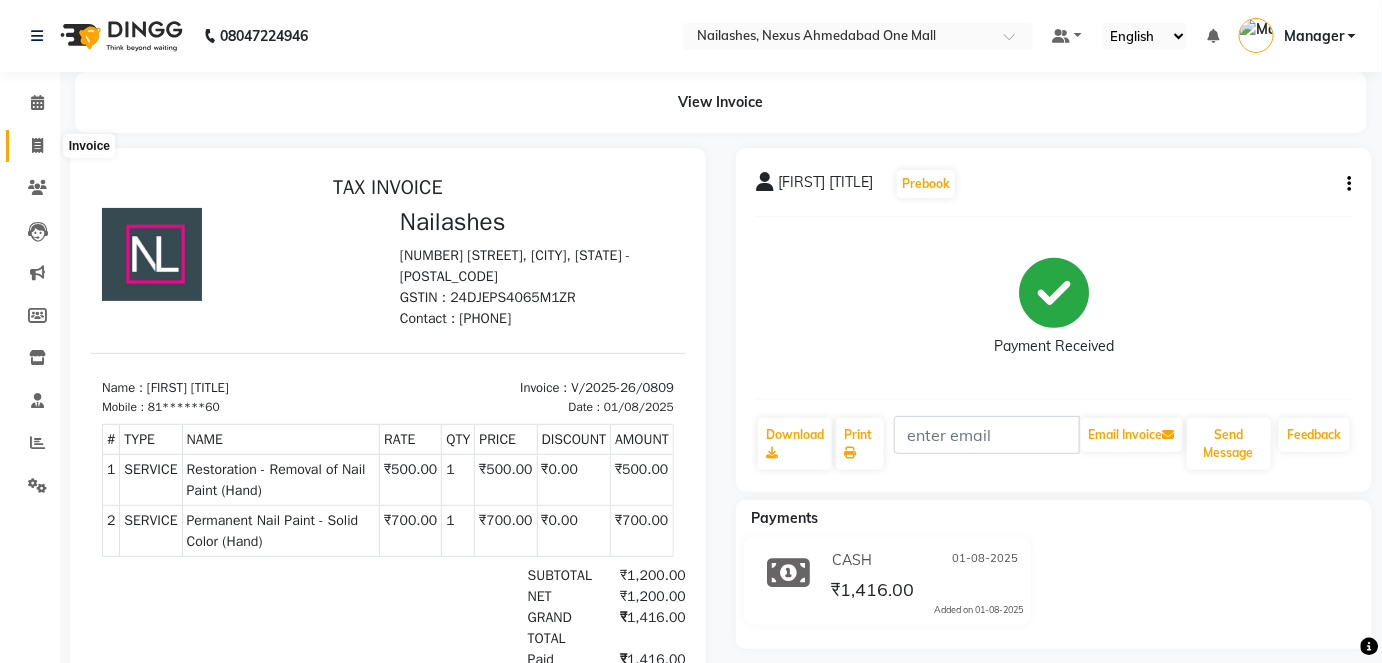 click 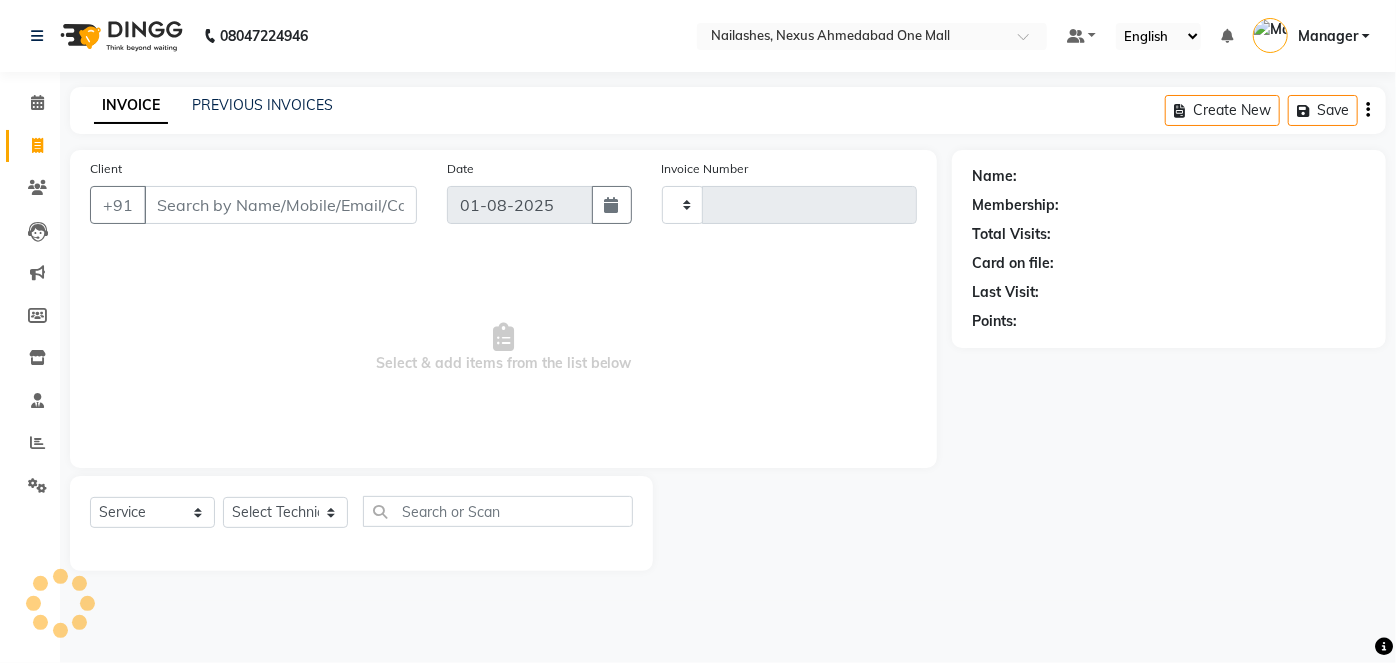 type on "0810" 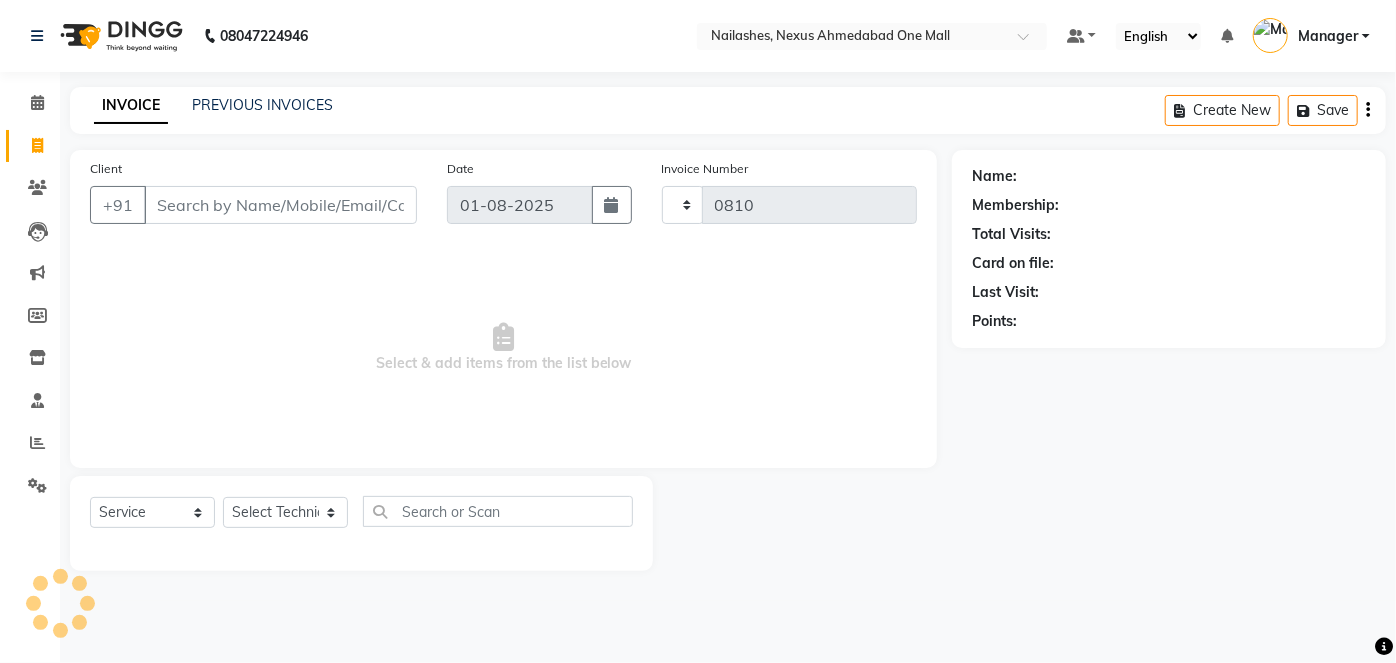 select on "4606" 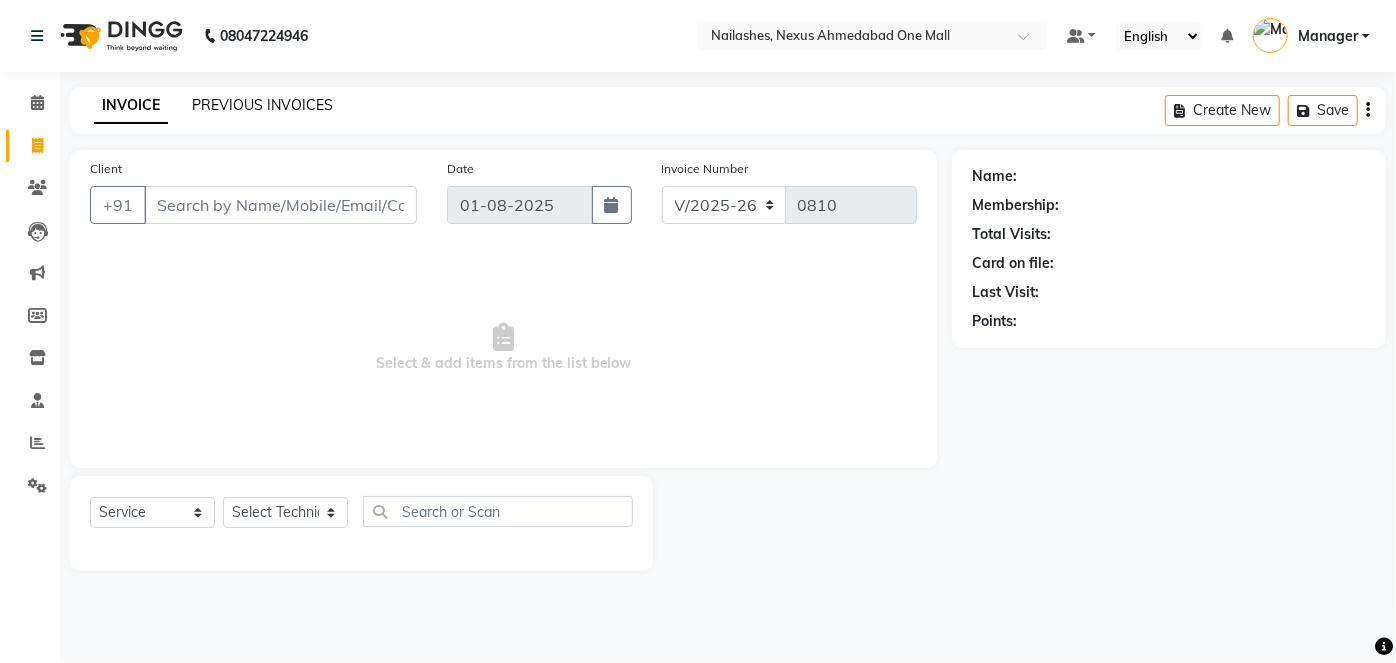 click on "PREVIOUS INVOICES" 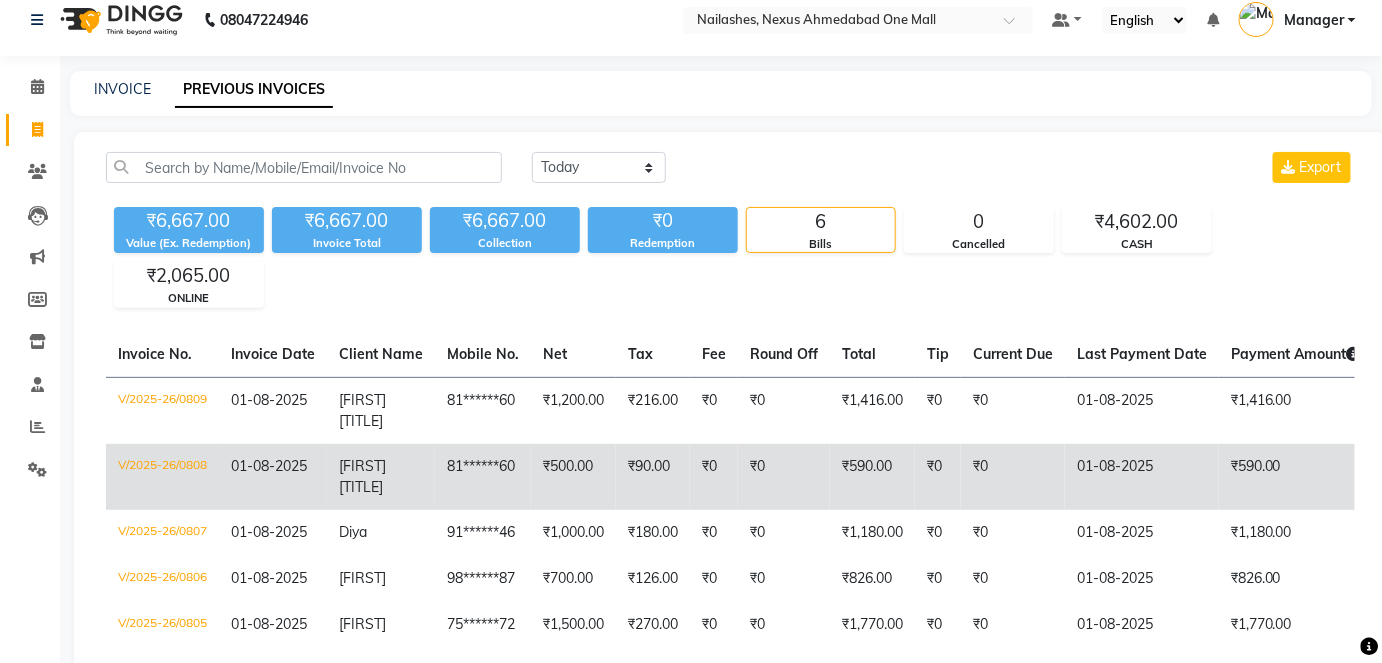 scroll, scrollTop: 16, scrollLeft: 0, axis: vertical 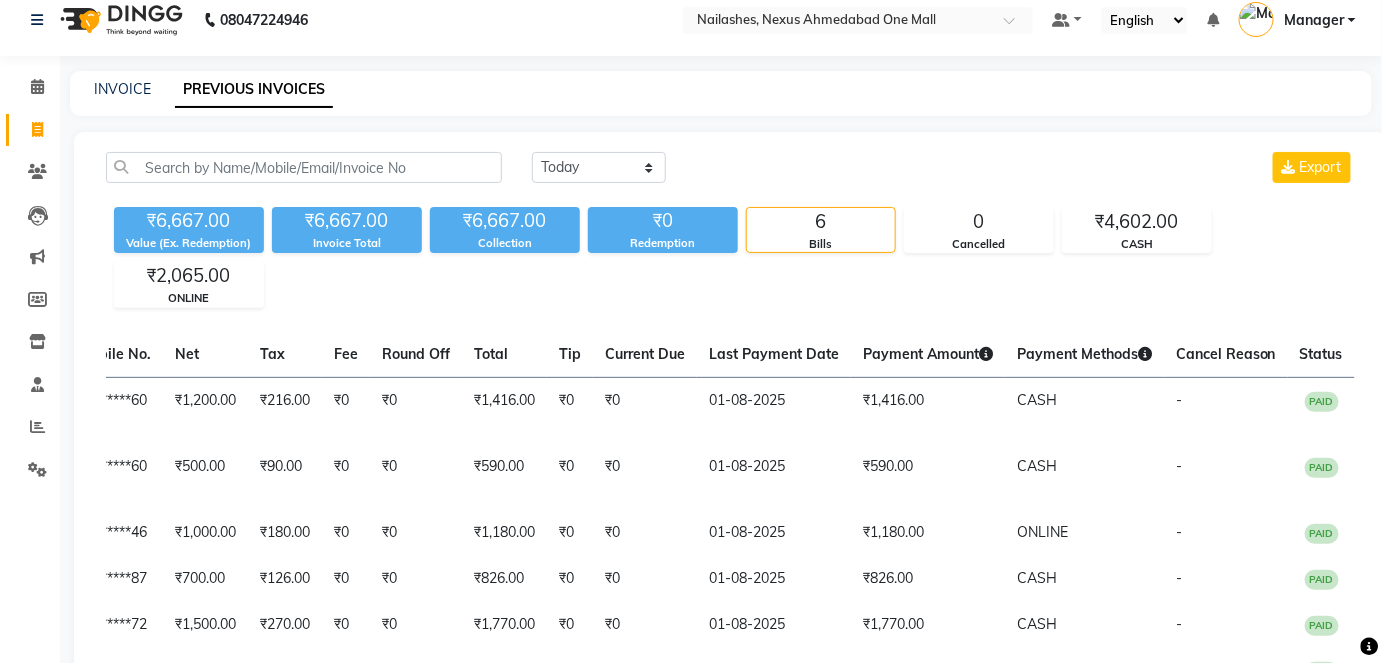click on "INVOICE PREVIOUS INVOICES" 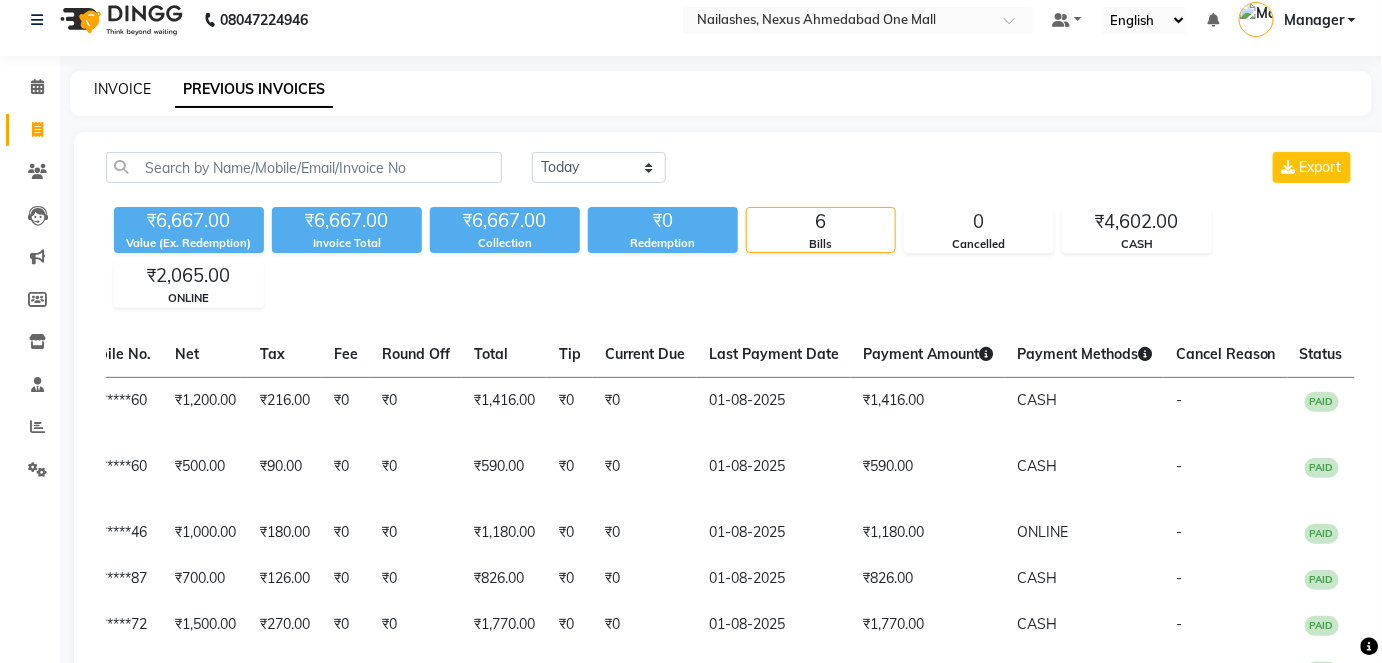 click on "INVOICE" 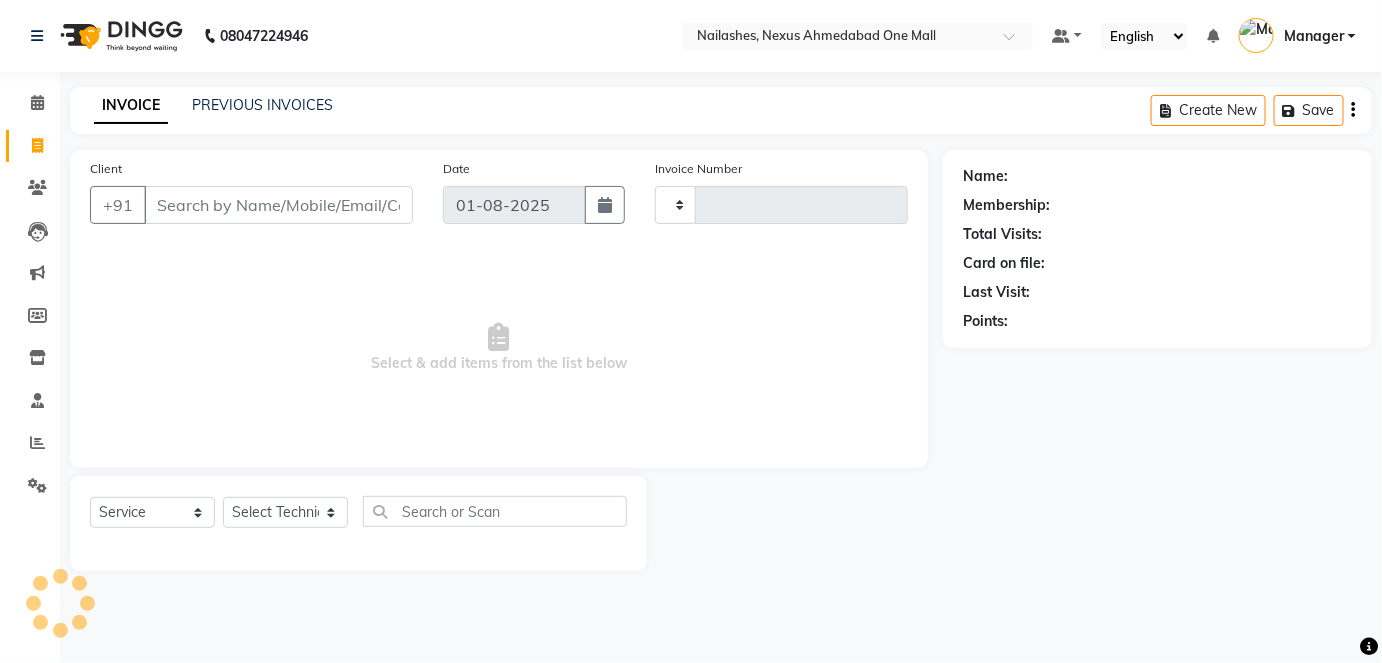 scroll, scrollTop: 0, scrollLeft: 0, axis: both 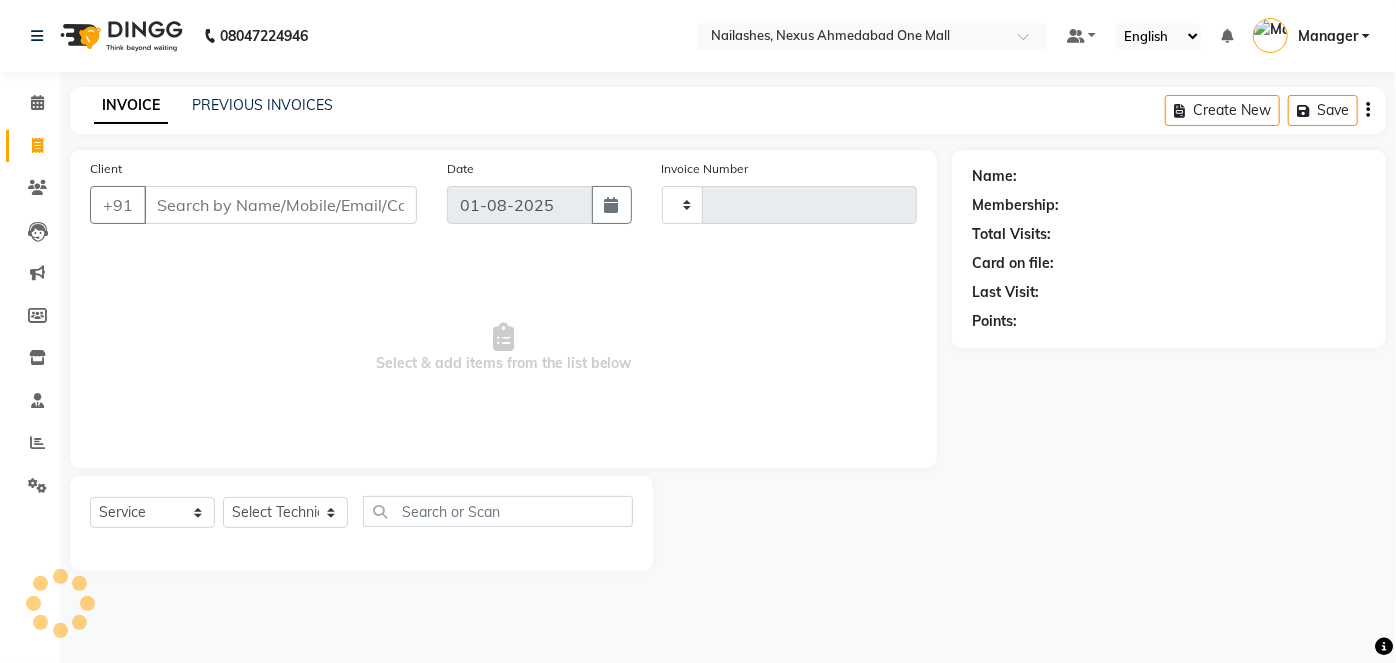 type on "0810" 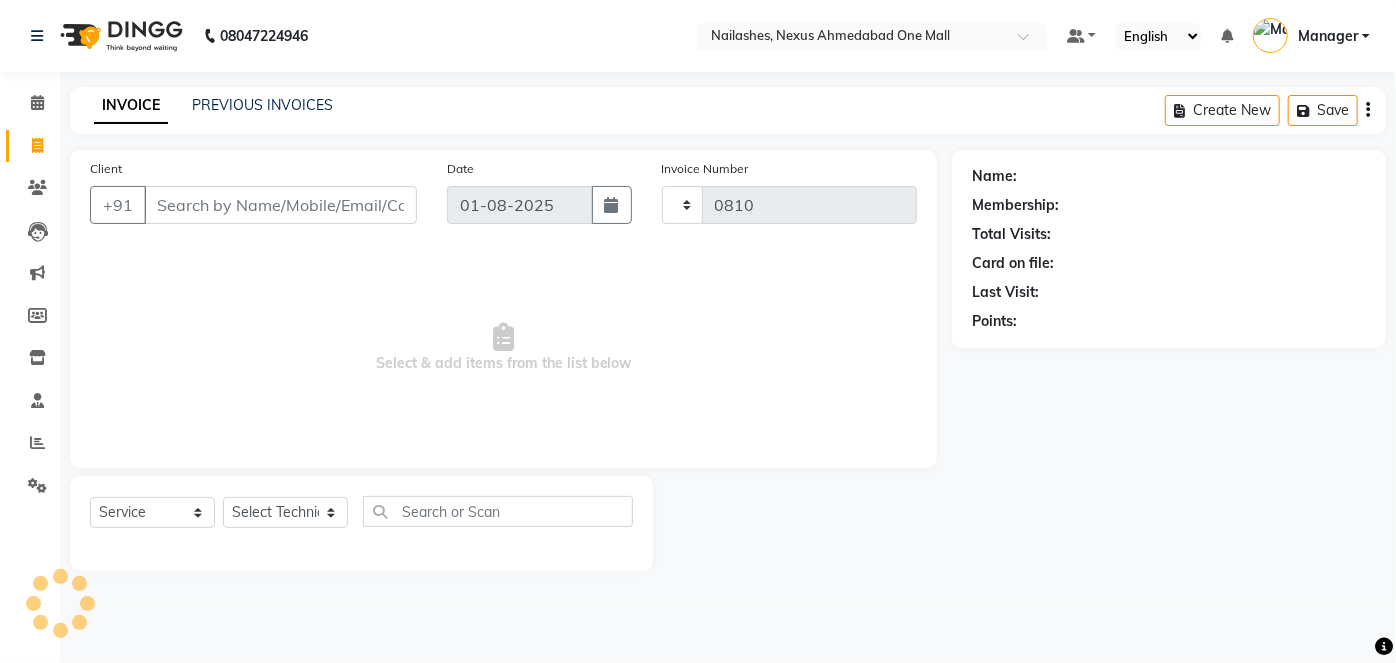 select on "4606" 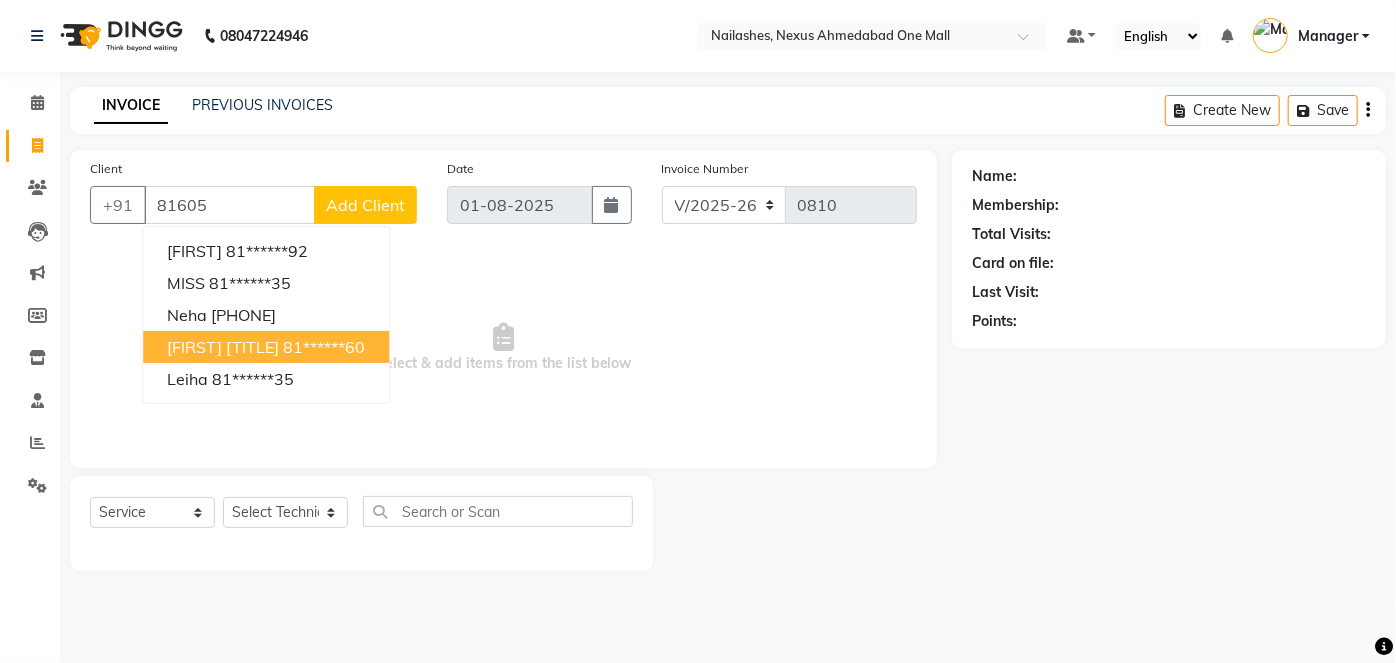 click on "[FIRST] [TITLE]" at bounding box center [223, 347] 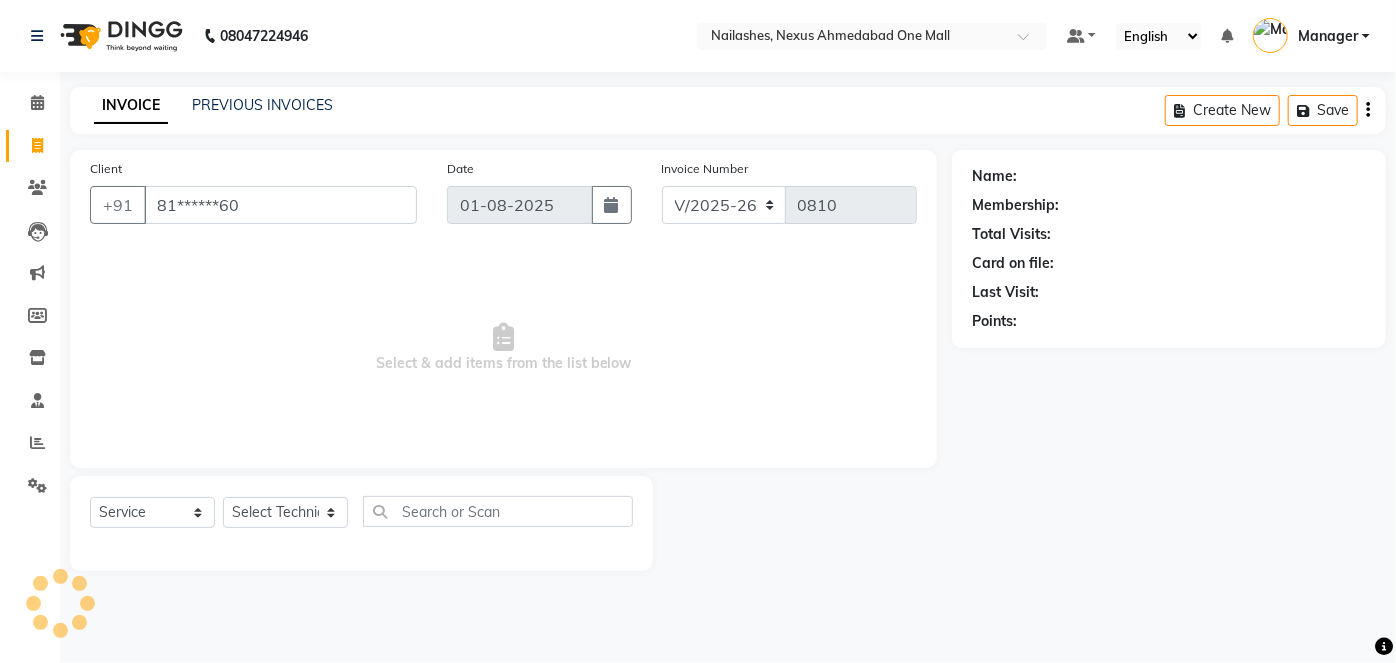 type on "81******60" 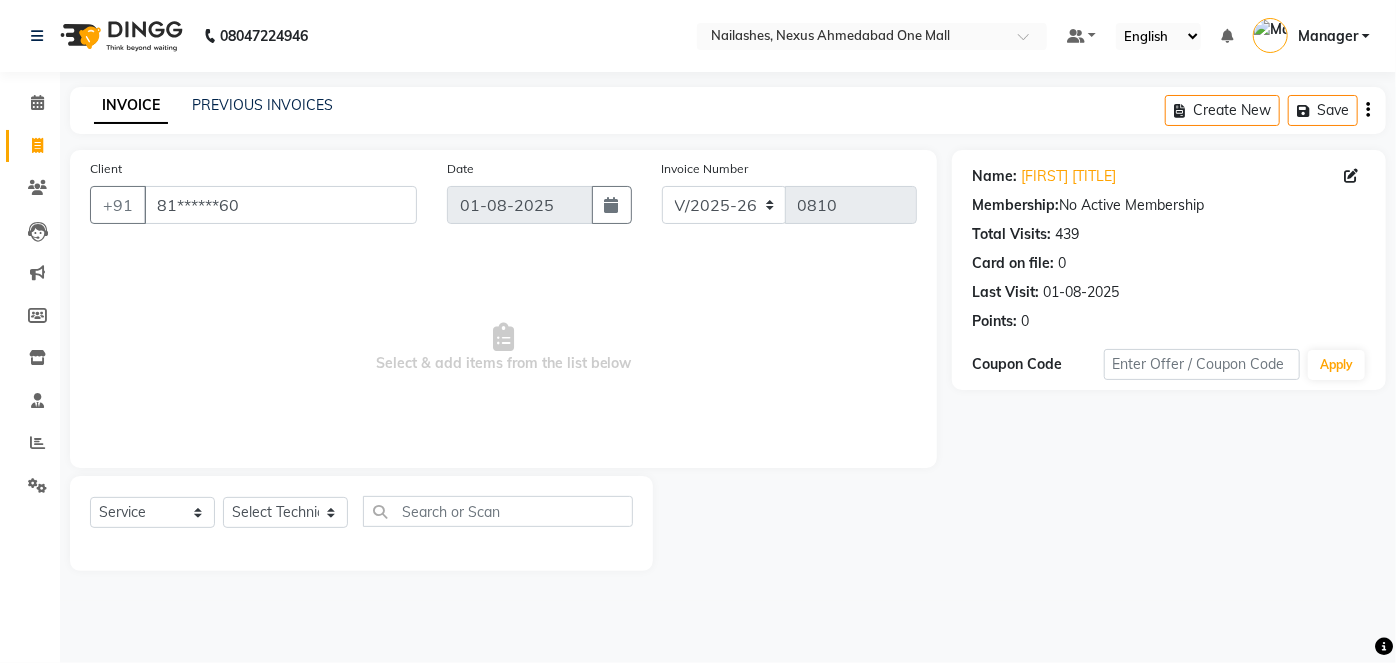 click on "Select  Service  Product  Membership  Package Voucher Prepaid Gift Card  Select Technician Aboto babita [FIRST] Kinto Manager Rakhi [FIRST] Sita Vaishali winish Sir" 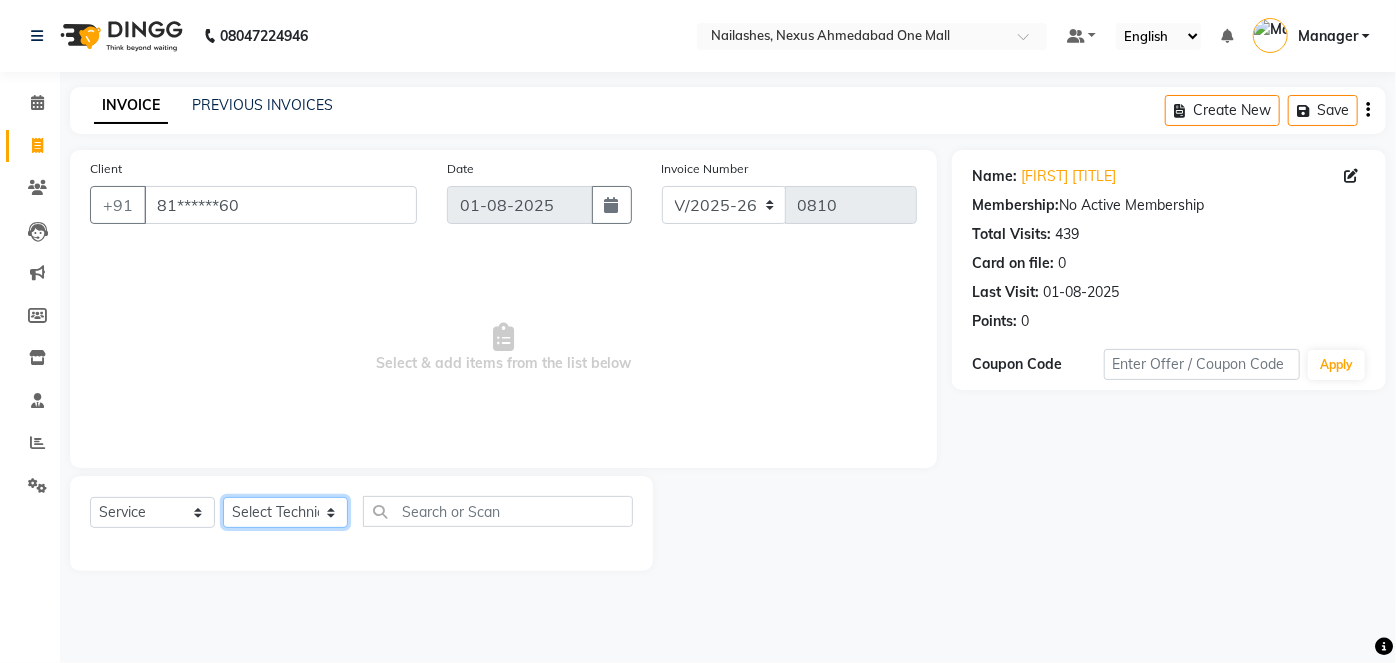 click on "Select Technician Aboto babita Deepti Kinto Manager Rakhi Rita Sita Vaishali winish Sir" 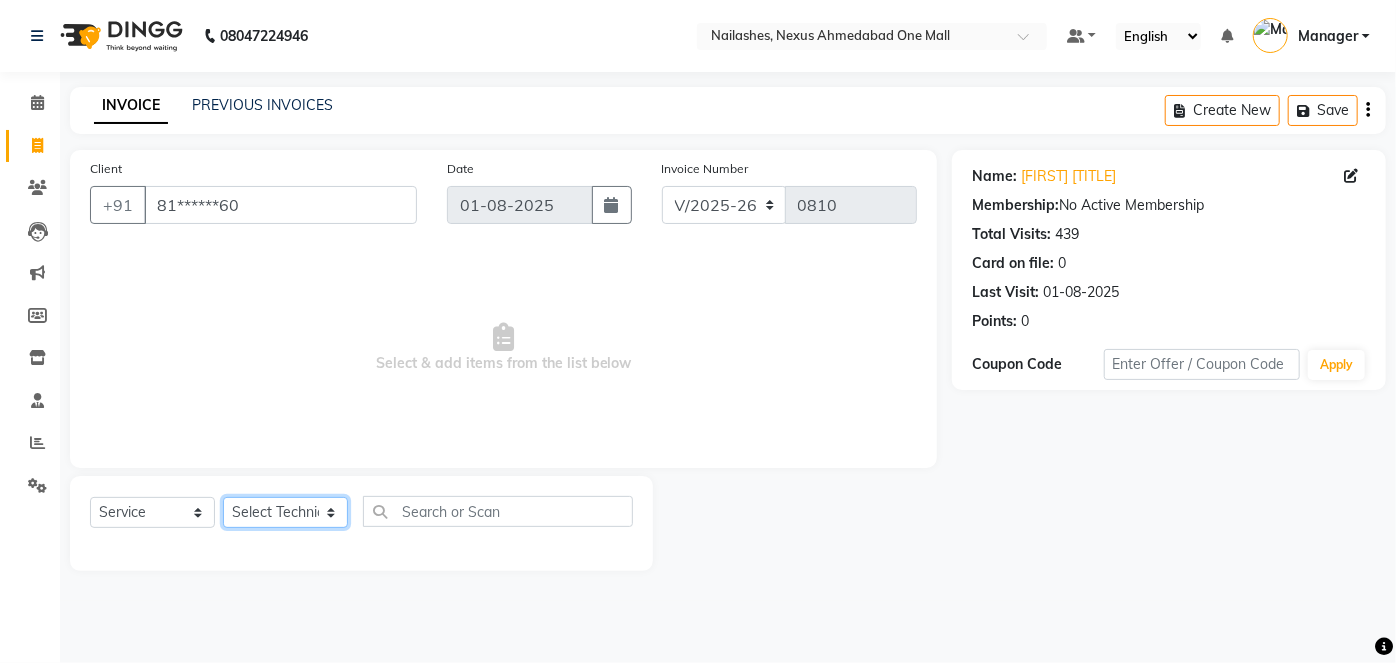 select on "26683" 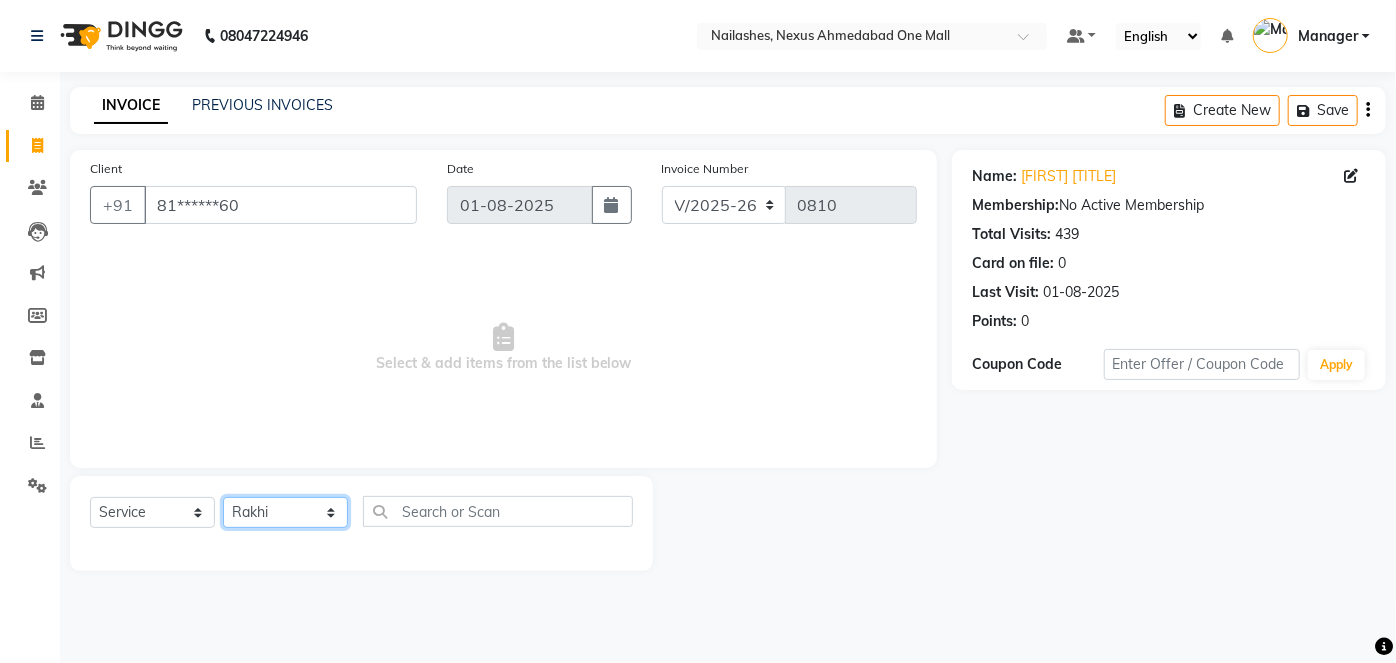 click on "Select Technician Aboto babita Deepti Kinto Manager Rakhi Rita Sita Vaishali winish Sir" 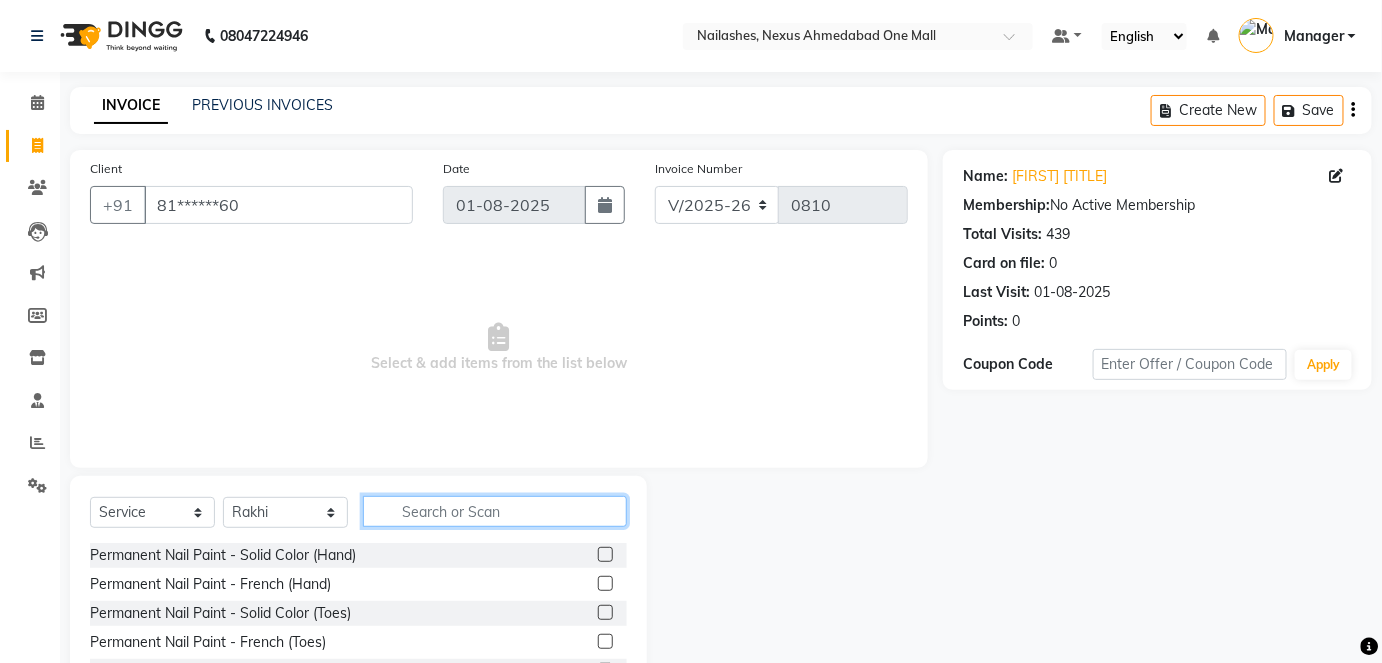 click 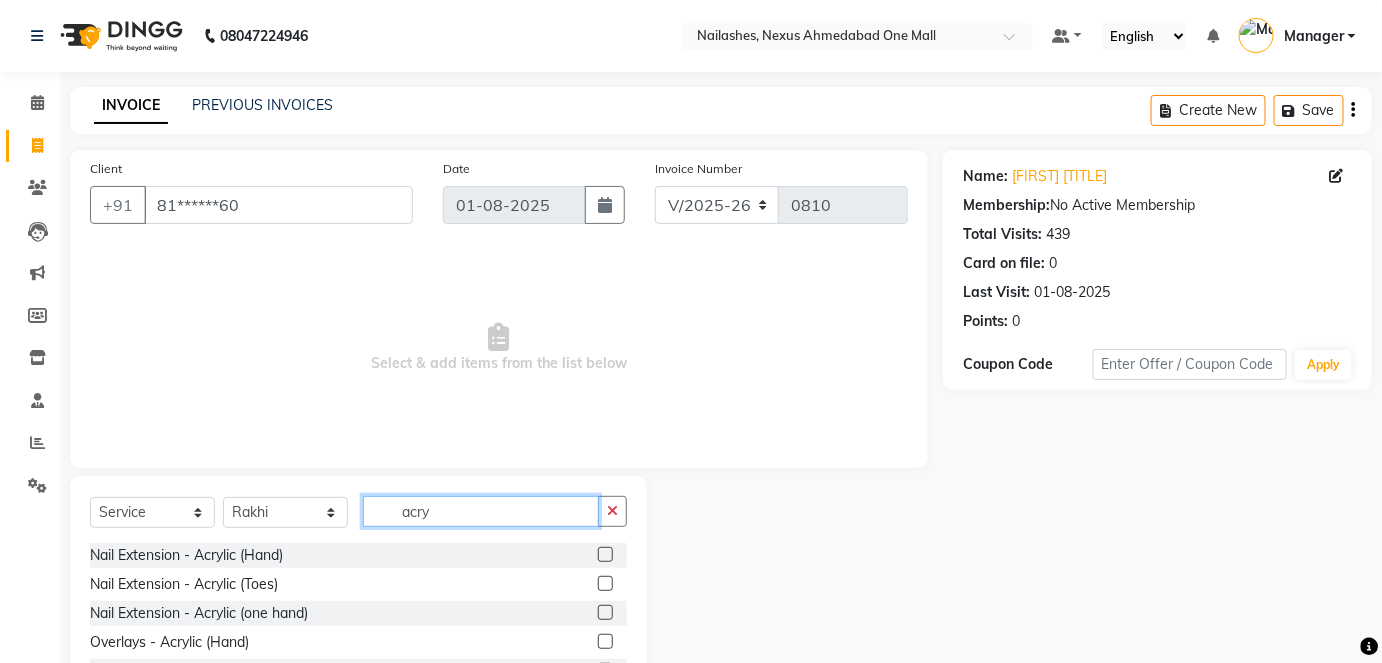 type on "acry" 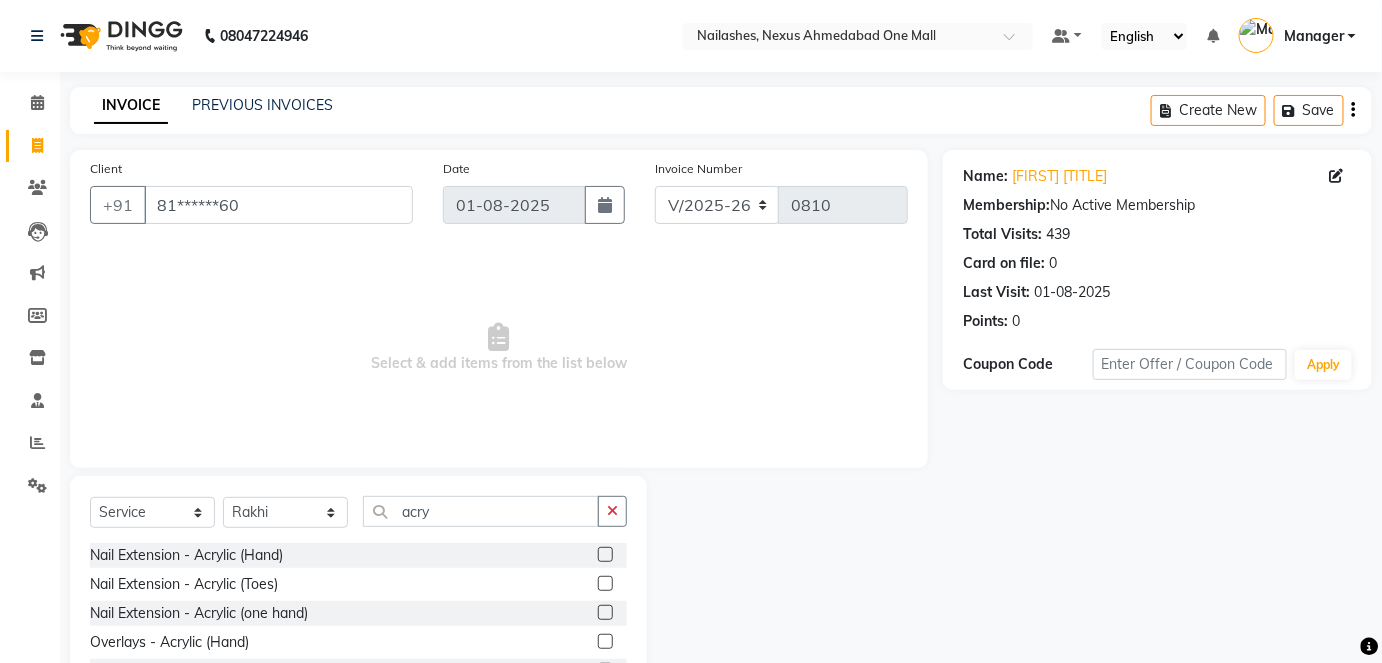 click 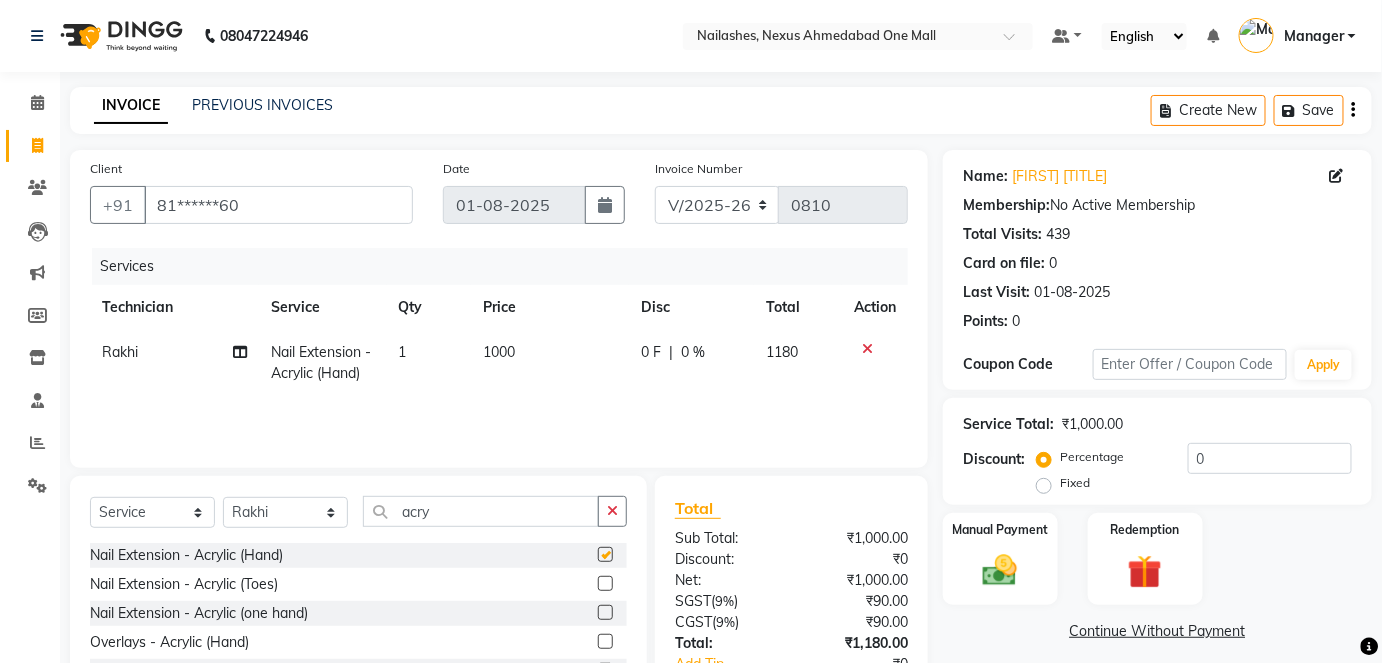 checkbox on "false" 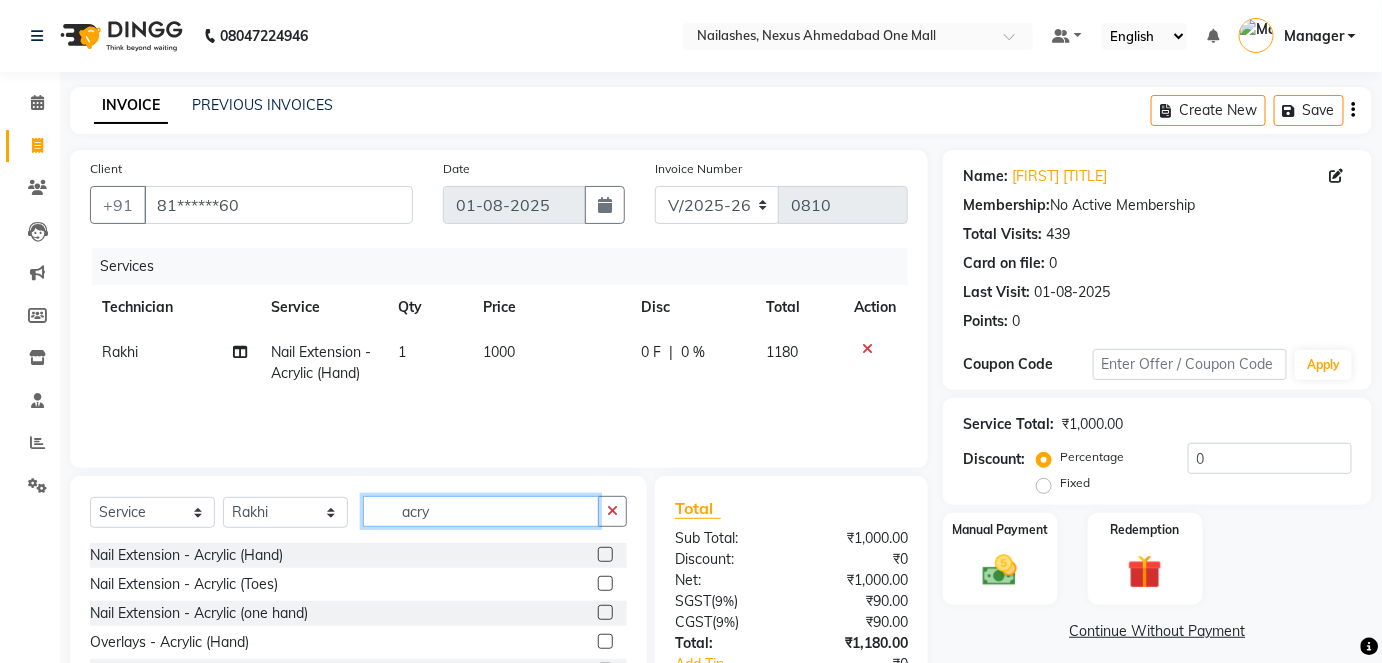 drag, startPoint x: 513, startPoint y: 498, endPoint x: 386, endPoint y: 507, distance: 127.3185 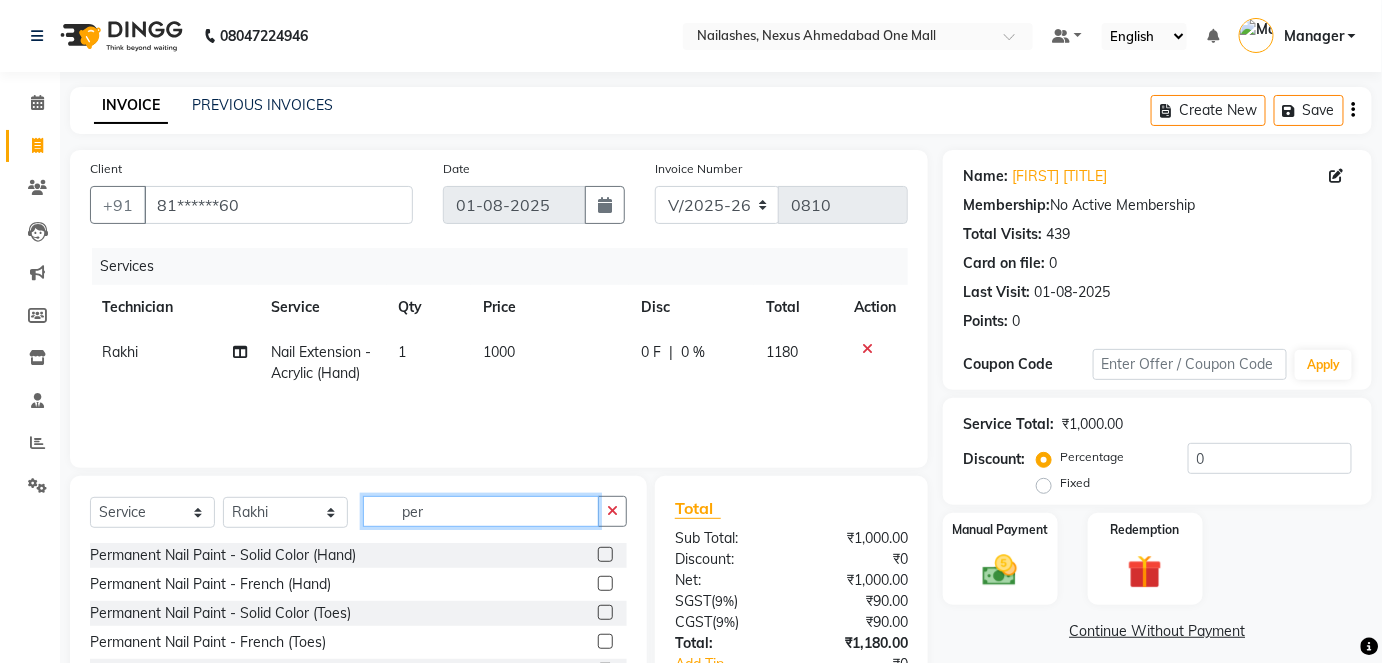 type on "per" 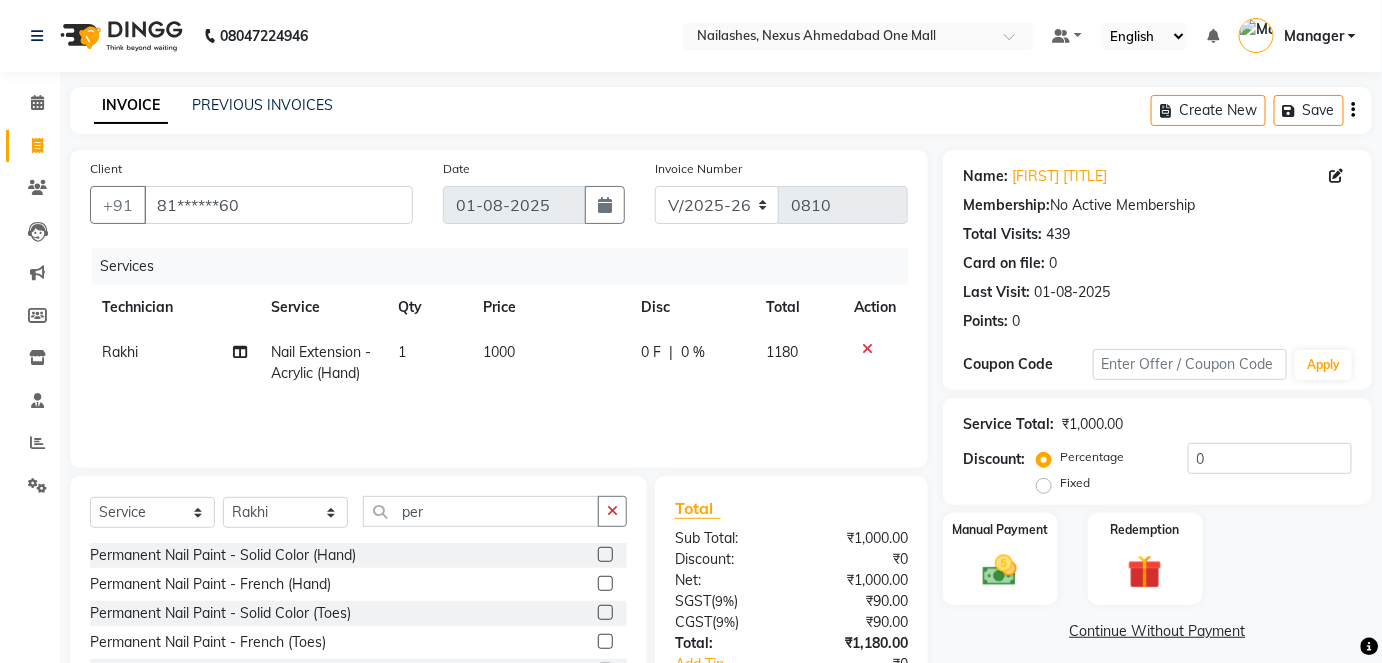 click 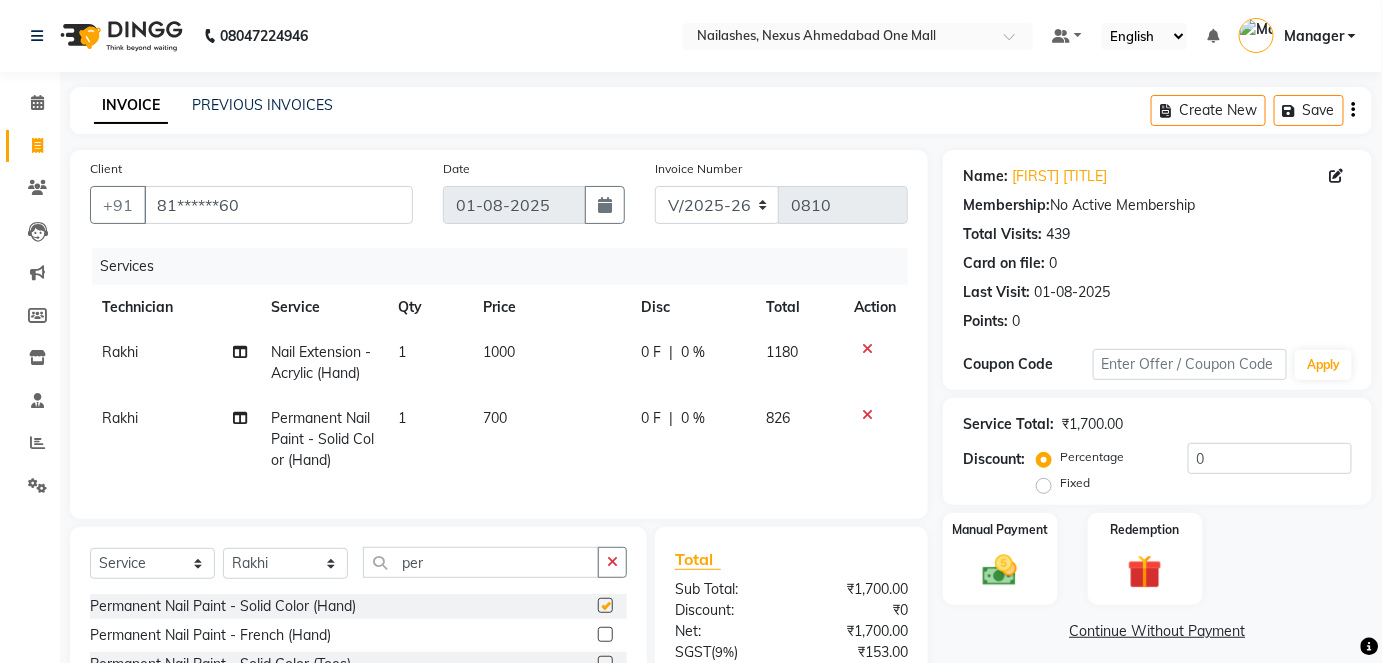 checkbox on "false" 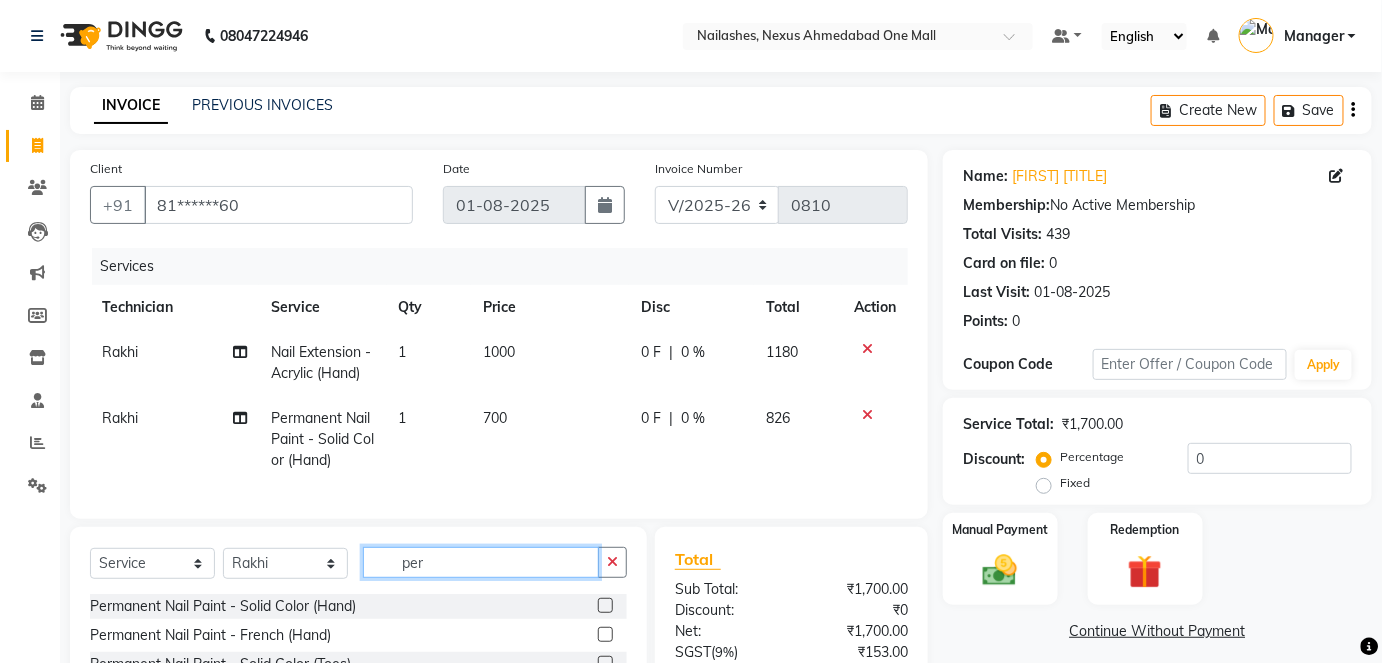 drag, startPoint x: 516, startPoint y: 575, endPoint x: 325, endPoint y: 569, distance: 191.09422 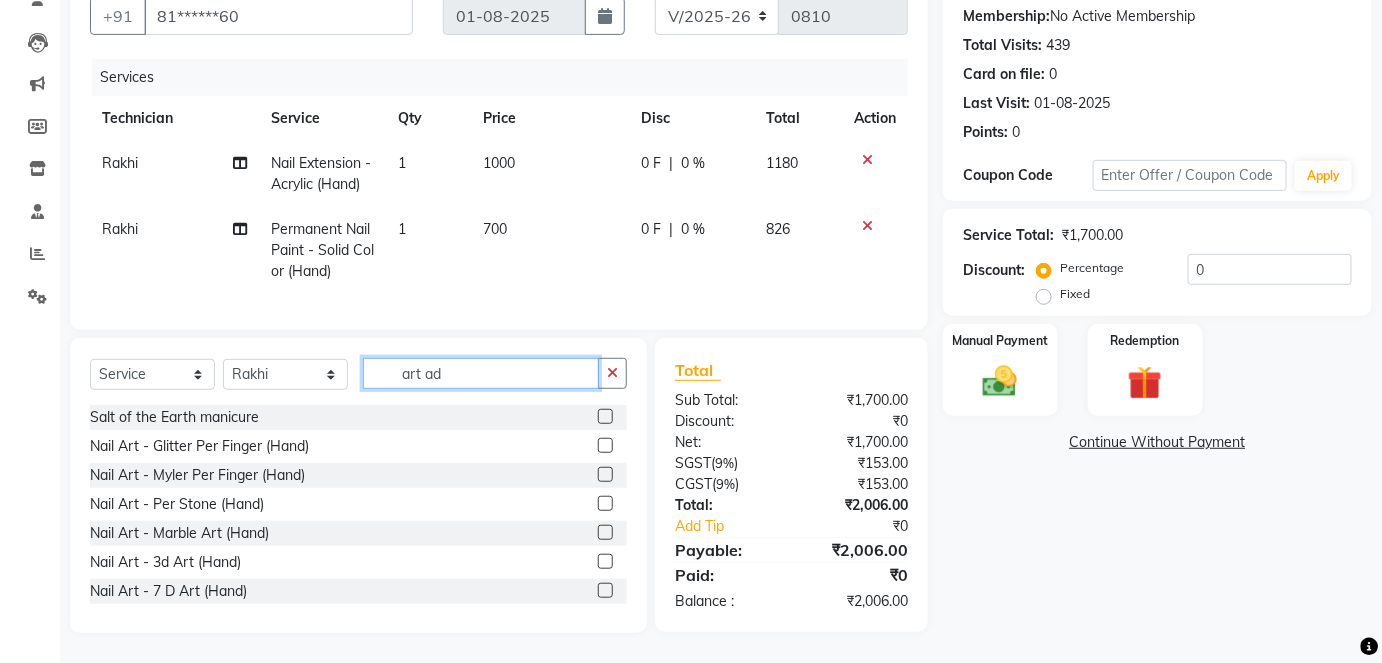 scroll, scrollTop: 200, scrollLeft: 0, axis: vertical 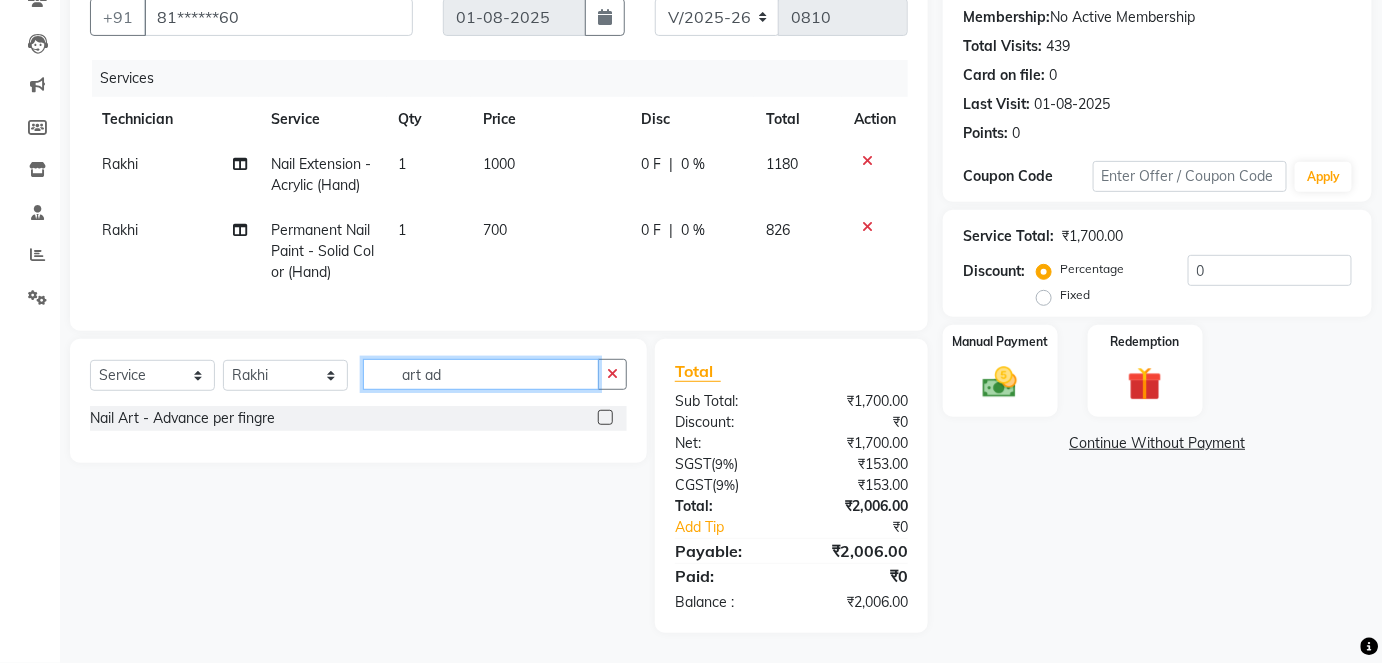 type on "art ad" 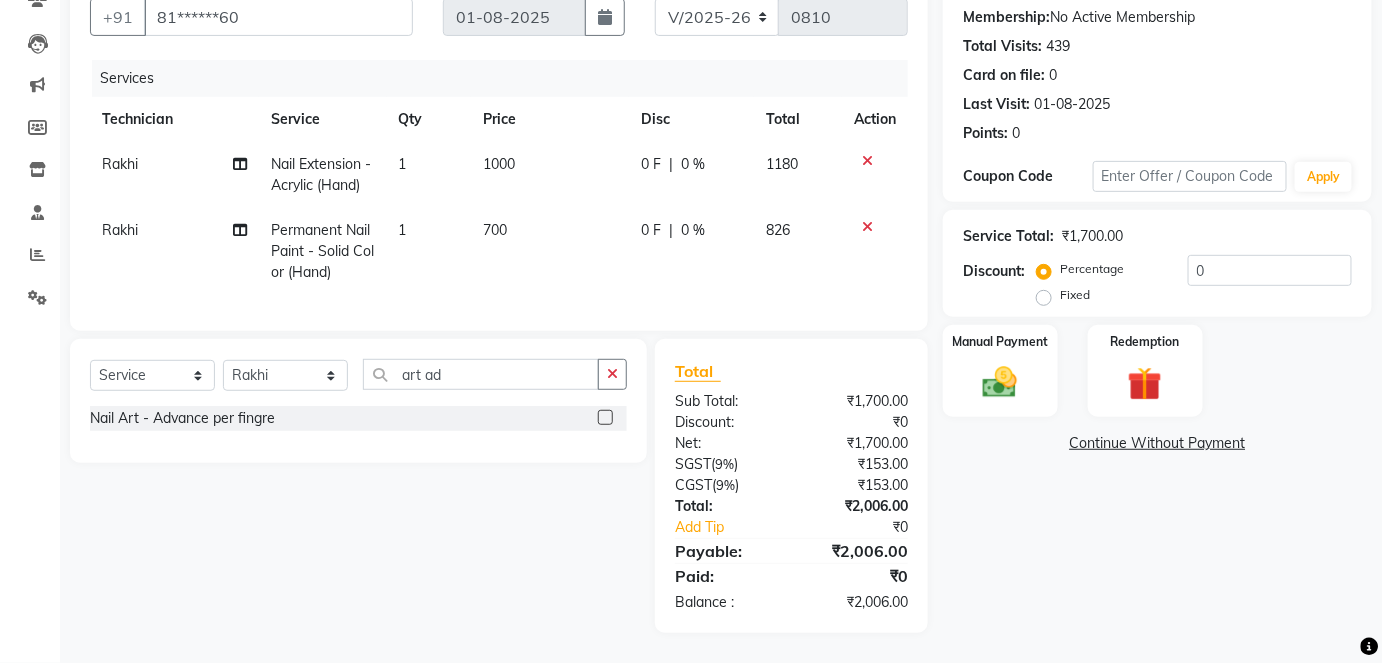 click 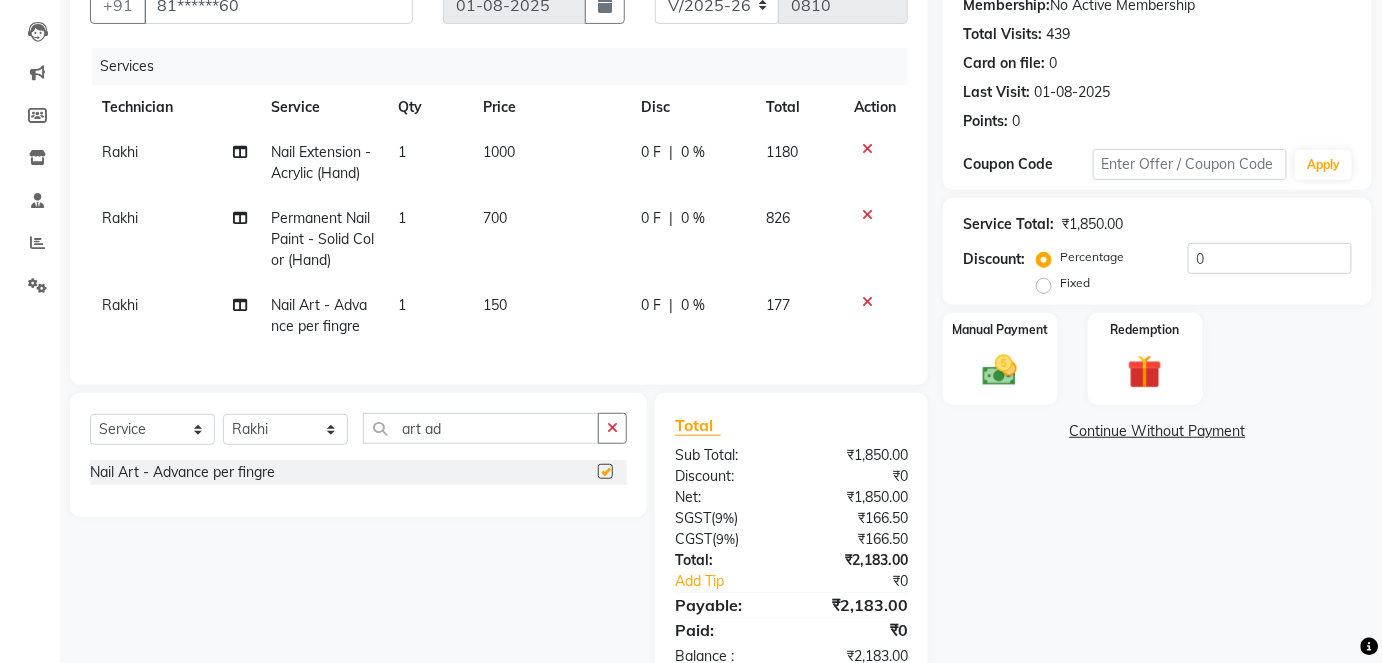 checkbox on "false" 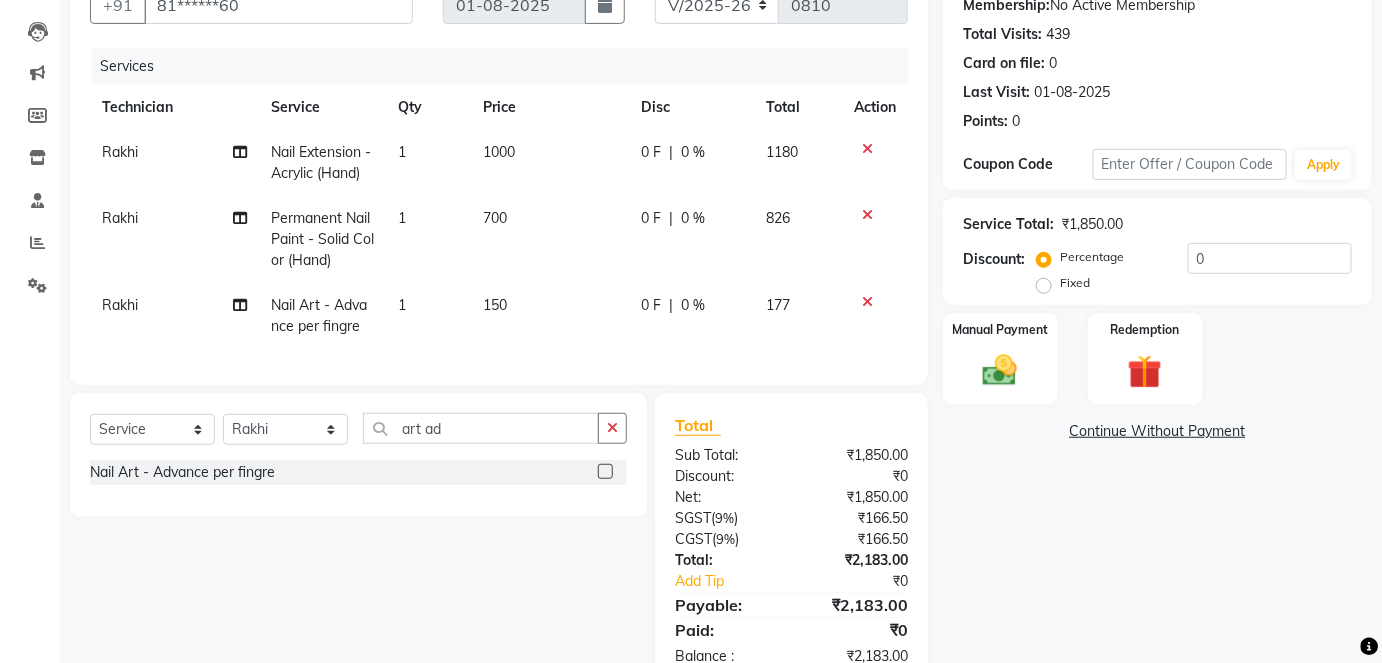 scroll, scrollTop: 266, scrollLeft: 0, axis: vertical 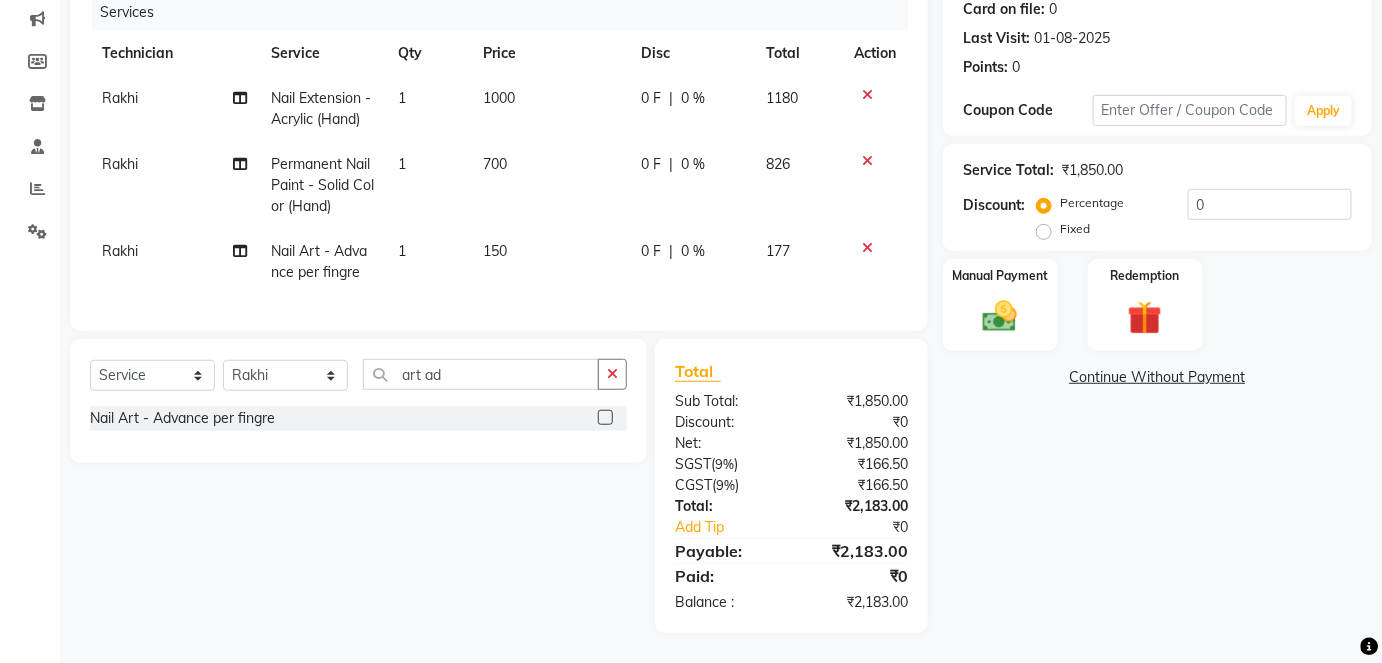 click on "150" 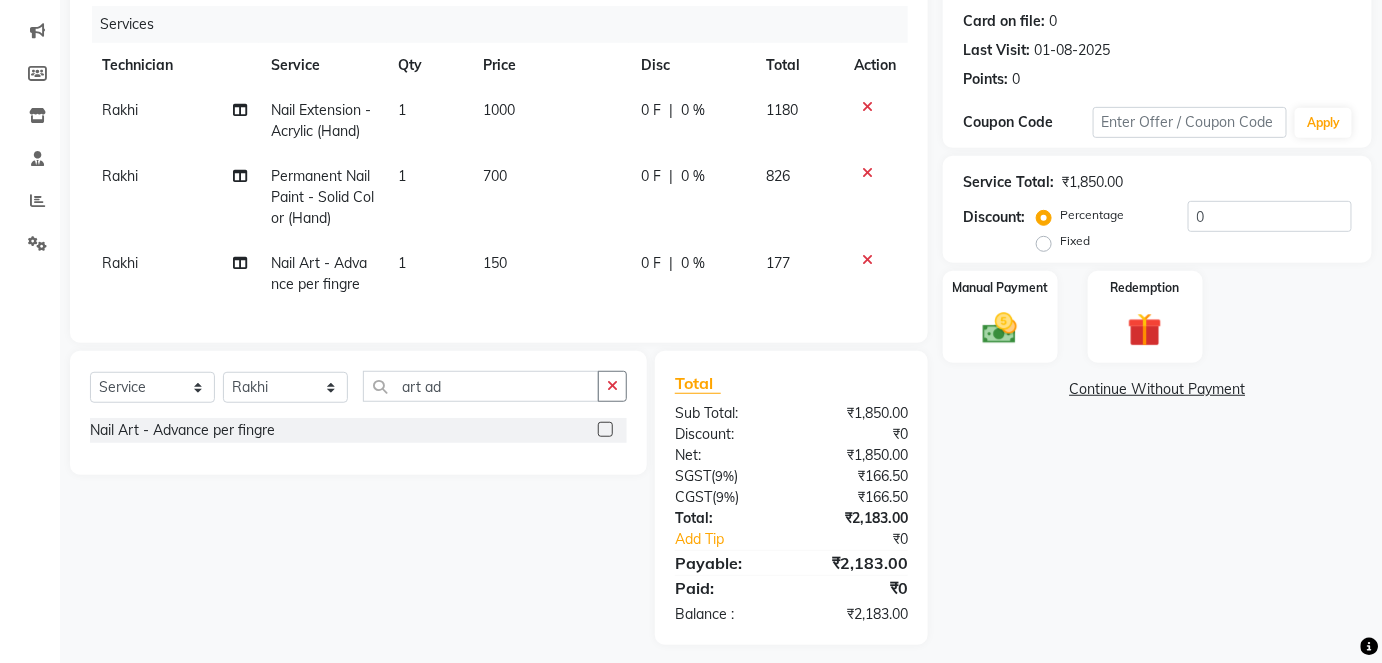 select on "26683" 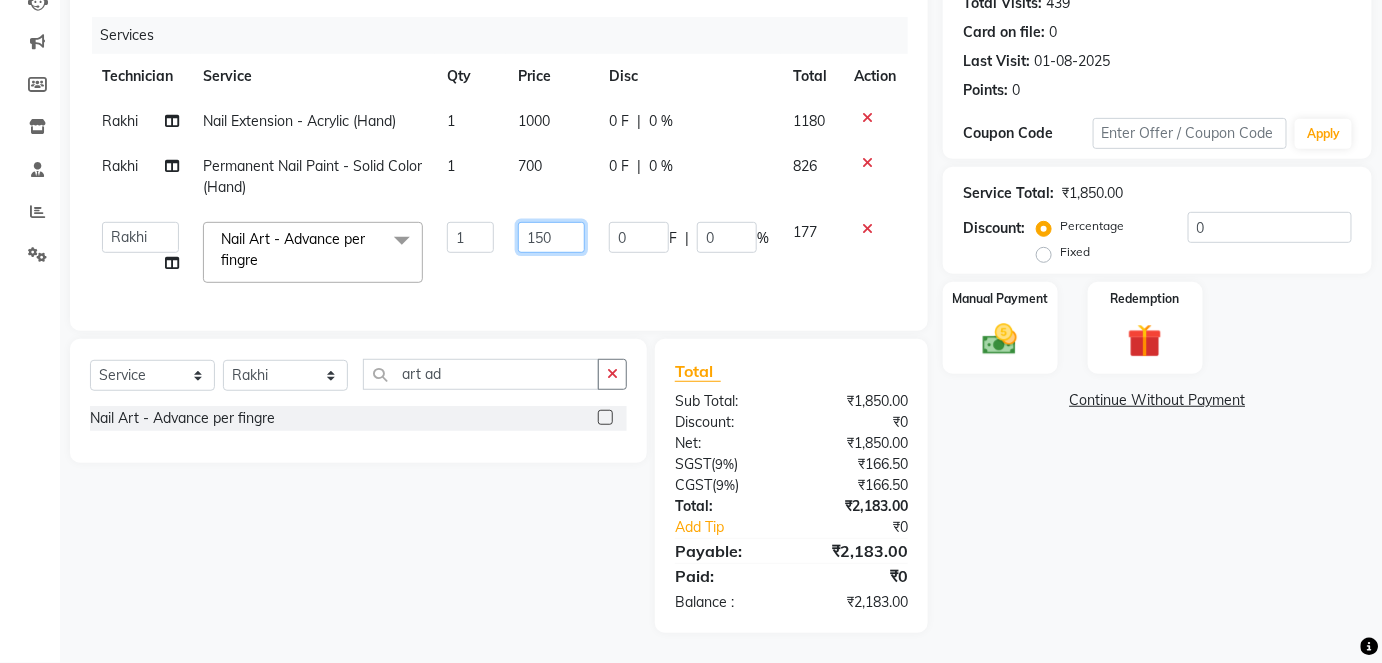 click on "150" 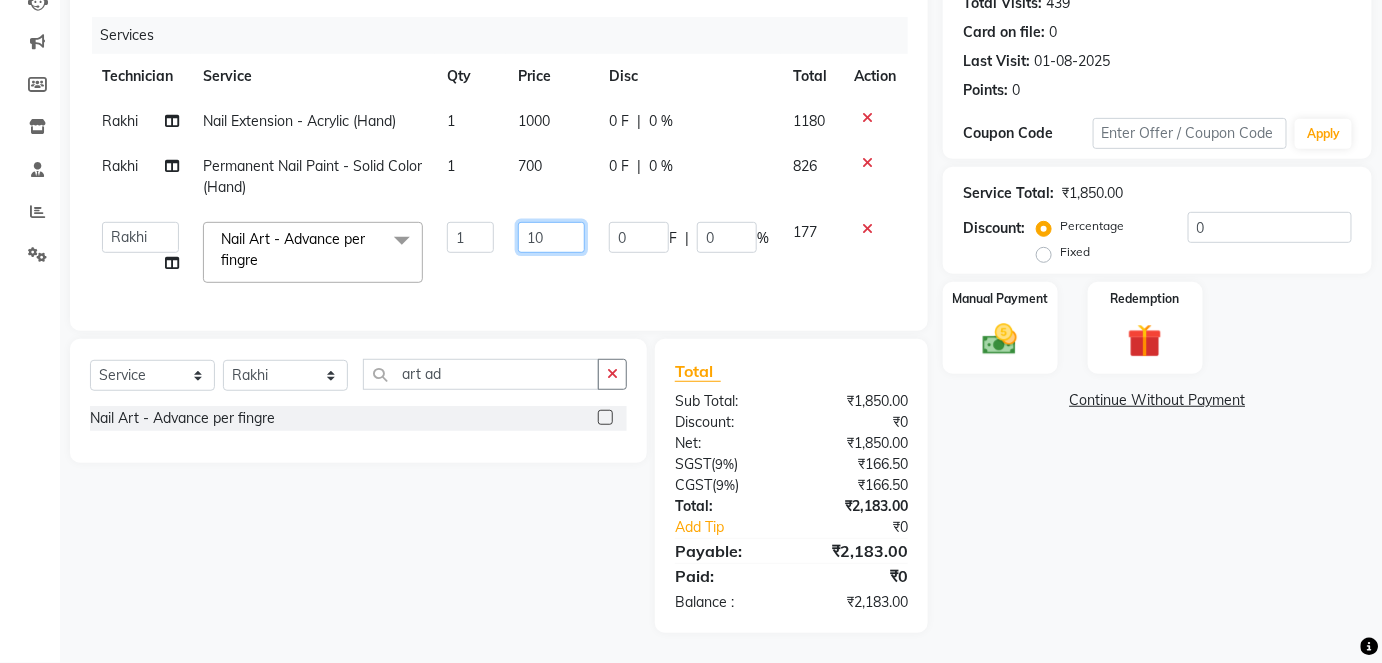 type on "170" 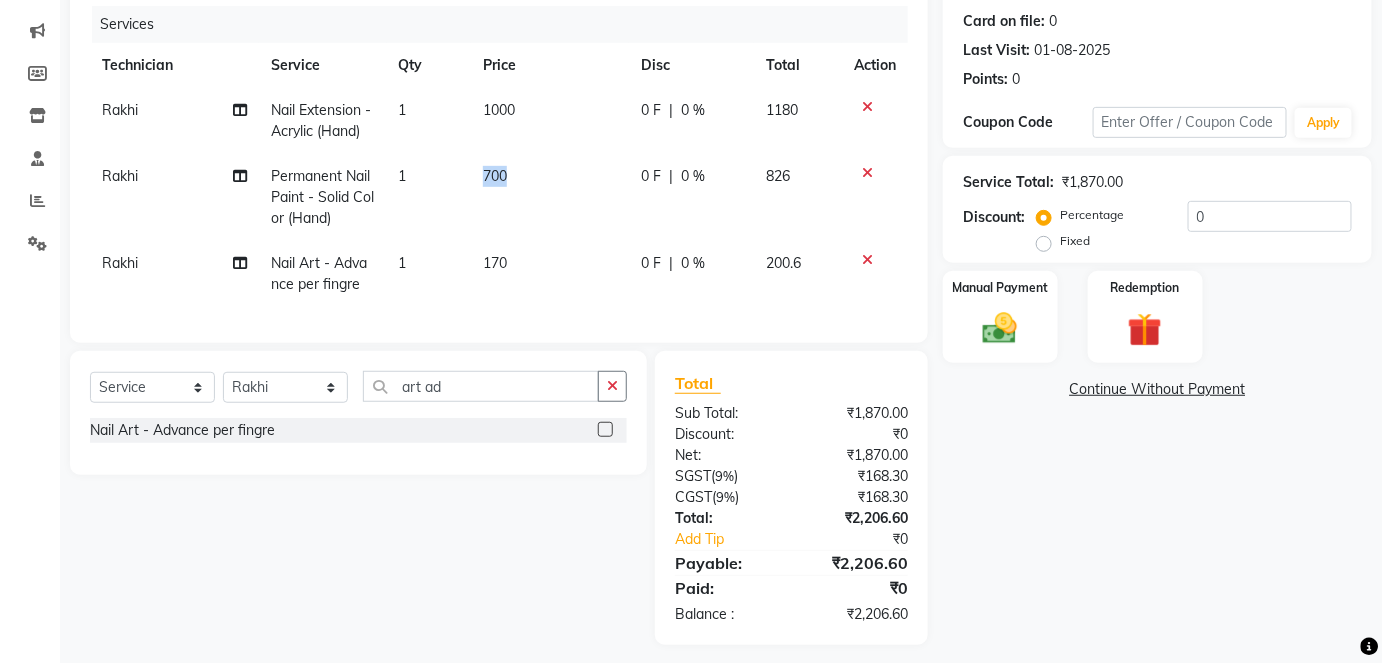 click on "700" 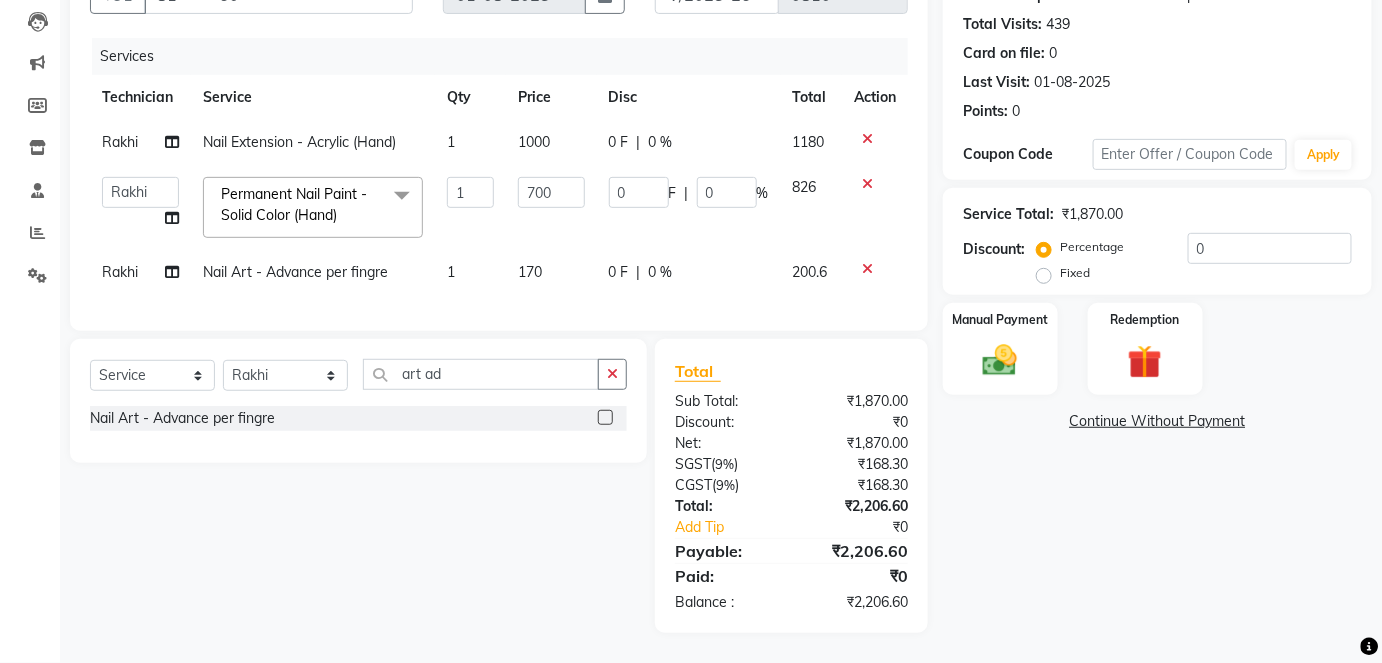 scroll, scrollTop: 221, scrollLeft: 0, axis: vertical 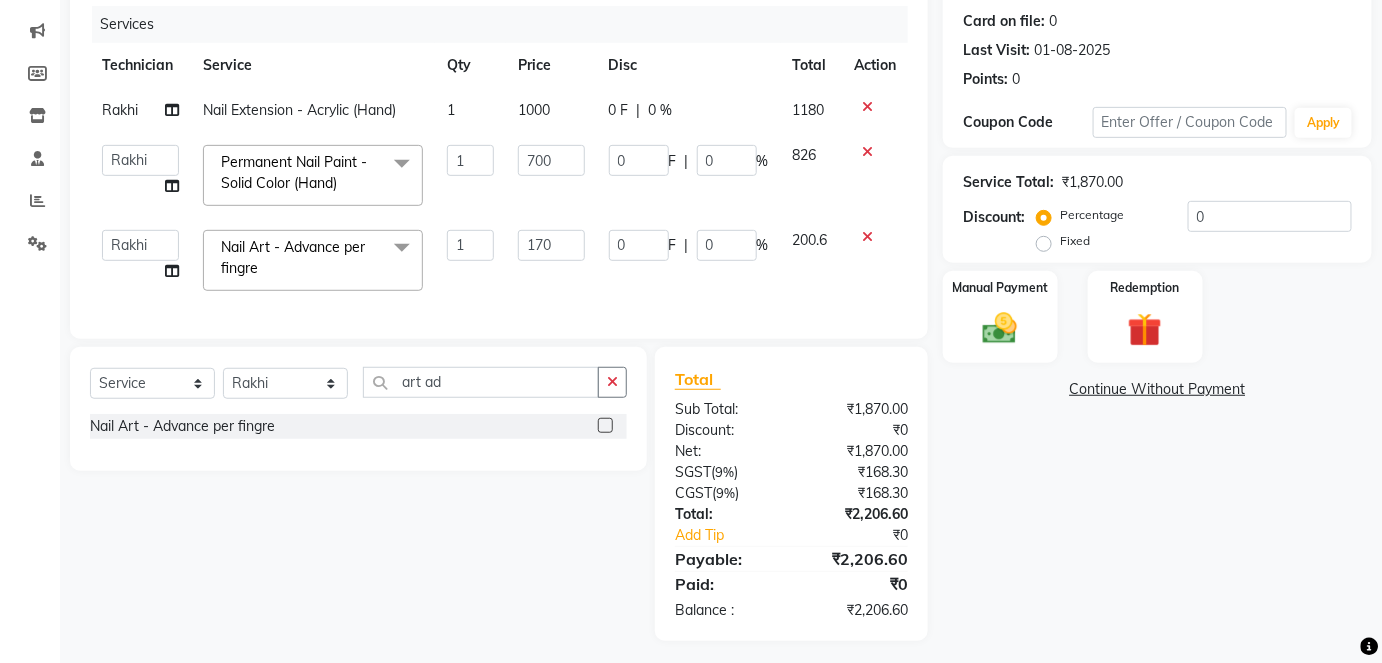 type on "10" 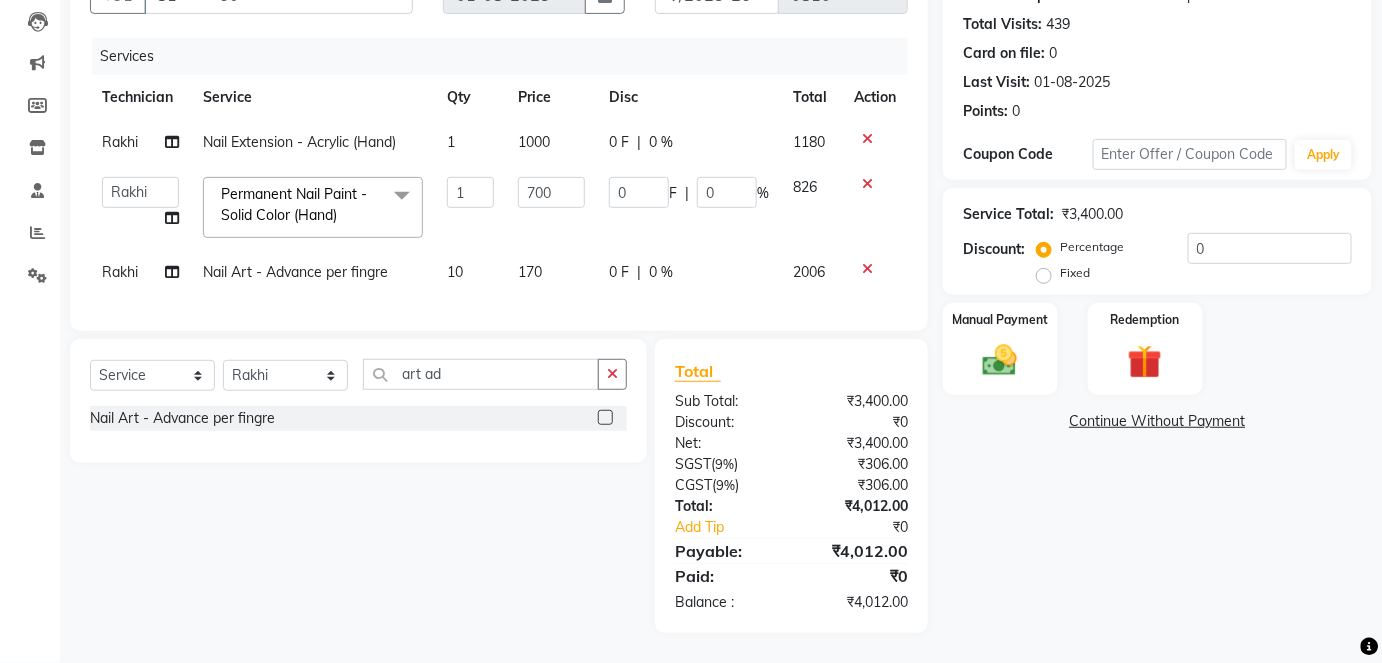 scroll, scrollTop: 221, scrollLeft: 0, axis: vertical 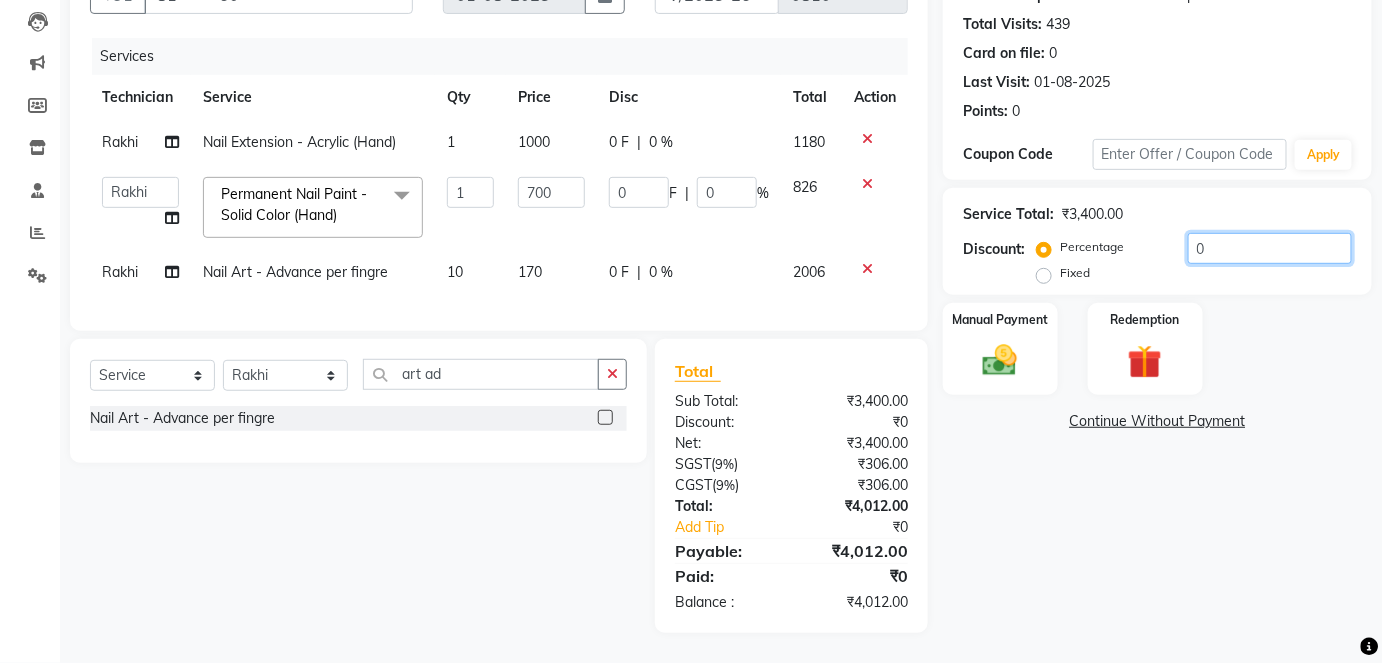 click on "0" 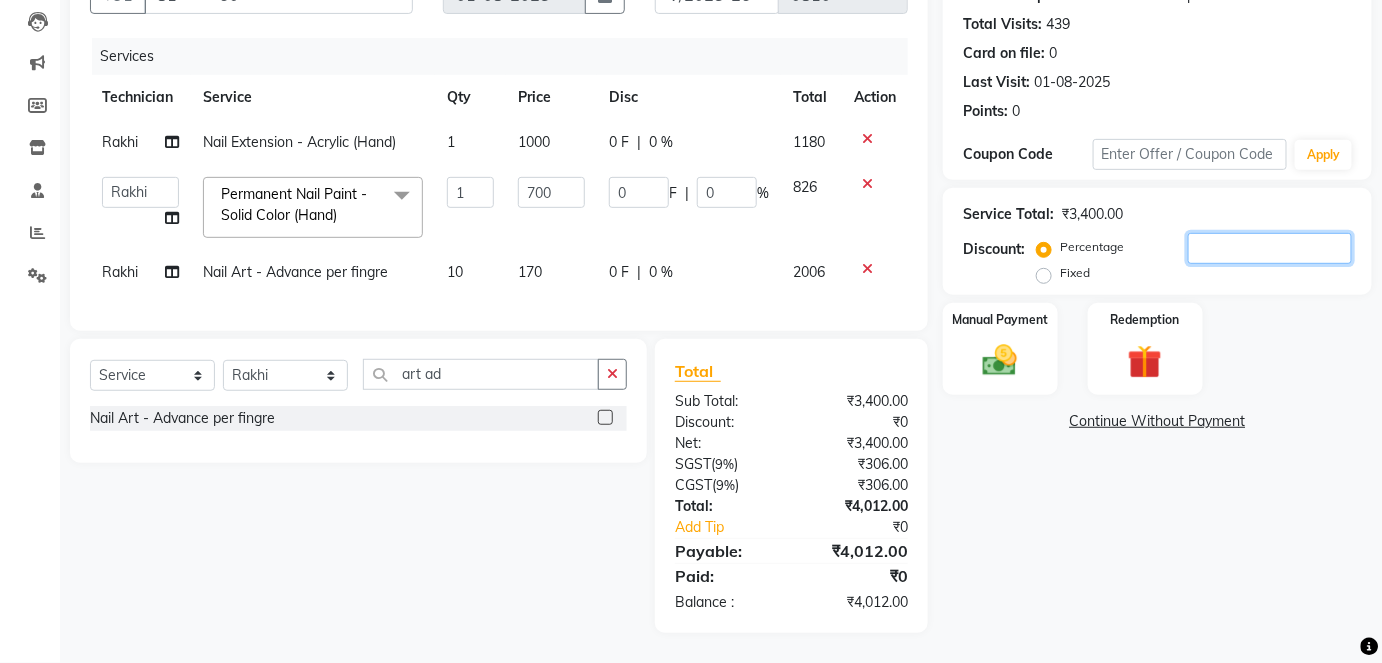type on "1" 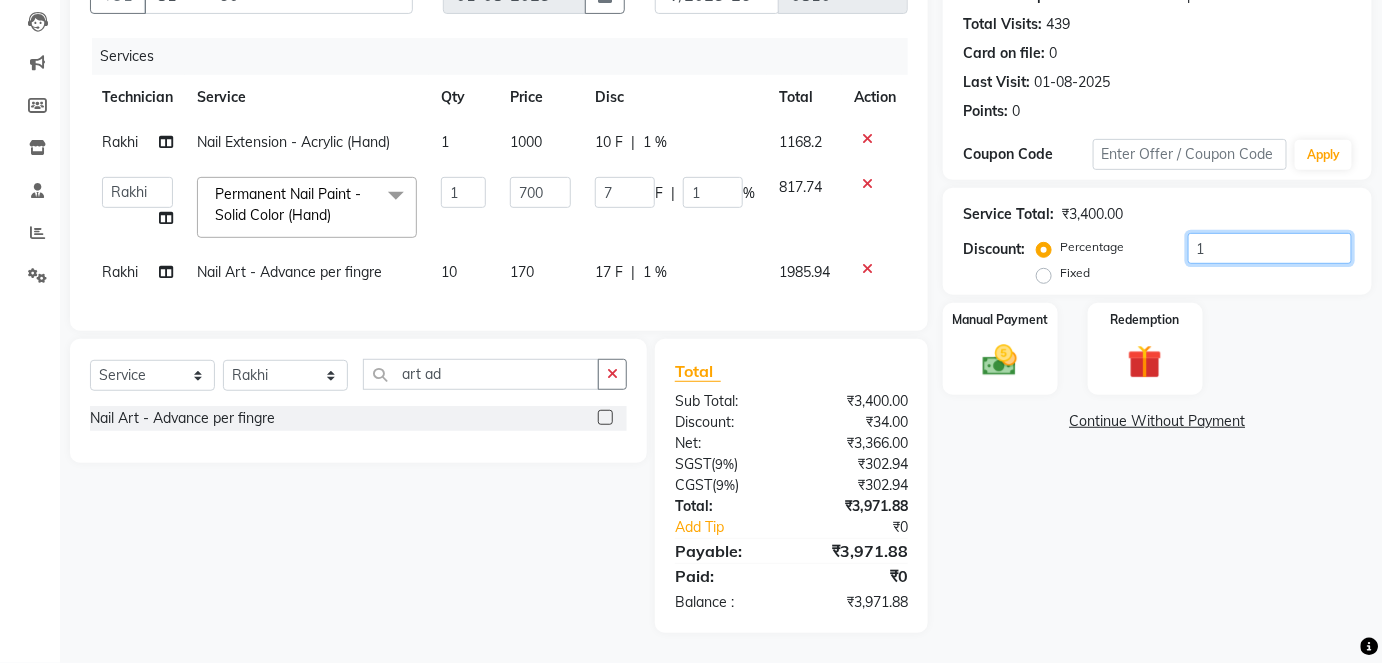 type on "10" 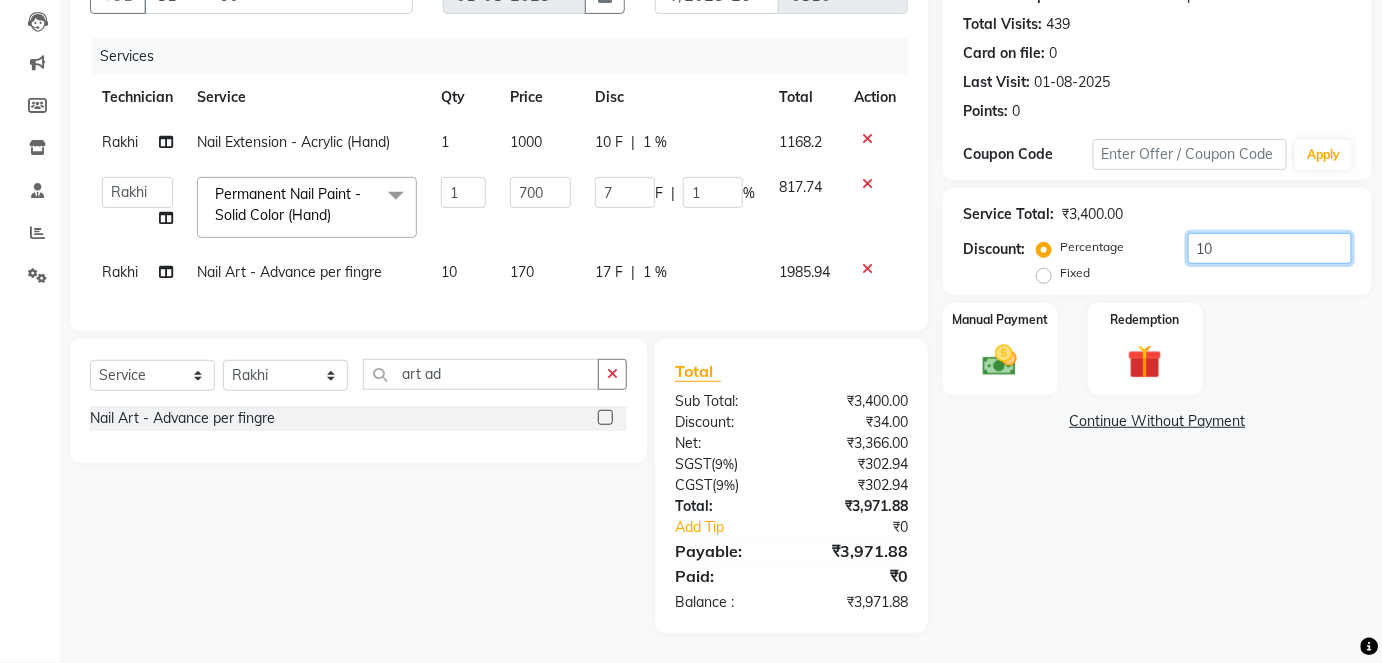 type on "70" 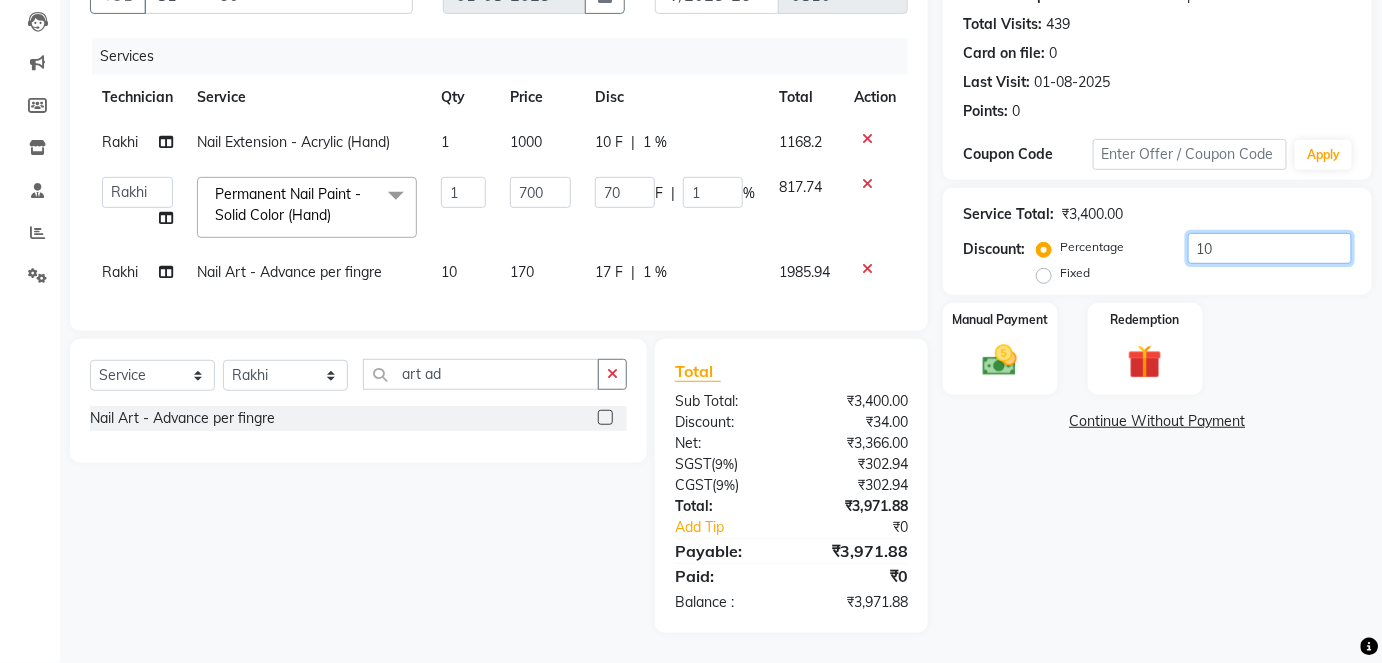 type on "10" 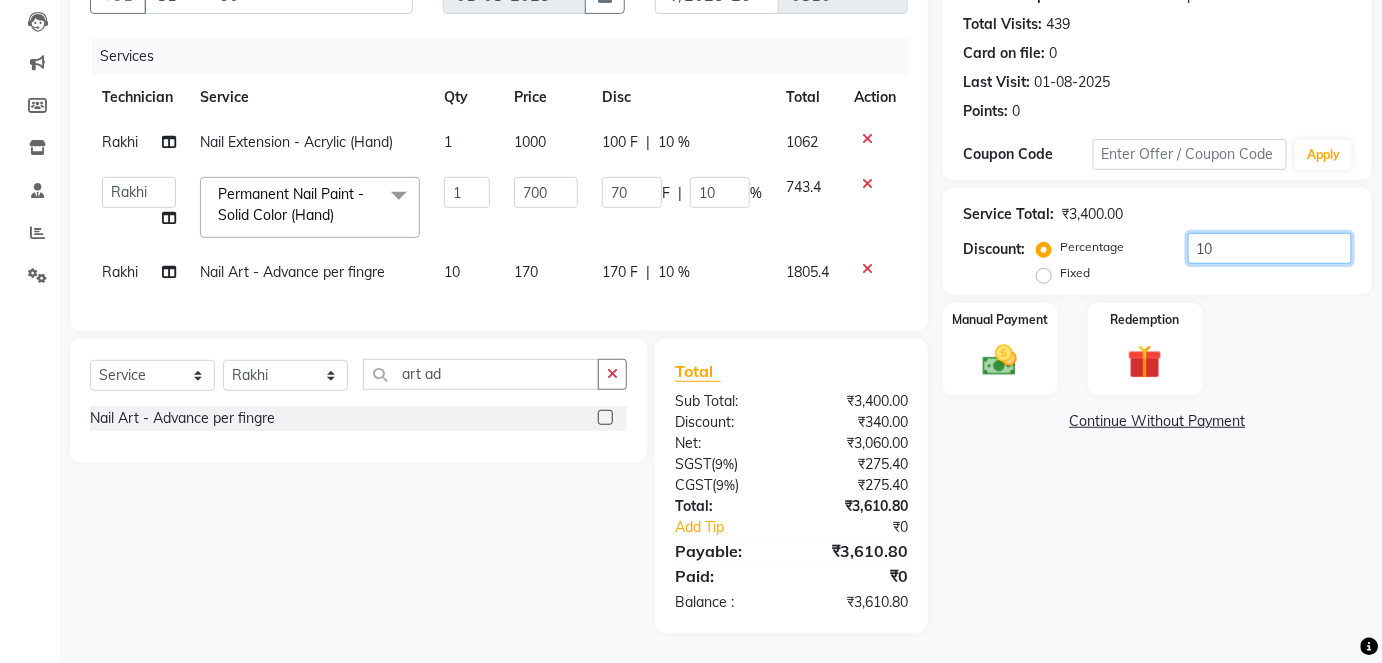type on "10" 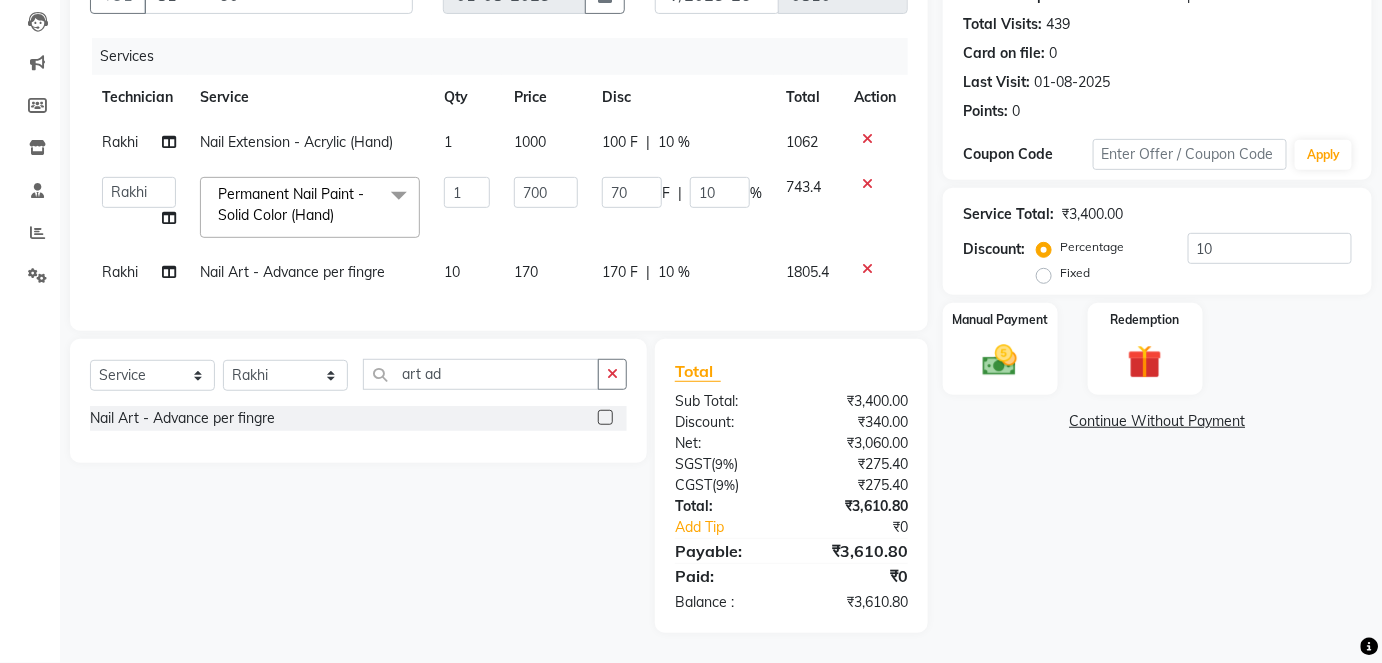 click on "170 F | 10 %" 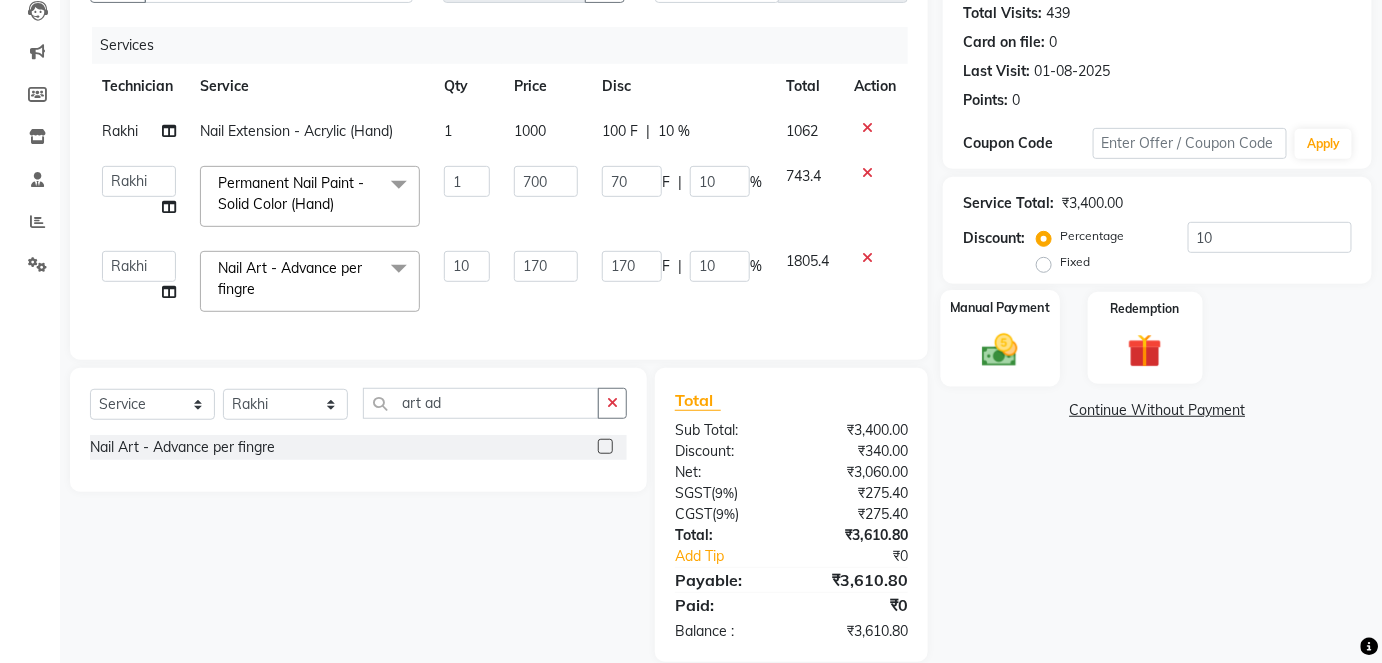 click on "Manual Payment" 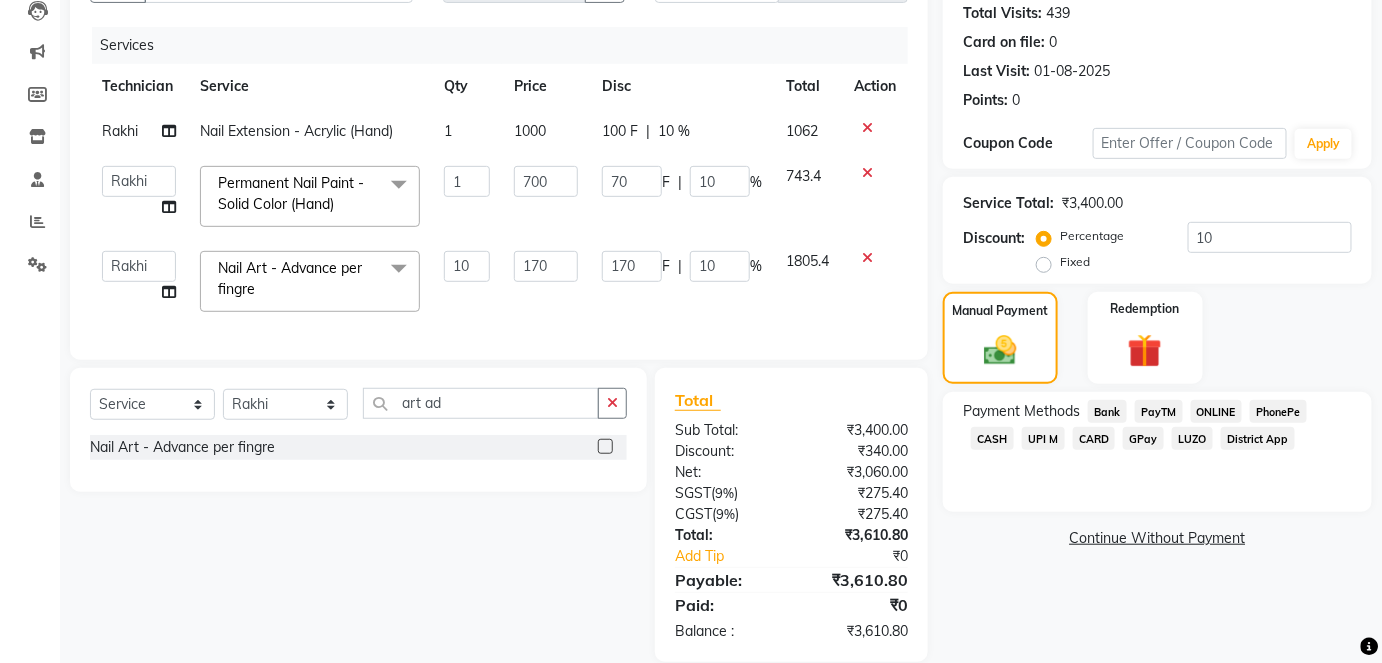 click on "CASH" 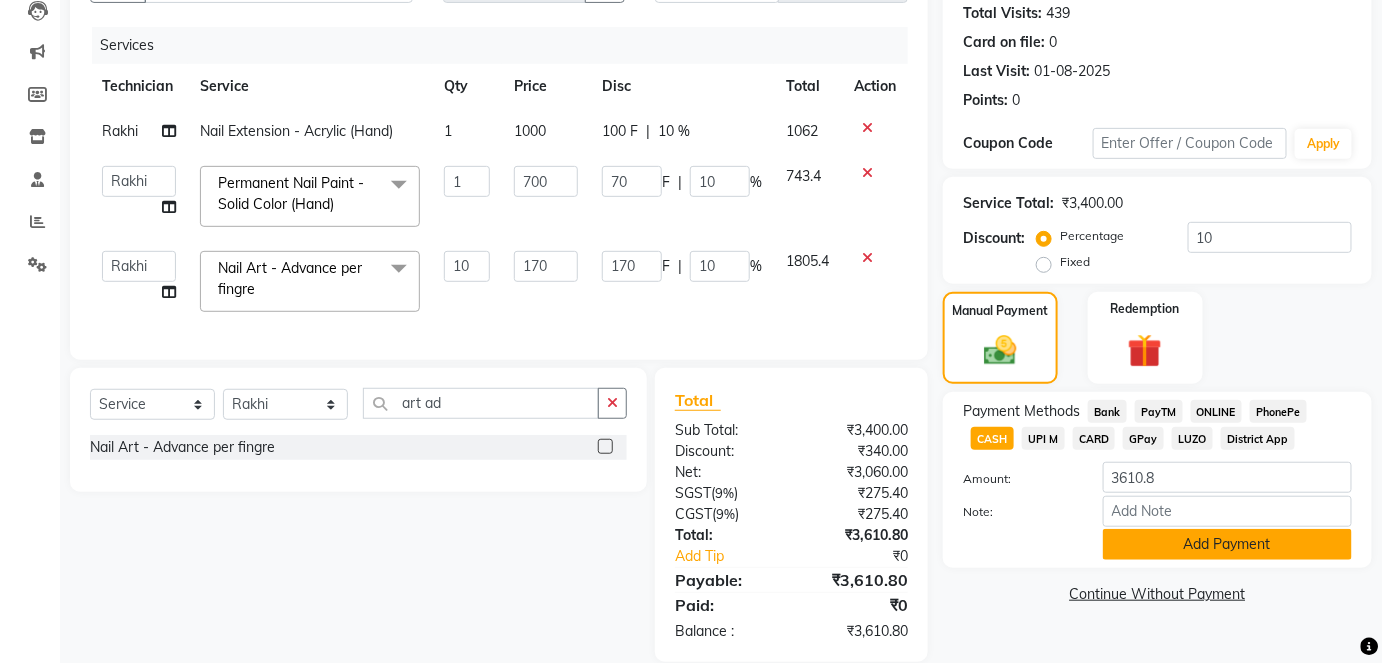 click on "Add Payment" 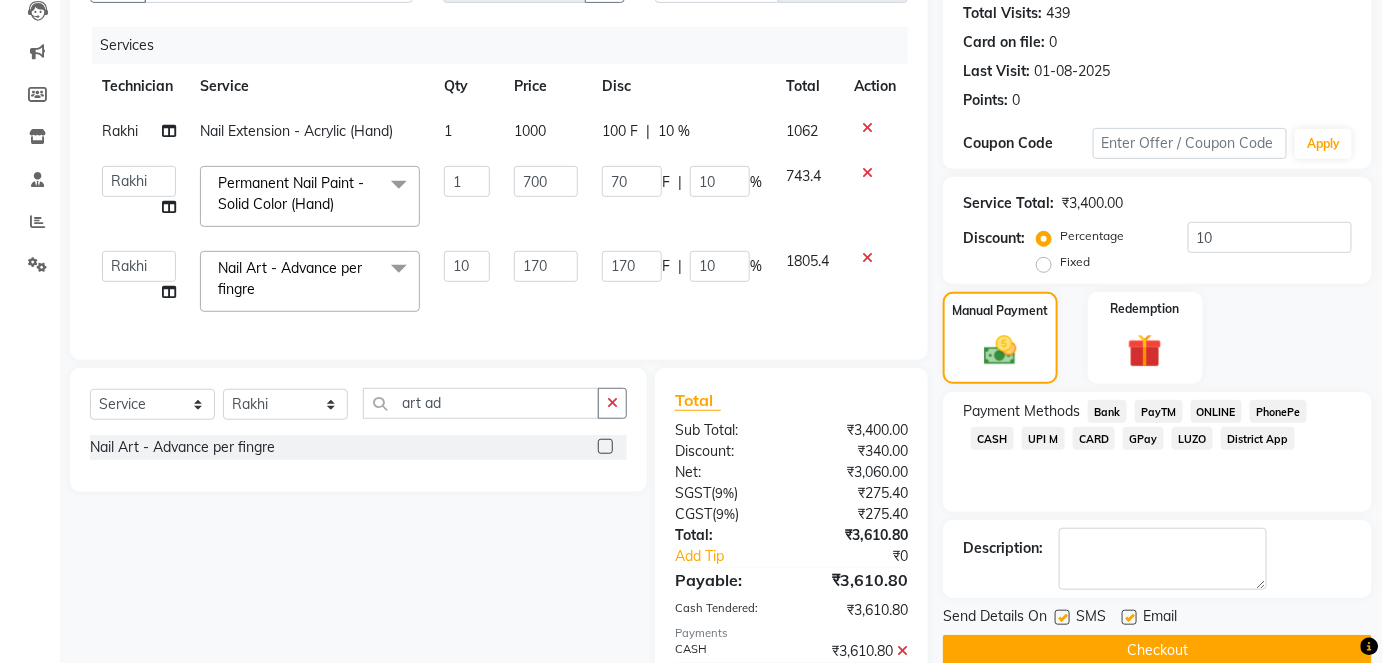 scroll, scrollTop: 331, scrollLeft: 0, axis: vertical 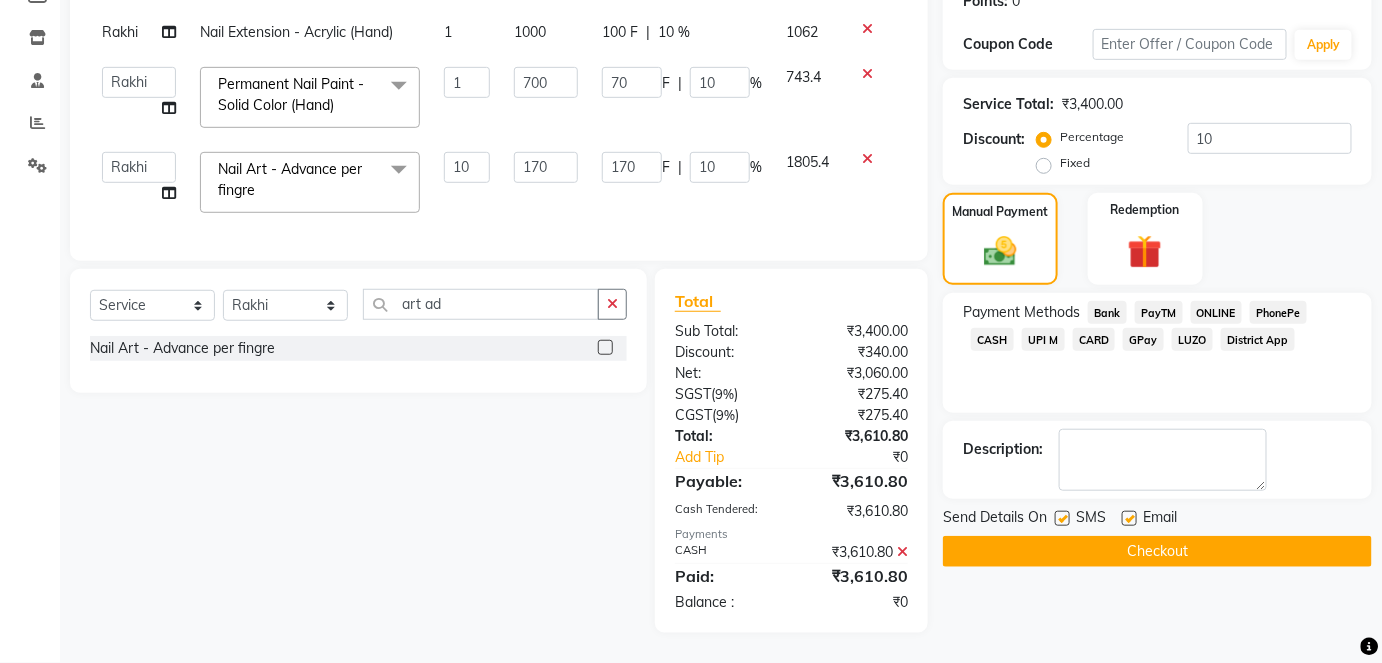 click on "Checkout" 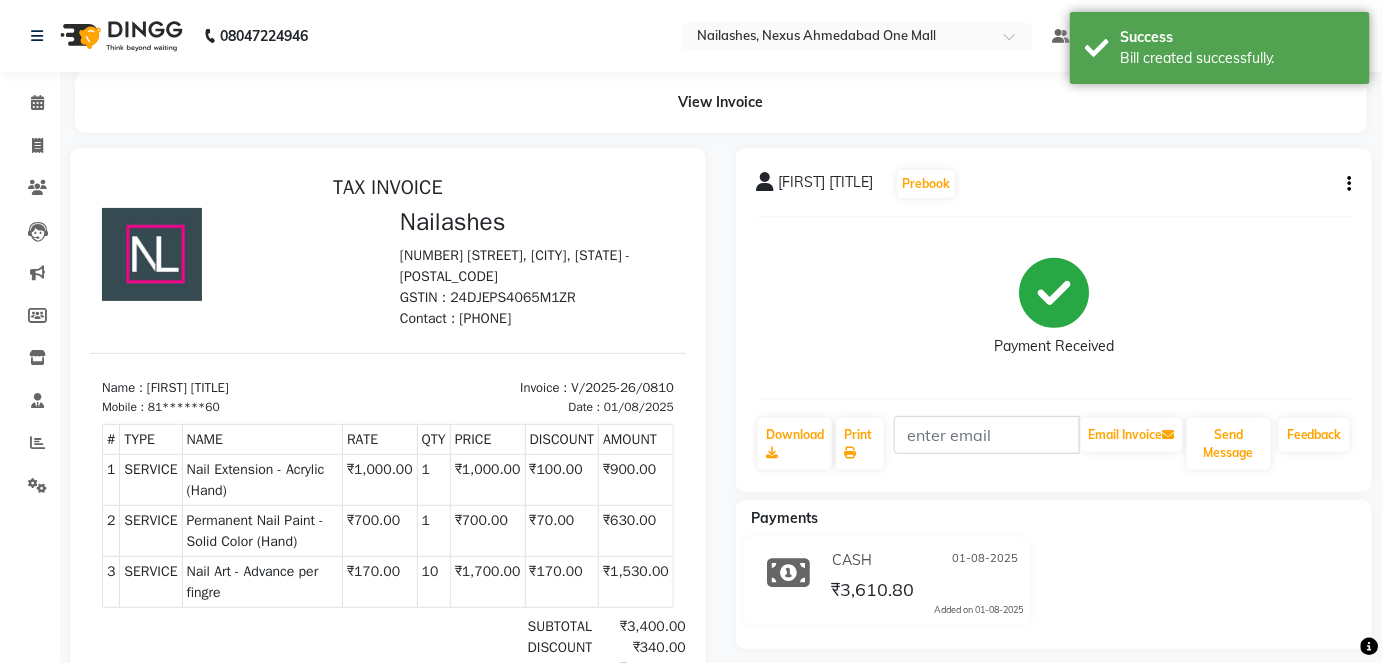 scroll, scrollTop: 0, scrollLeft: 0, axis: both 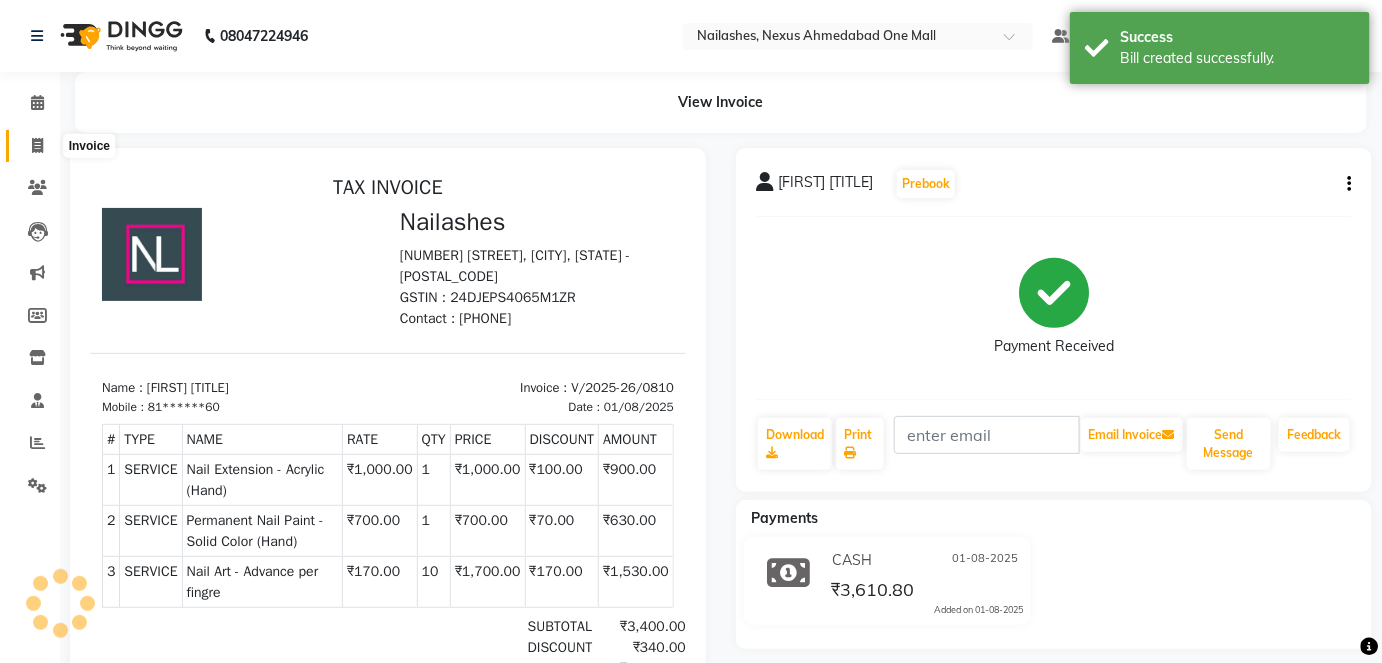 click 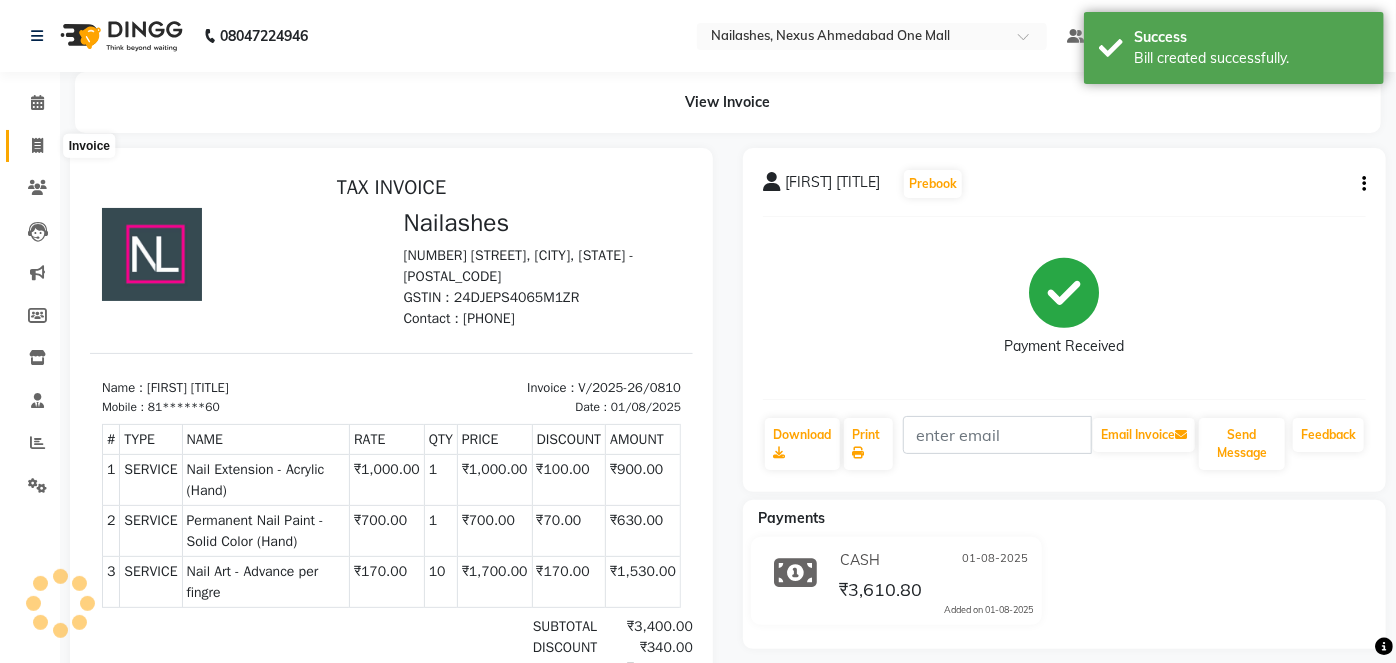 select on "4606" 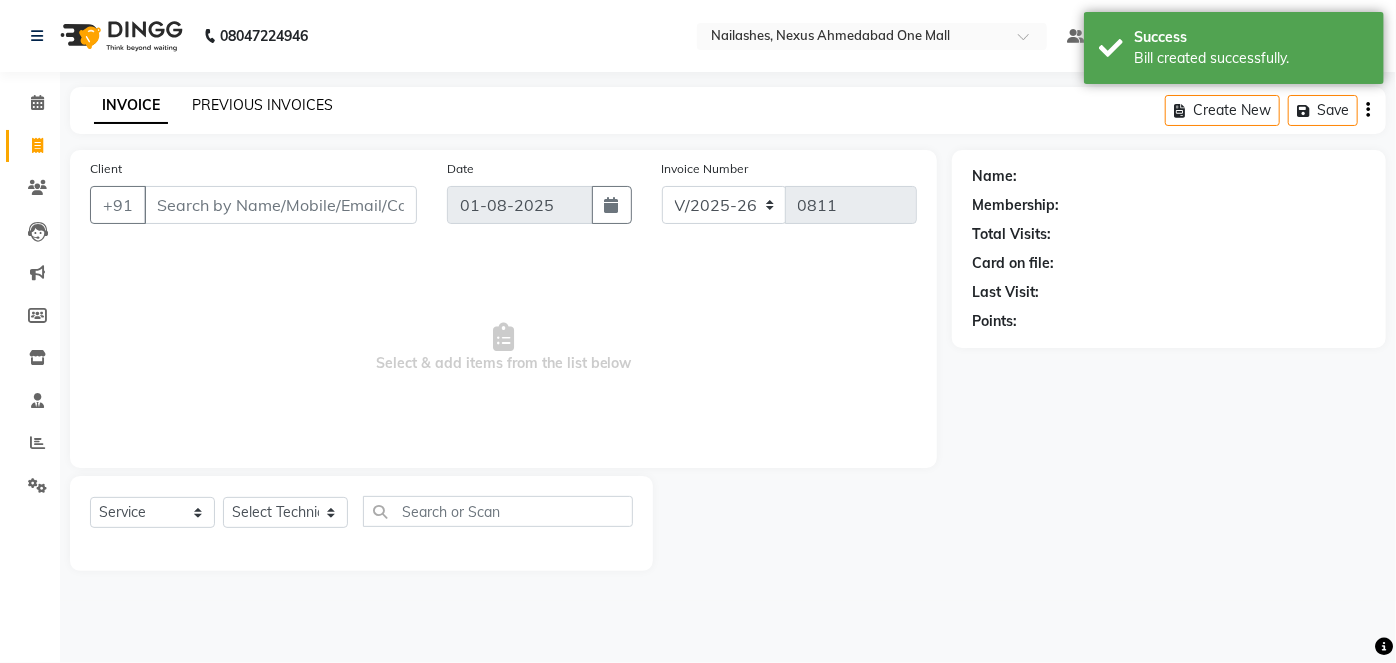 click on "PREVIOUS INVOICES" 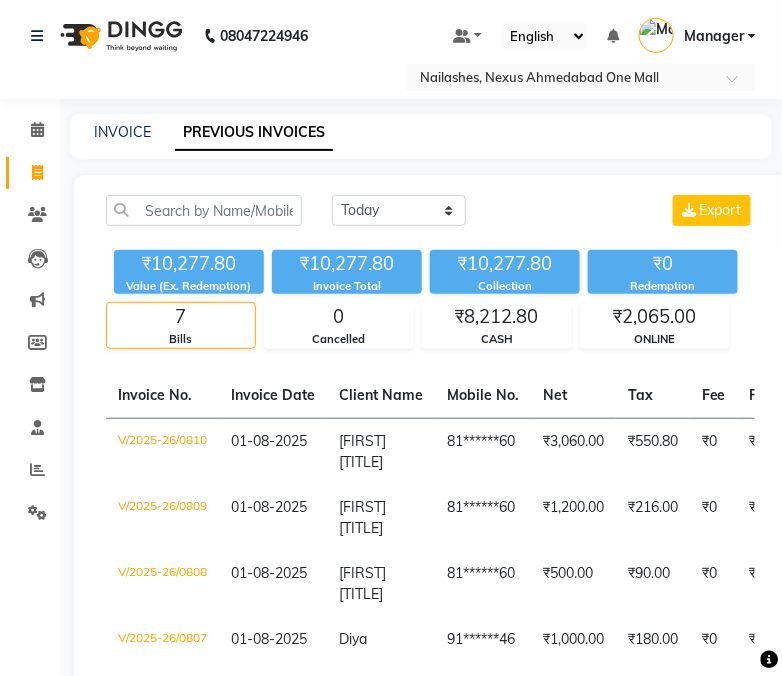click on "Today Yesterday Custom Range Export ₹10,277.80 Value (Ex. Redemption) ₹10,277.80 Invoice Total  ₹10,277.80 Collection ₹0 Redemption 7 Bills 0 Cancelled ₹8,212.80 CASH ₹2,065.00 ONLINE  Invoice No.   Invoice Date   Client Name   Mobile No.   Net   Tax   Fee   Round Off   Total   Tip   Current Due   Last Payment Date   Payment Amount   Payment Methods   Cancel Reason   Status   V/2025-26/0810  01-08-2025 [FIRST] [TITLE]   [PHONE] ₹3,060.00 ₹550.80  ₹0  ₹0 ₹3,610.80 ₹0 ₹0 01-08-2025 ₹3,610.80  CASH - PAID  V/2025-26/0809  01-08-2025 [FIRST] [TITLE]   [PHONE] ₹1,200.00 ₹216.00  ₹0  ₹0 ₹1,416.00 ₹0 ₹0 01-08-2025 ₹1,416.00  CASH - PAID  V/2025-26/0808  01-08-2025 [FIRST] [TITLE]   [PHONE] ₹500.00 ₹90.00  ₹0  ₹0 ₹590.00 ₹0 ₹0 01-08-2025 ₹590.00  CASH - PAID  V/2025-26/0807  01-08-2025 [FIRST]   [PHONE] ₹1,000.00 ₹180.00  ₹0  ₹0 ₹1,180.00 ₹0 ₹0 01-08-2025 ₹1,180.00  ONLINE - PAID  V/2025-26/0806  01-08-2025 [FIRST]   [PHONE] ₹700.00  ₹0" 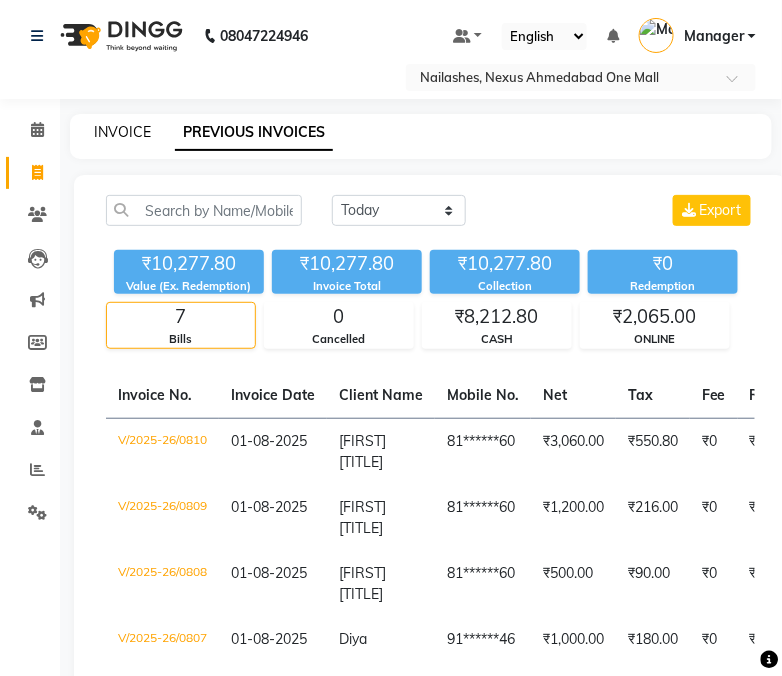 click on "INVOICE" 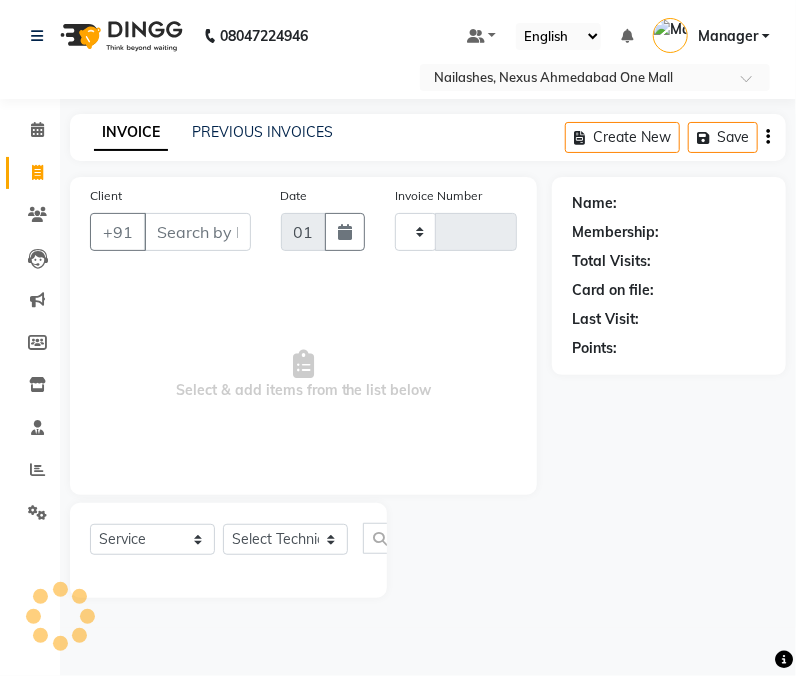 type on "0811" 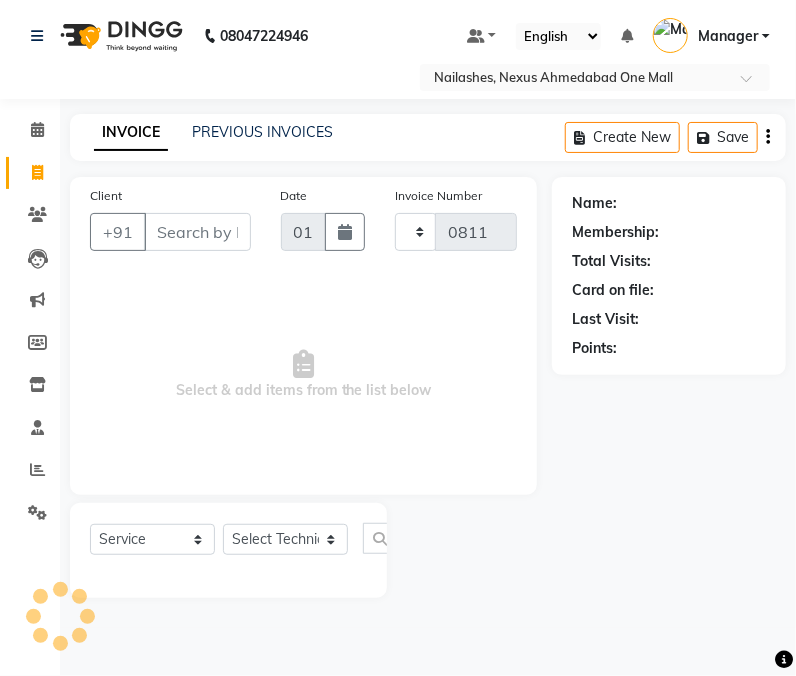 select on "4606" 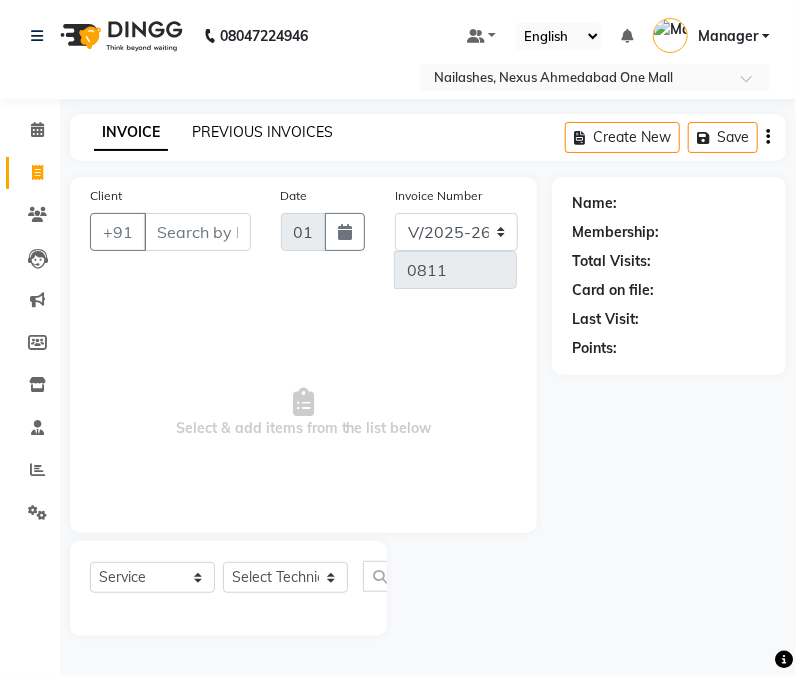click on "PREVIOUS INVOICES" 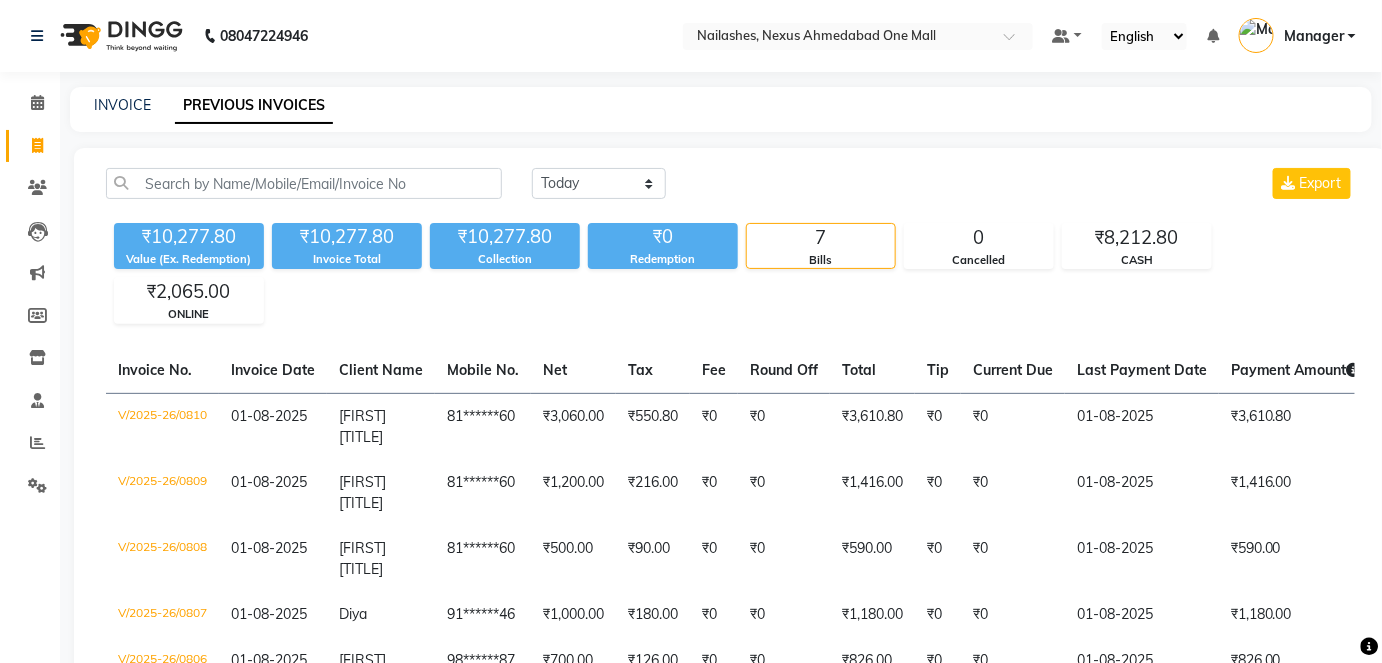 click on "Today Yesterday Custom Range Export ₹10,277.80 Value (Ex. Redemption) ₹10,277.80 Invoice Total  ₹10,277.80 Collection ₹0 Redemption 7 Bills 0 Cancelled ₹8,212.80 CASH ₹2,065.00 ONLINE  Invoice No.   Invoice Date   Client Name   Mobile No.   Net   Tax   Fee   Round Off   Total   Tip   Current Due   Last Payment Date   Payment Amount   Payment Methods   Cancel Reason   Status   V/2025-26/0810  01-08-2025 [FIRST] [TITLE]   [PHONE] ₹3,060.00 ₹550.80  ₹0  ₹0 ₹3,610.80 ₹0 ₹0 01-08-2025 ₹3,610.80  CASH - PAID  V/2025-26/0809  01-08-2025 [FIRST] [TITLE]   [PHONE] ₹1,200.00 ₹216.00  ₹0  ₹0 ₹1,416.00 ₹0 ₹0 01-08-2025 ₹1,416.00  CASH - PAID  V/2025-26/0808  01-08-2025 [FIRST] [TITLE]   [PHONE] ₹500.00 ₹90.00  ₹0  ₹0 ₹590.00 ₹0 ₹0 01-08-2025 ₹590.00  CASH - PAID  V/2025-26/0807  01-08-2025 [FIRST]   [PHONE] ₹1,000.00 ₹180.00  ₹0  ₹0 ₹1,180.00 ₹0 ₹0 01-08-2025 ₹1,180.00  ONLINE - PAID  V/2025-26/0806  01-08-2025 [FIRST]   [PHONE] ₹700.00  ₹0" 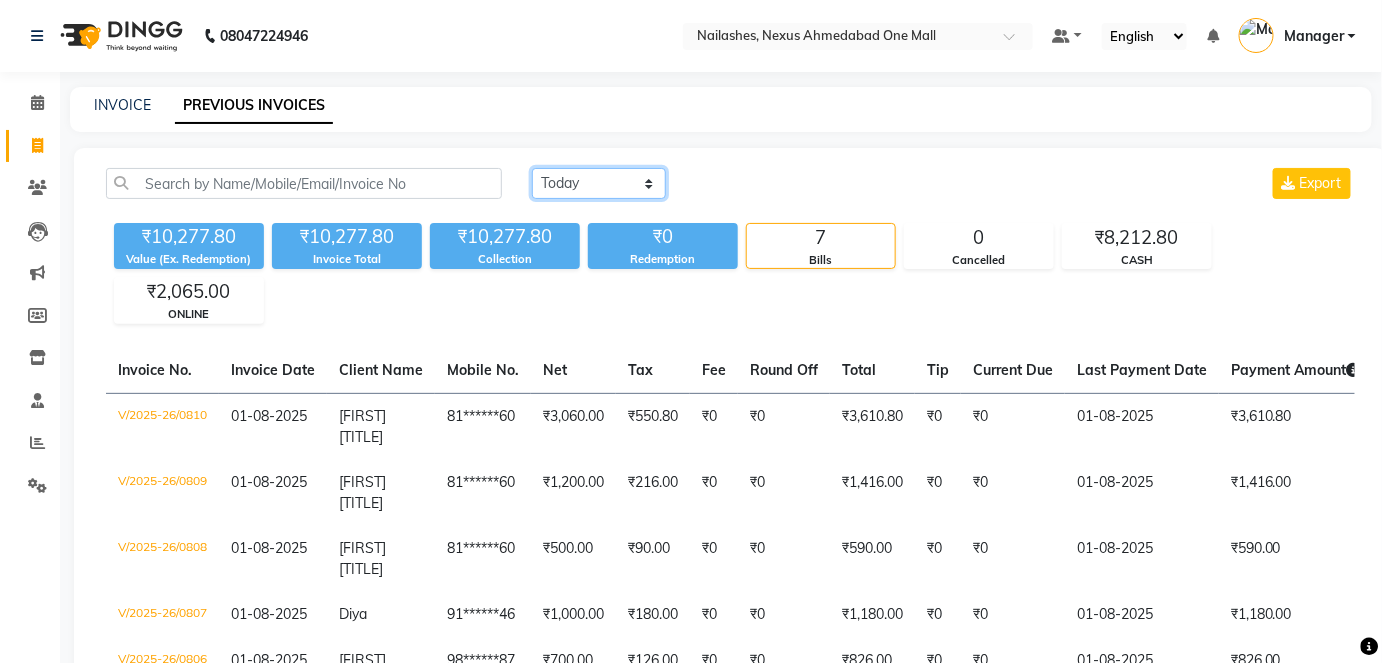 click on "Today Yesterday Custom Range" 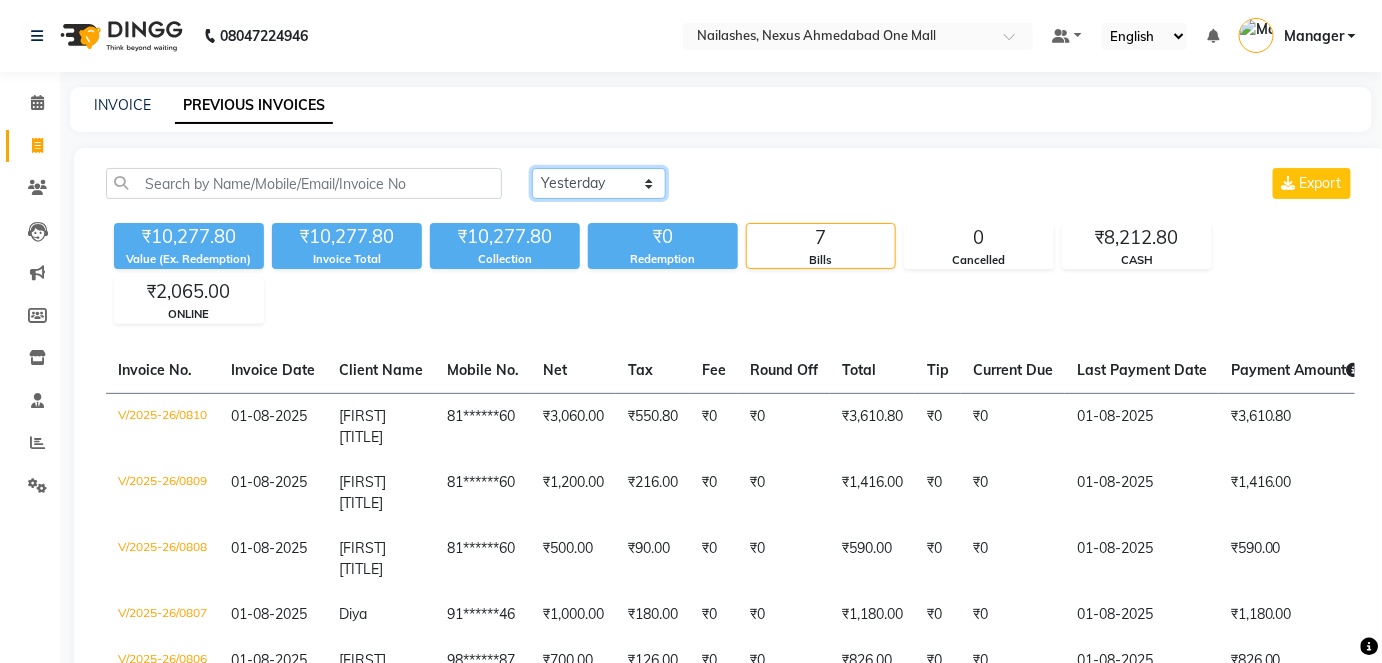 click on "Today Yesterday Custom Range" 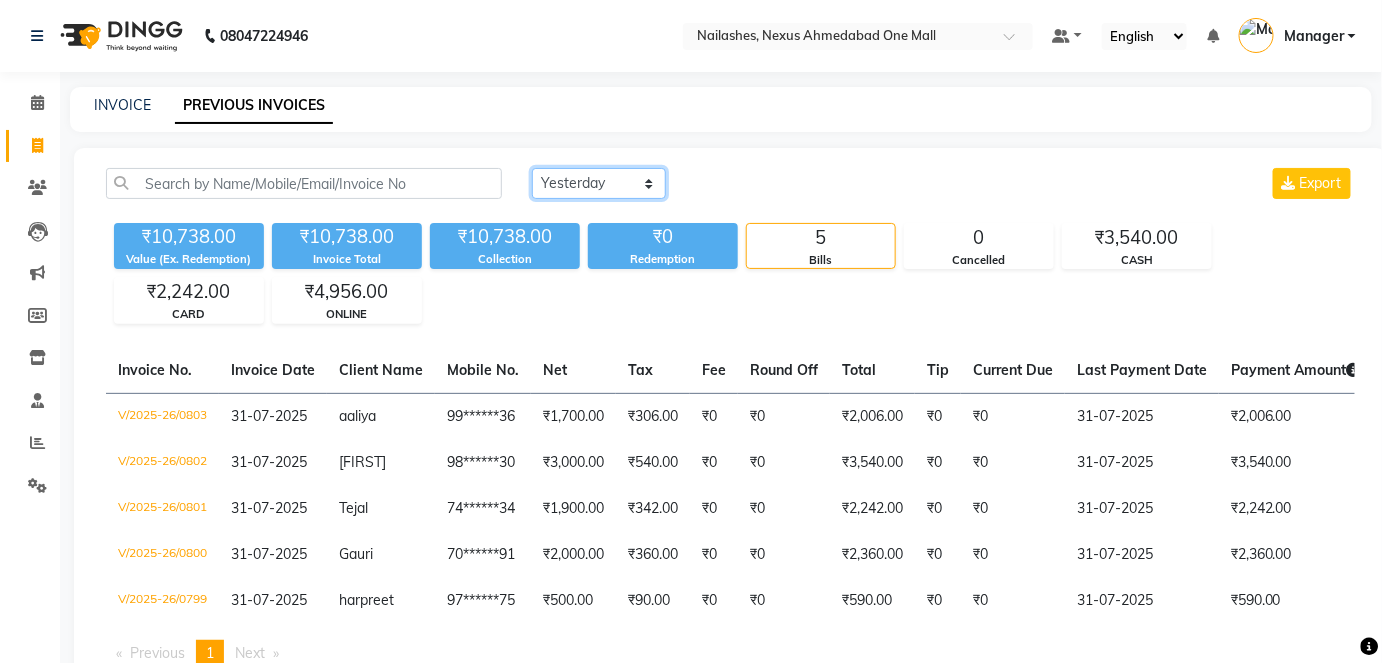 click on "Today Yesterday Custom Range" 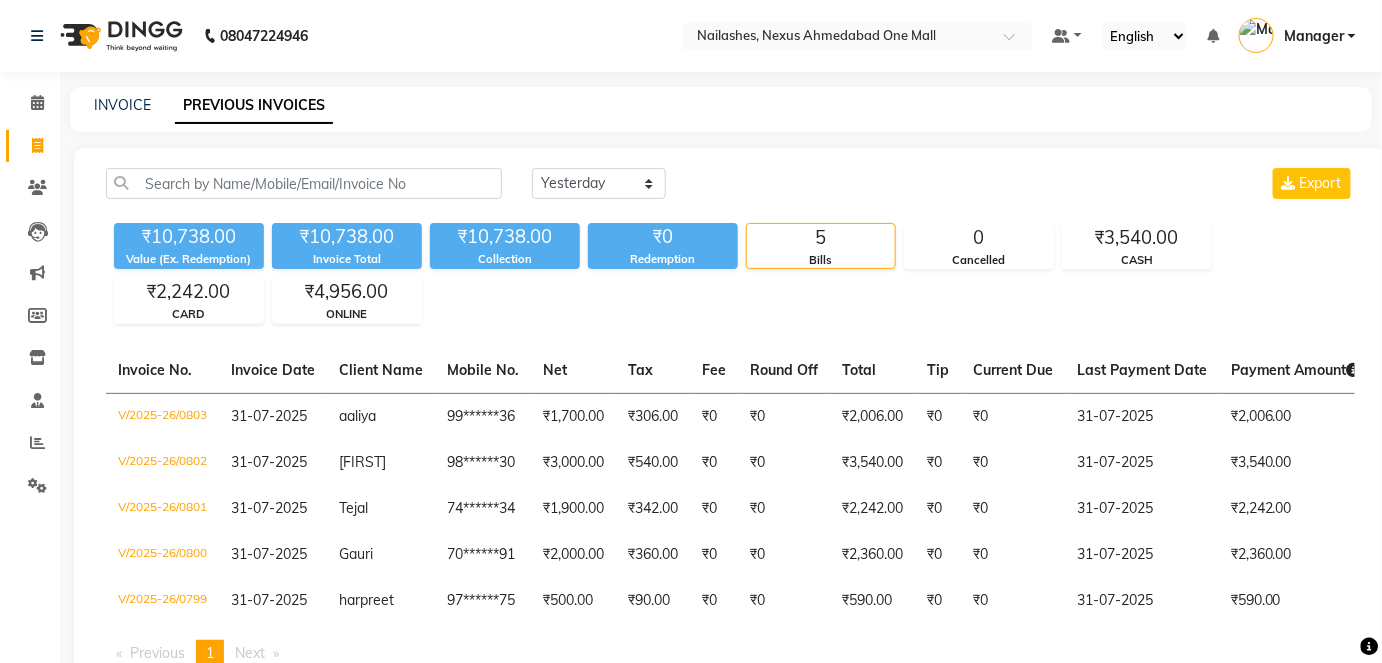 click on "₹10,738.00 Value (Ex. Redemption) ₹10,738.00 Invoice Total  ₹10,738.00 Collection ₹0 Redemption 5 Bills 0 Cancelled ₹3,540.00 CASH ₹2,242.00 CARD ₹4,956.00 ONLINE" 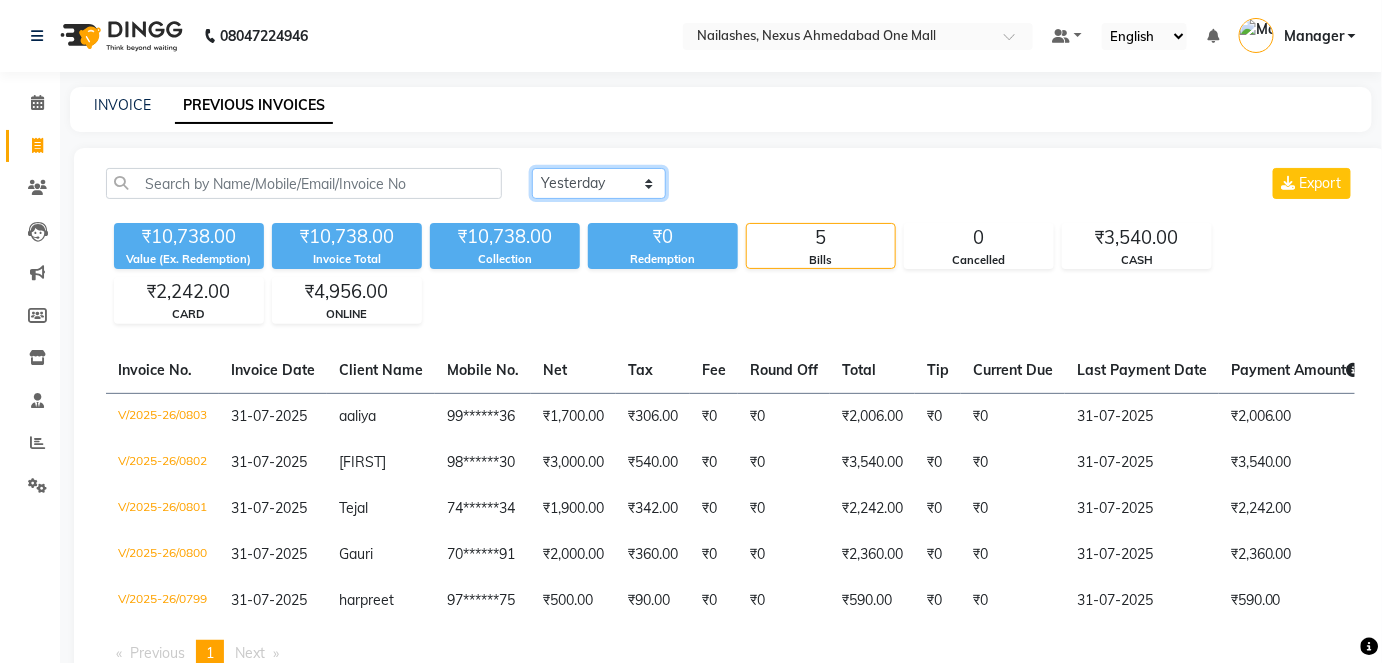 drag, startPoint x: 624, startPoint y: 187, endPoint x: 588, endPoint y: 258, distance: 79.60528 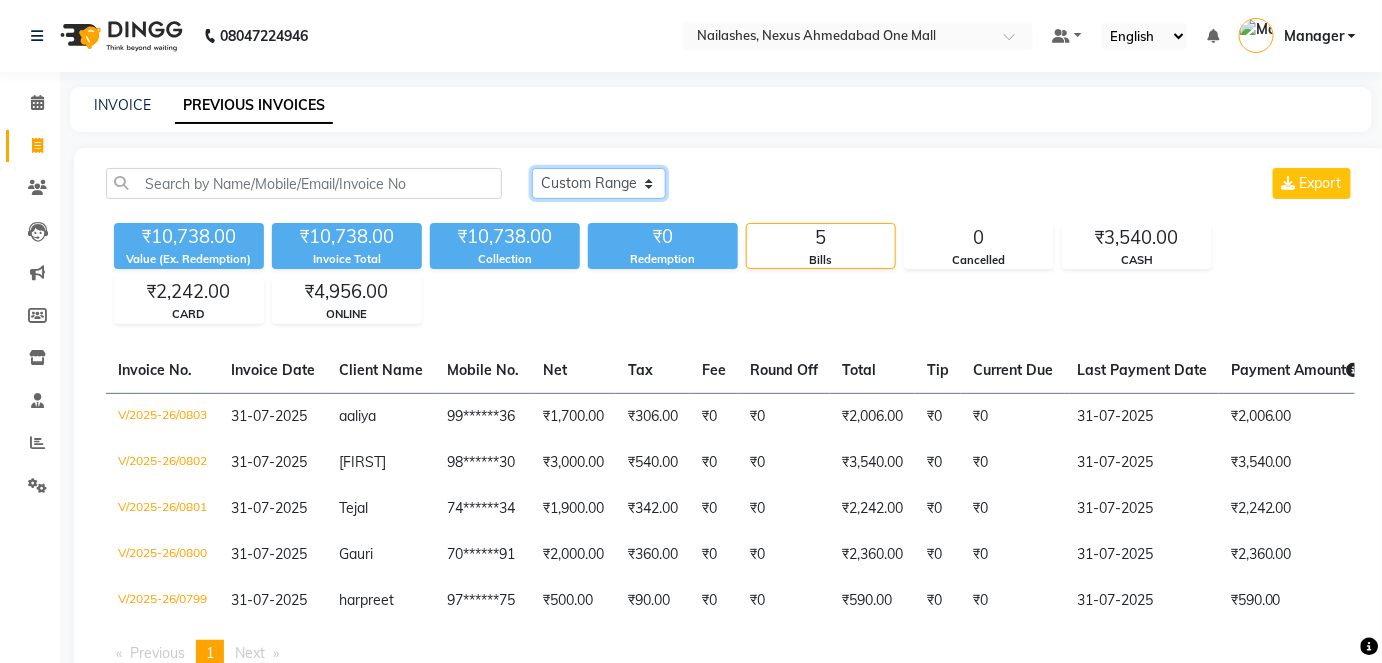 click on "Today Yesterday Custom Range" 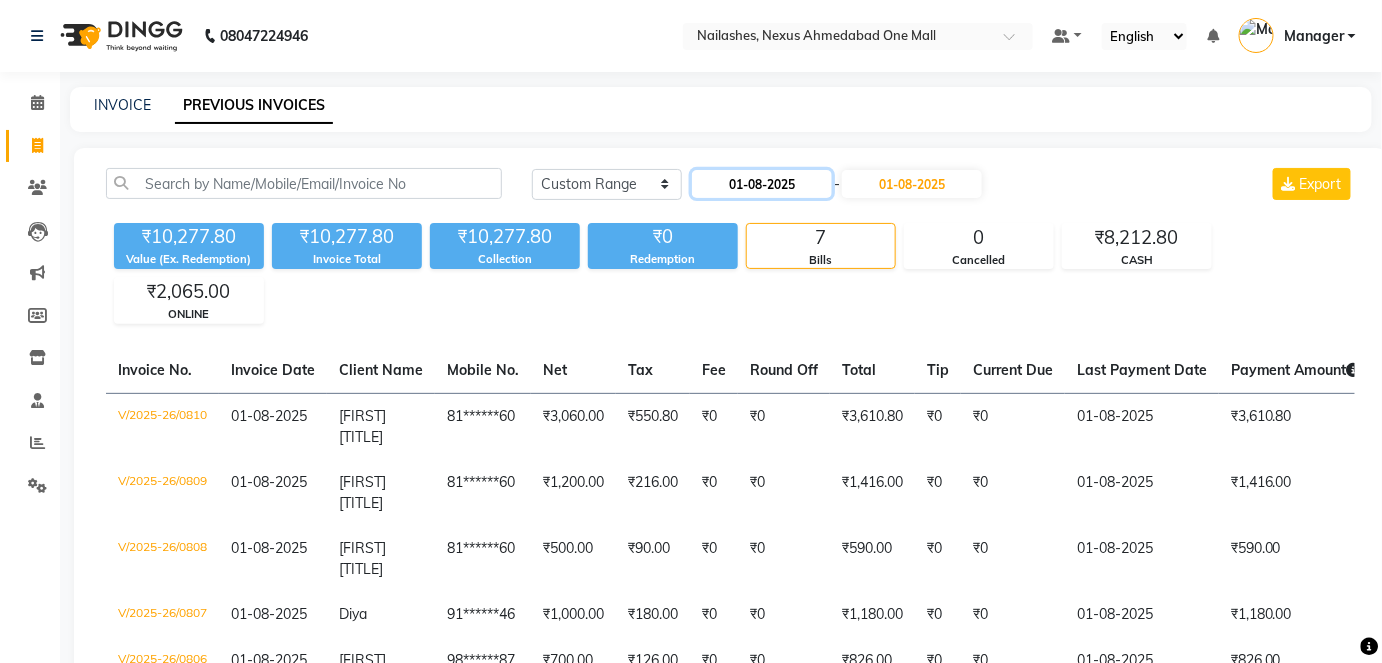 click on "01-08-2025" 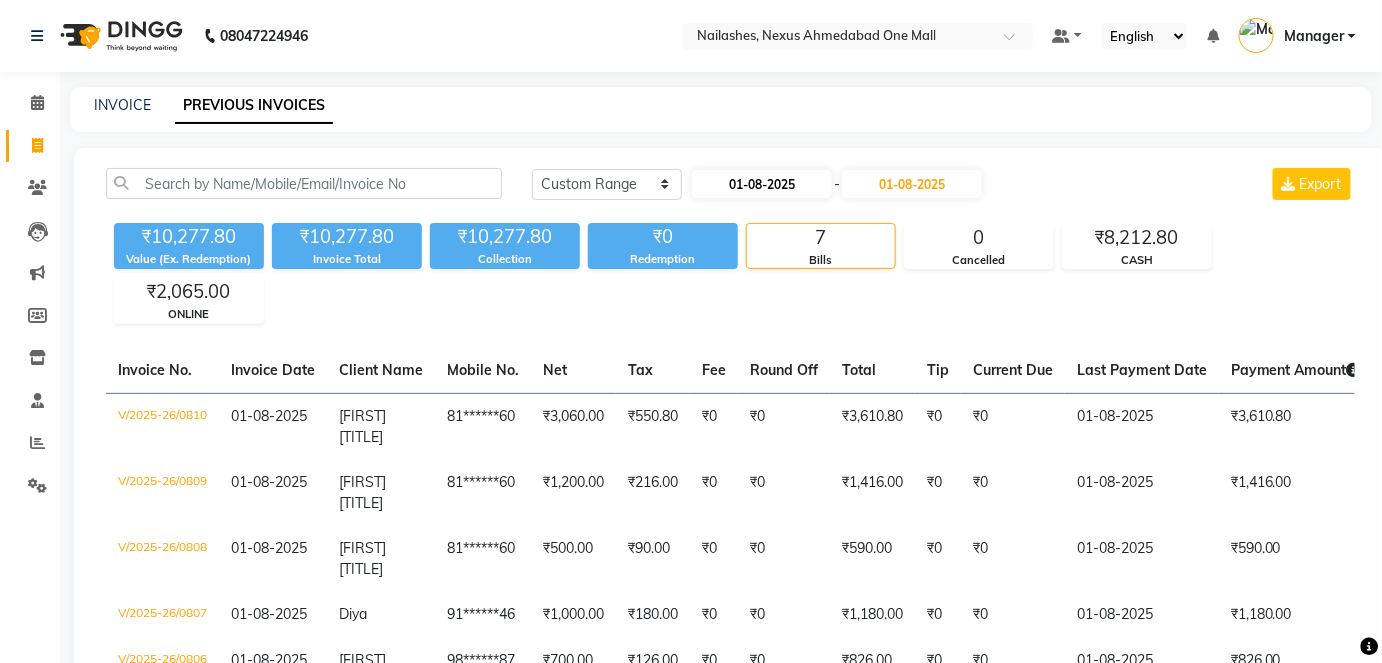 select on "8" 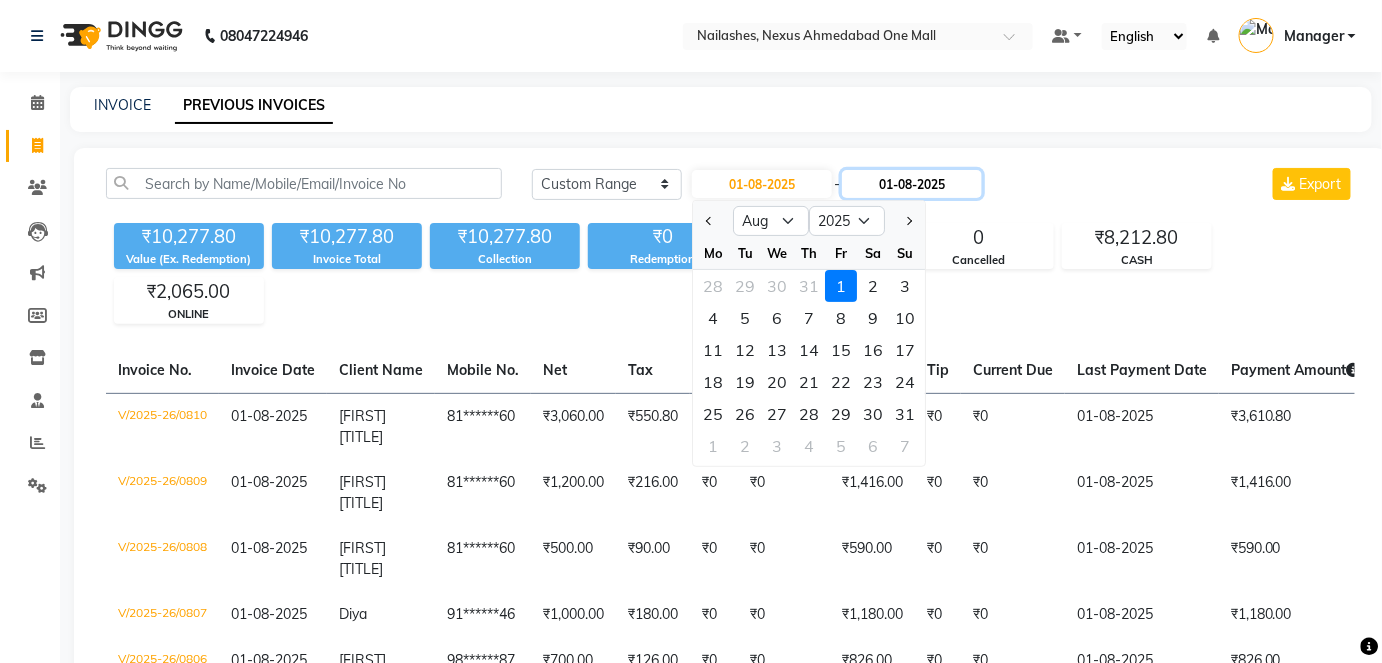 click on "01-08-2025" 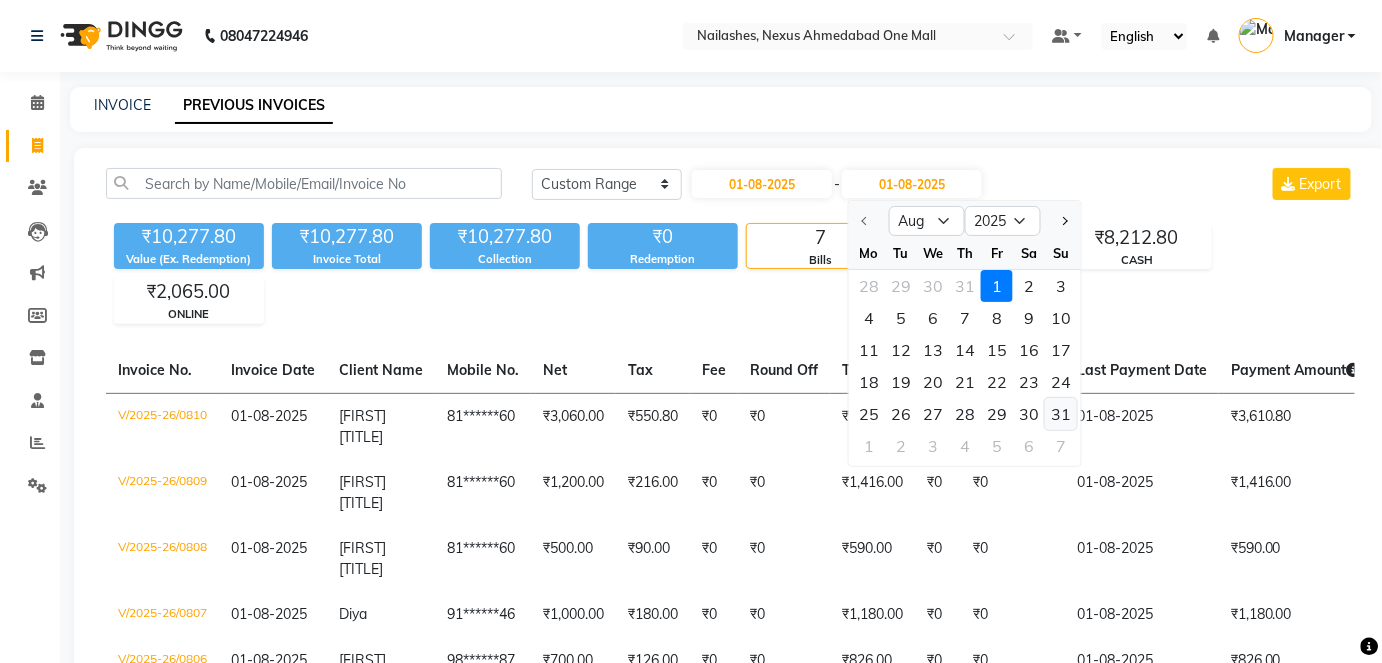 click on "31" 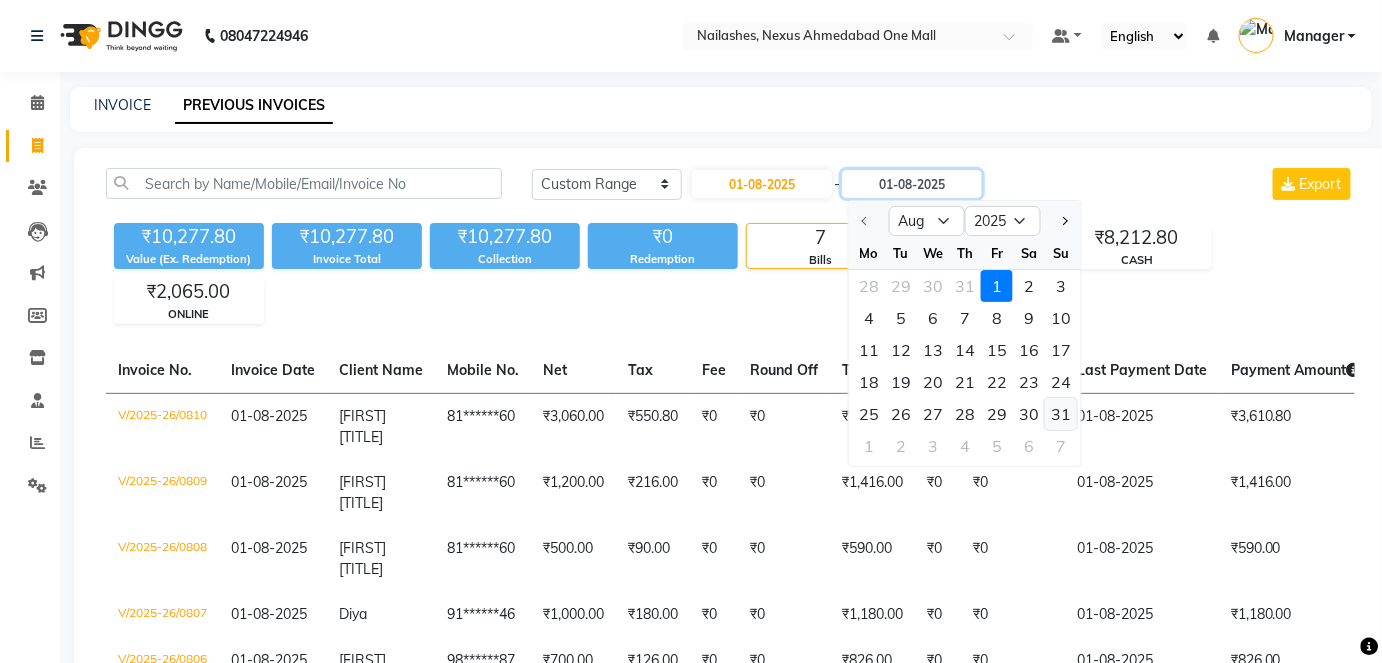 type on "31-08-2025" 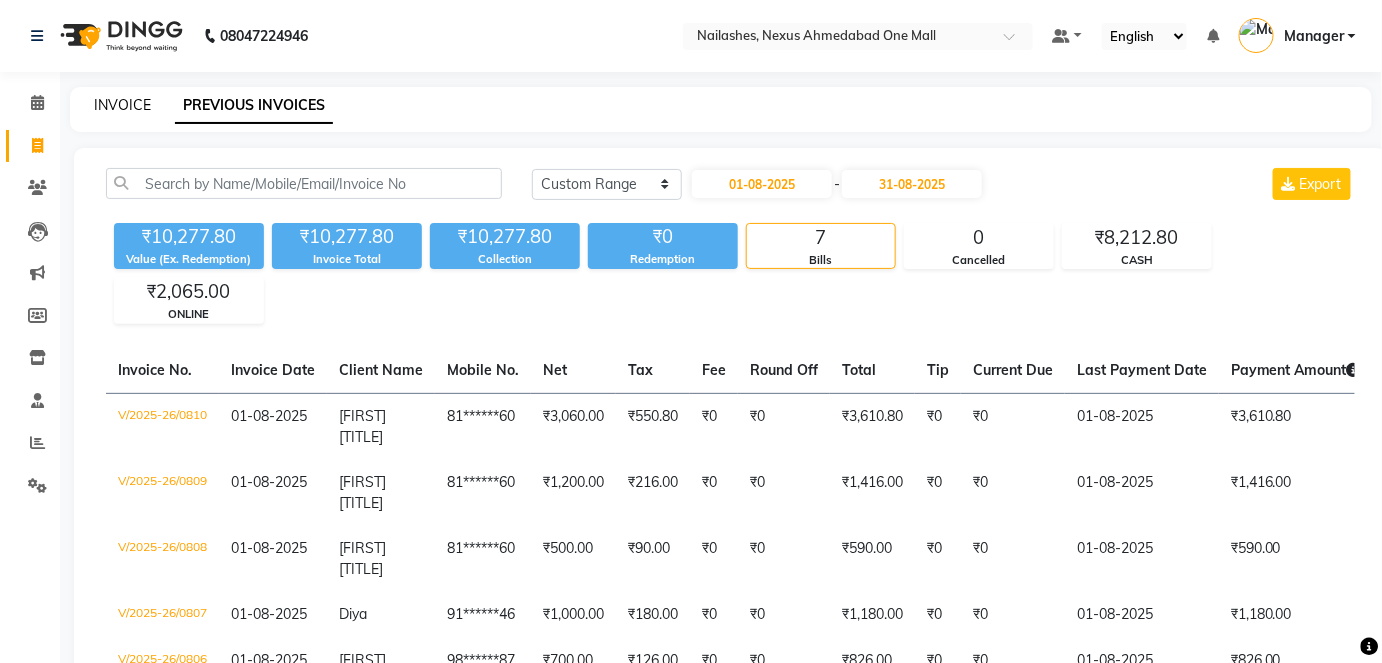 click on "INVOICE" 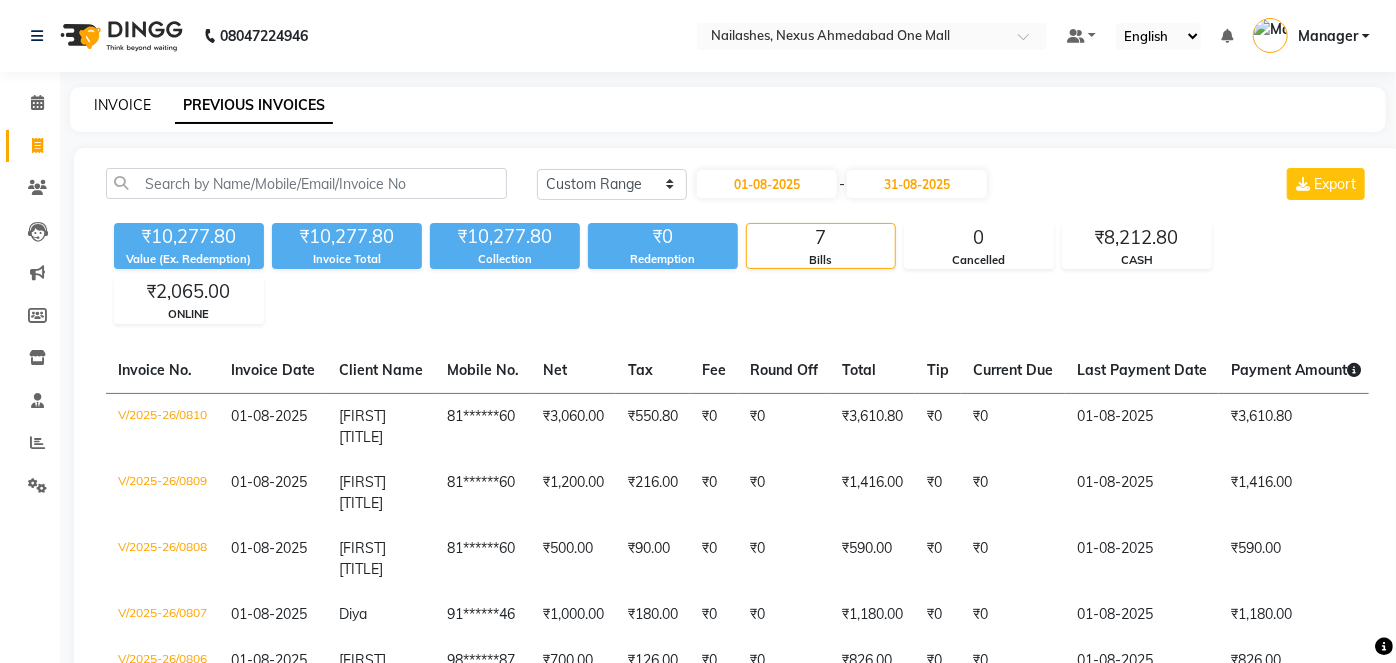 select on "4606" 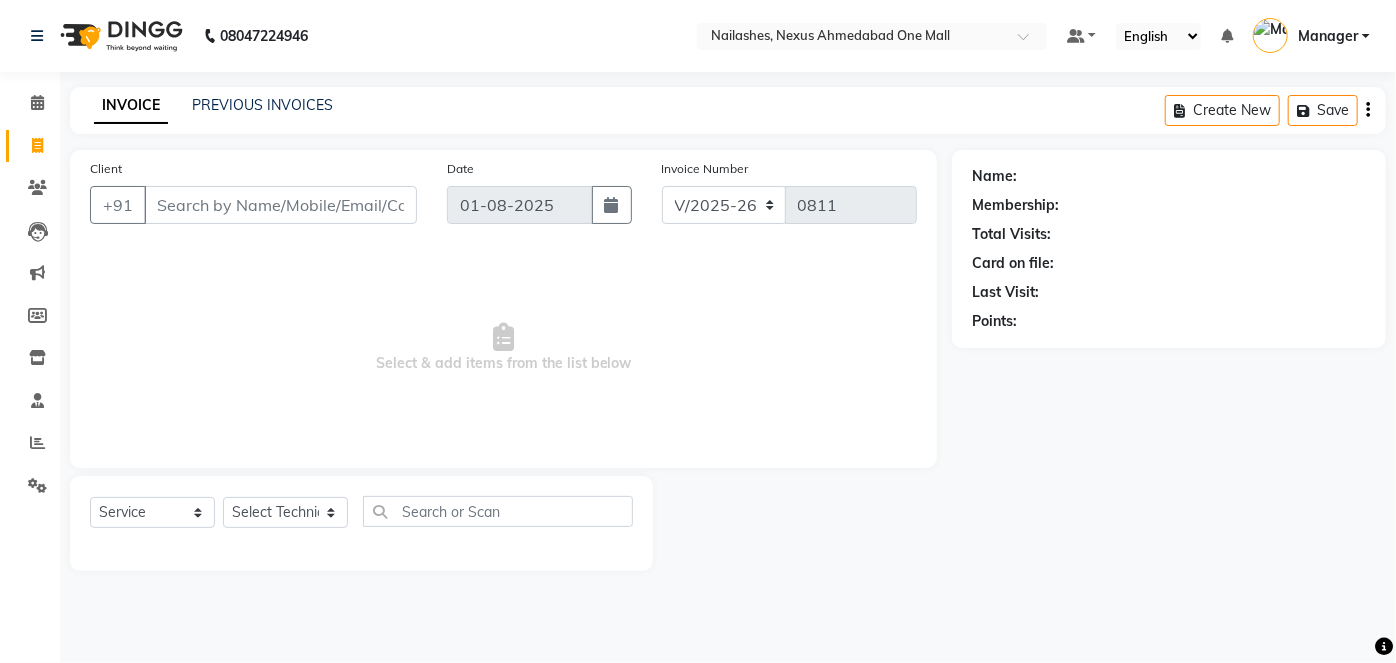 click on "INVOICE PREVIOUS INVOICES Create New   Save" 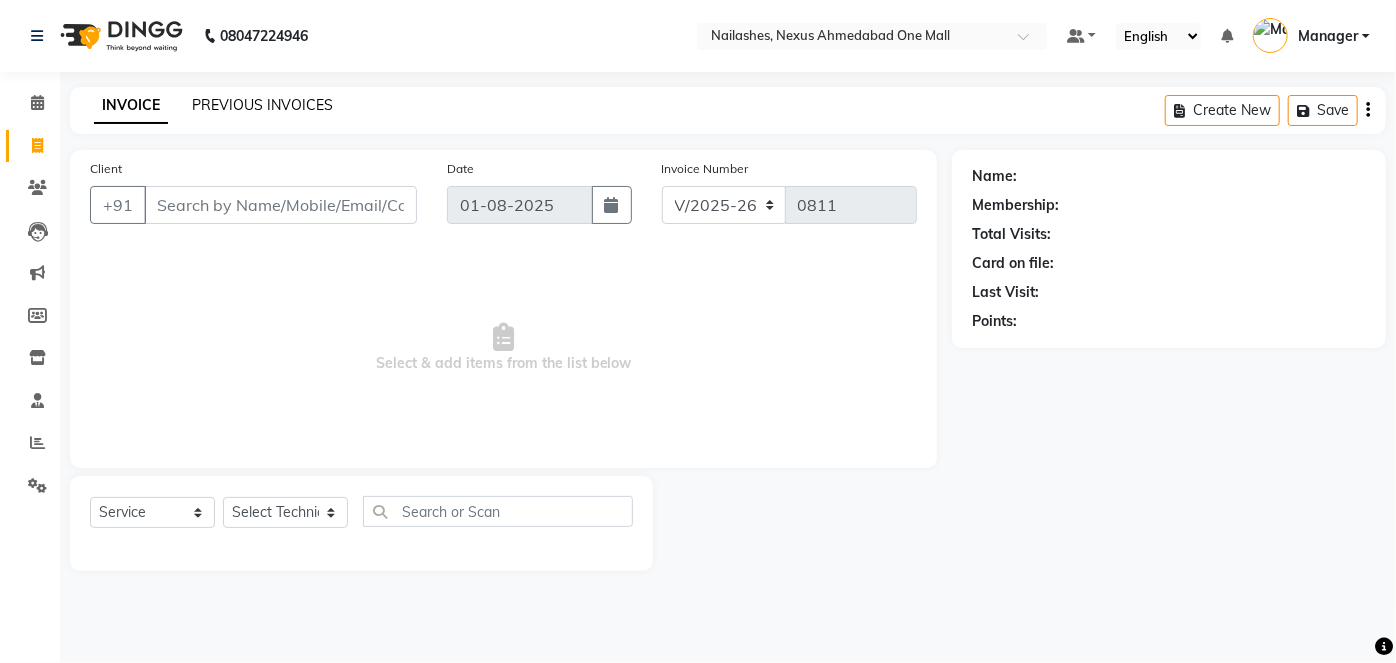click on "PREVIOUS INVOICES" 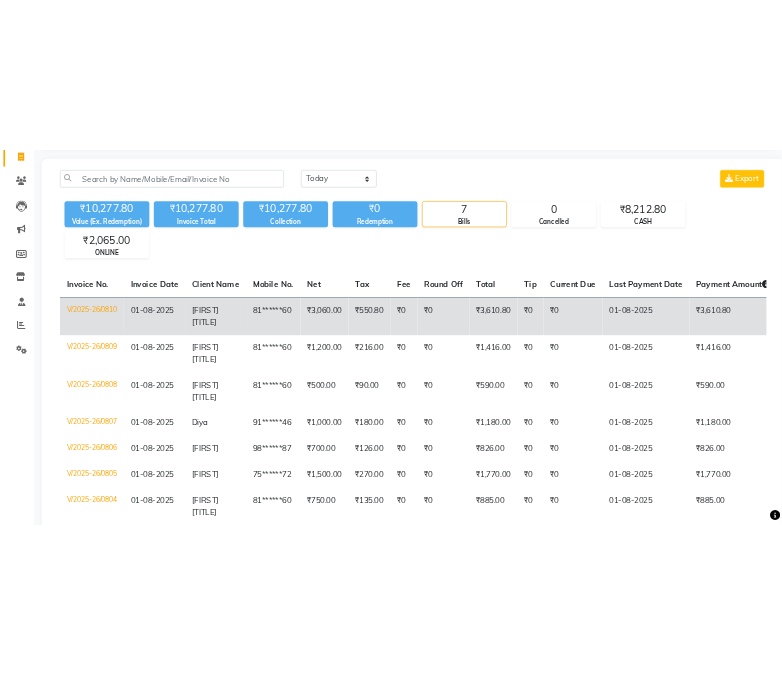 scroll, scrollTop: 0, scrollLeft: 0, axis: both 